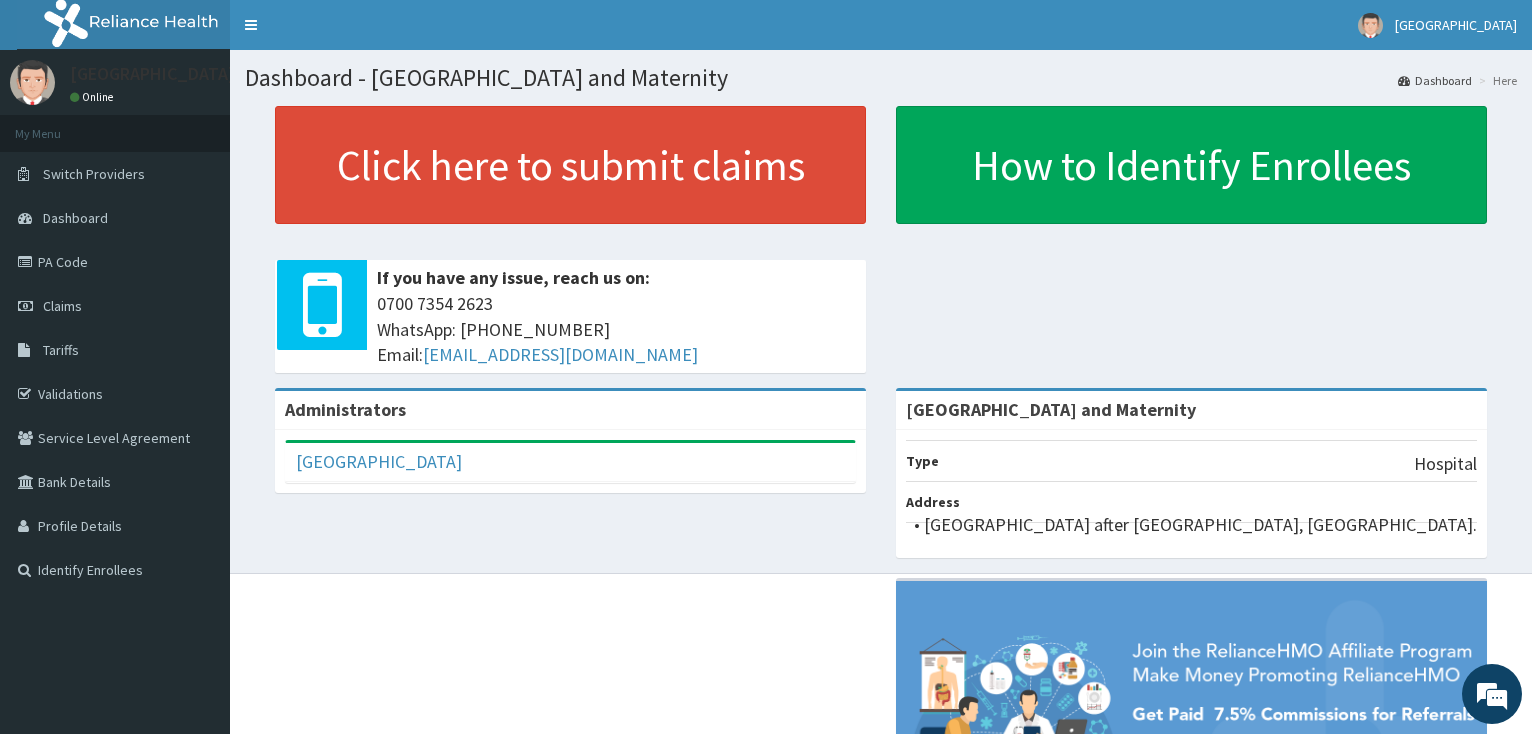 scroll, scrollTop: 0, scrollLeft: 0, axis: both 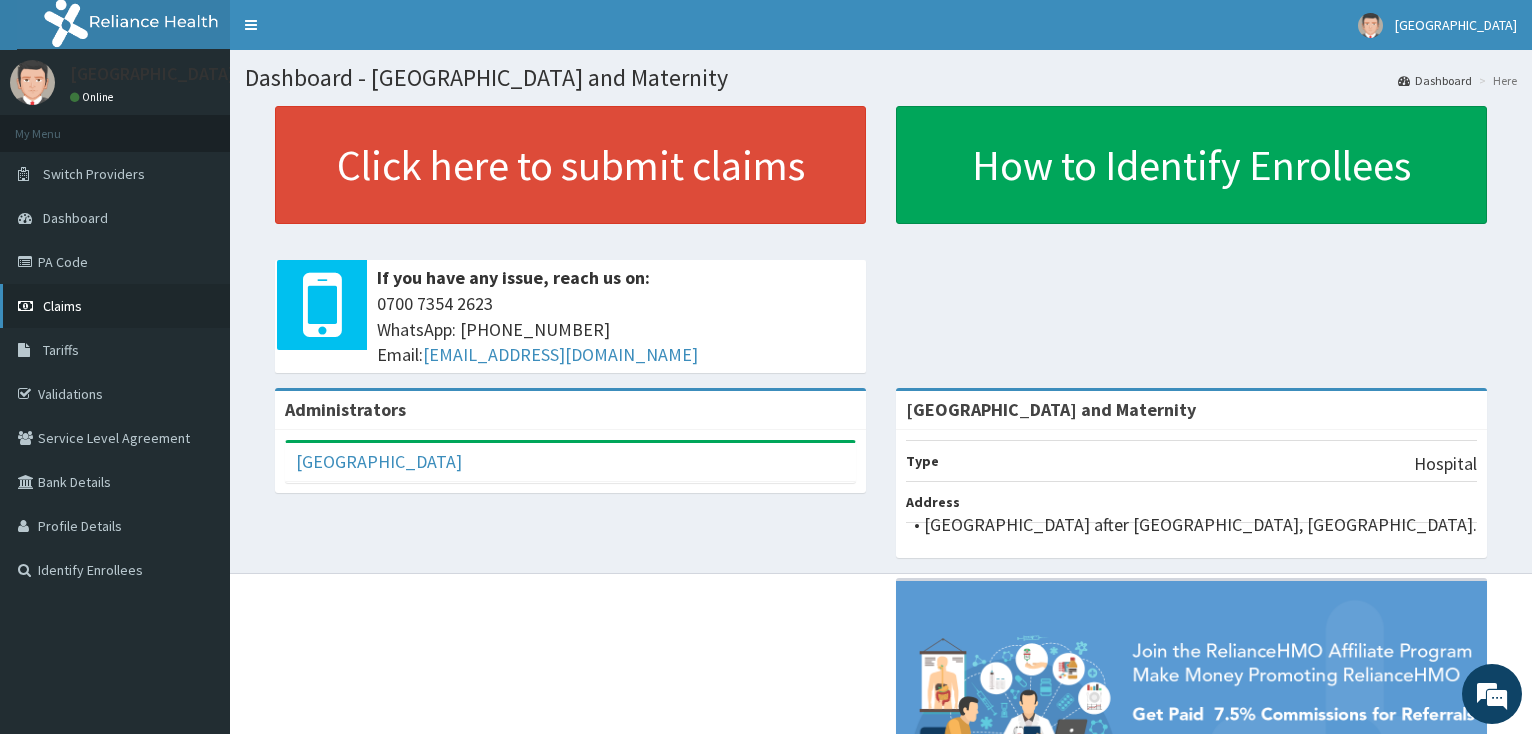 click on "Claims" at bounding box center [62, 306] 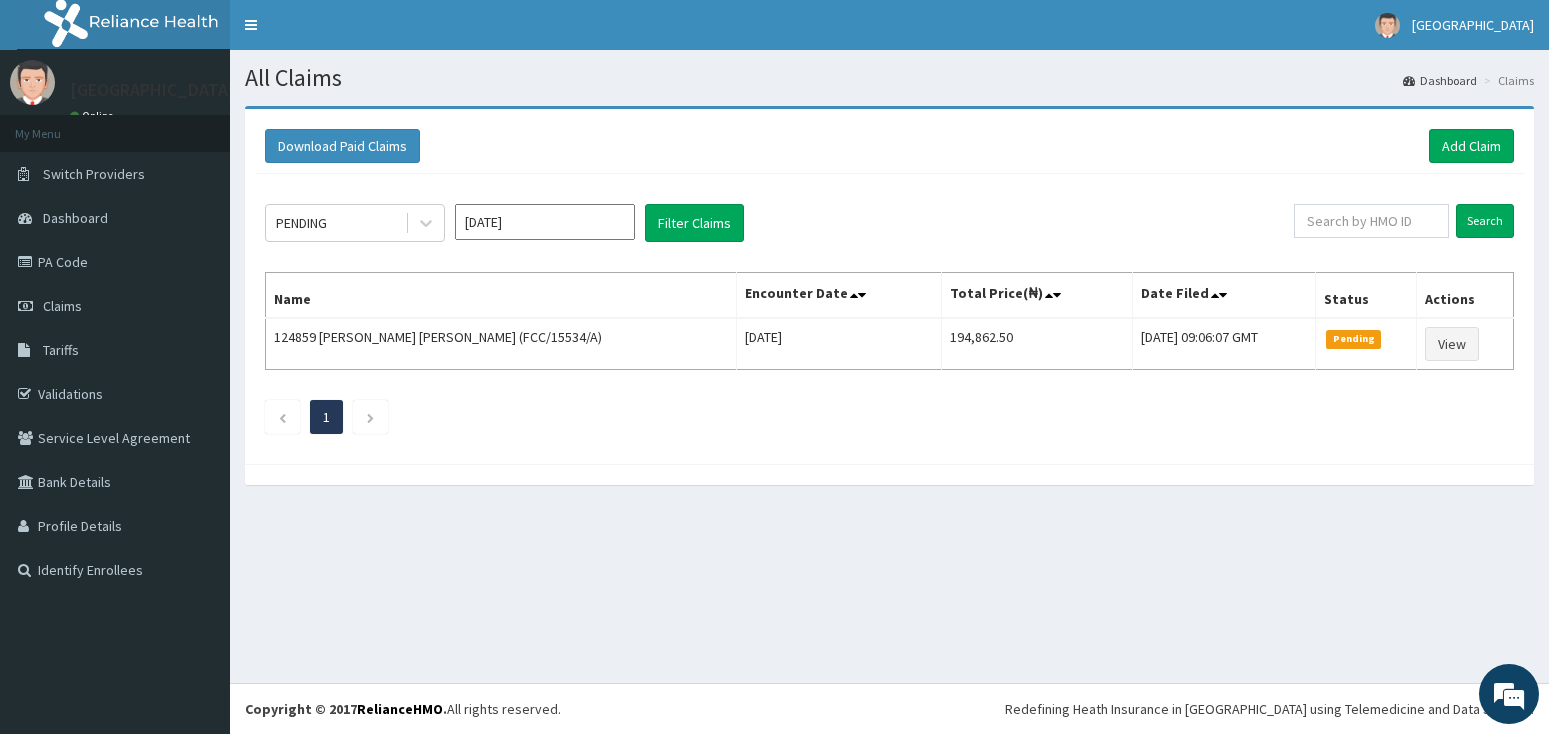 scroll, scrollTop: 0, scrollLeft: 0, axis: both 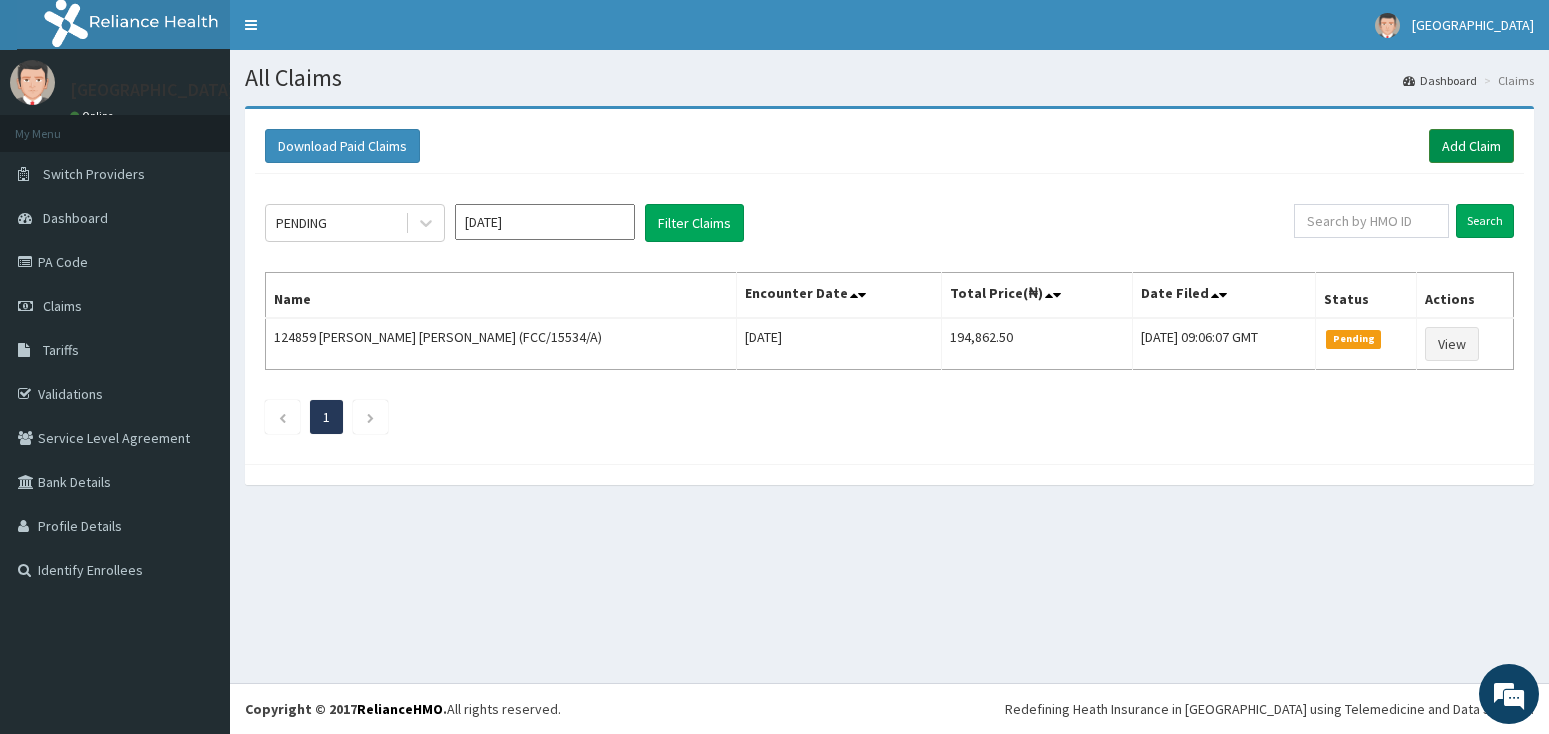 click on "Add Claim" at bounding box center (1471, 146) 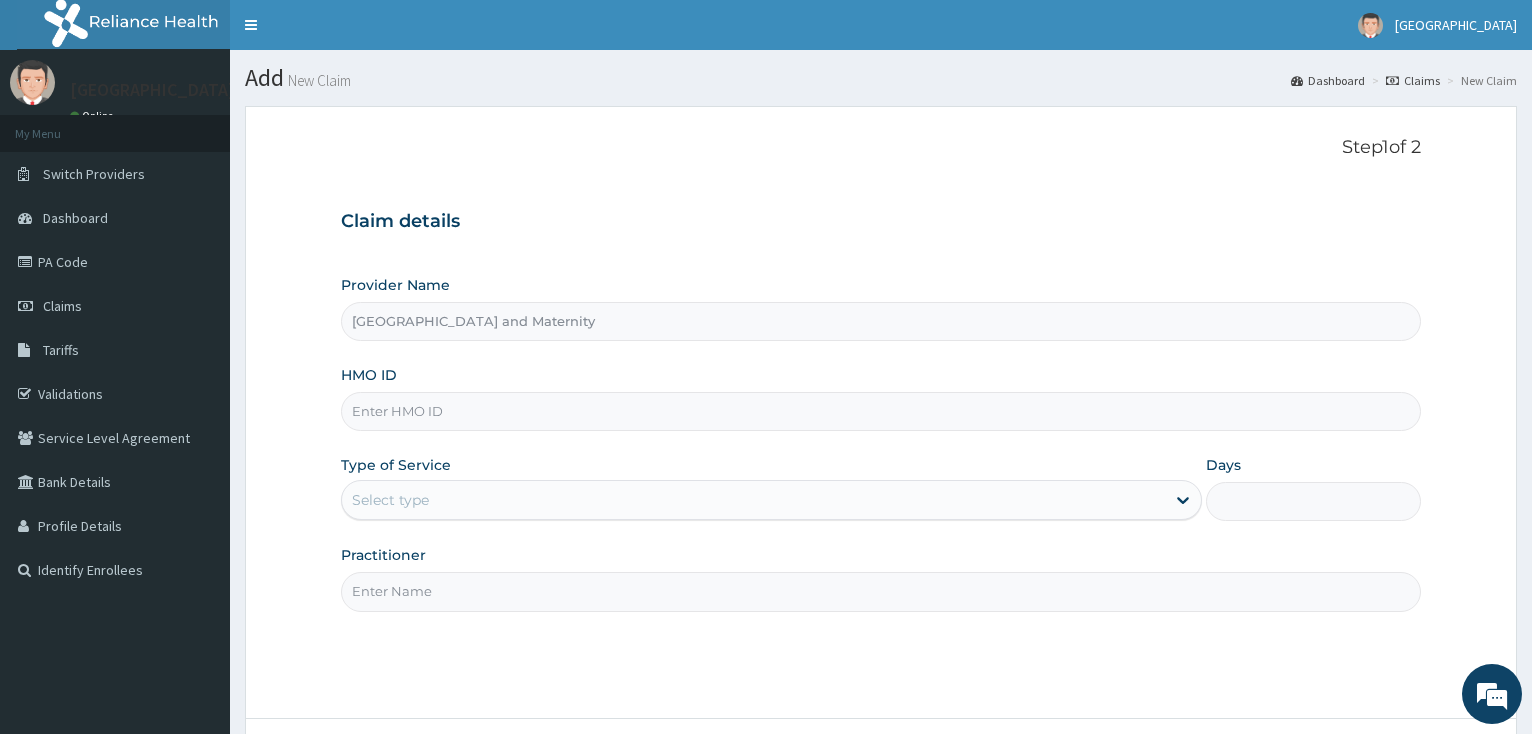 scroll, scrollTop: 0, scrollLeft: 0, axis: both 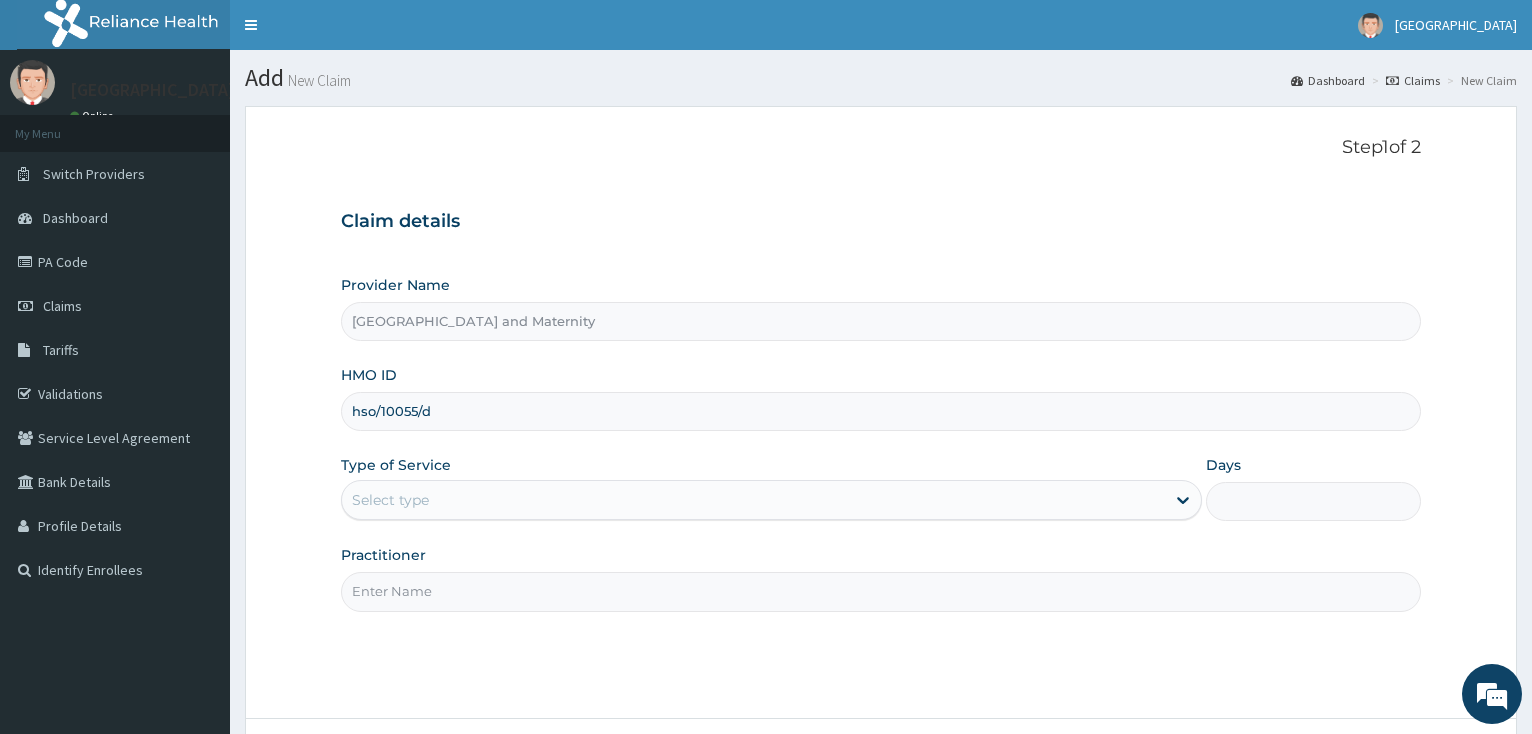 type on "hso/10055/d" 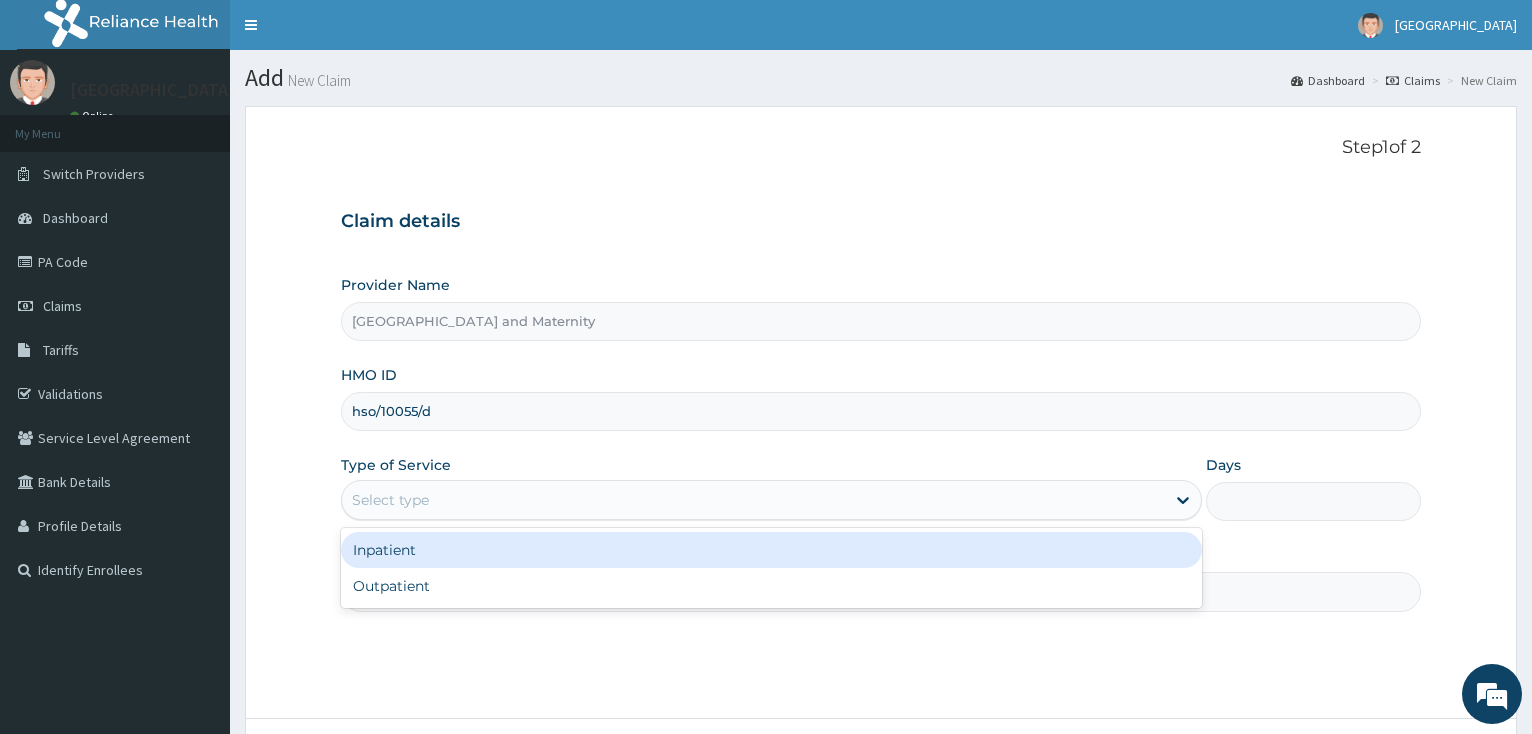 click on "Select type" at bounding box center (753, 500) 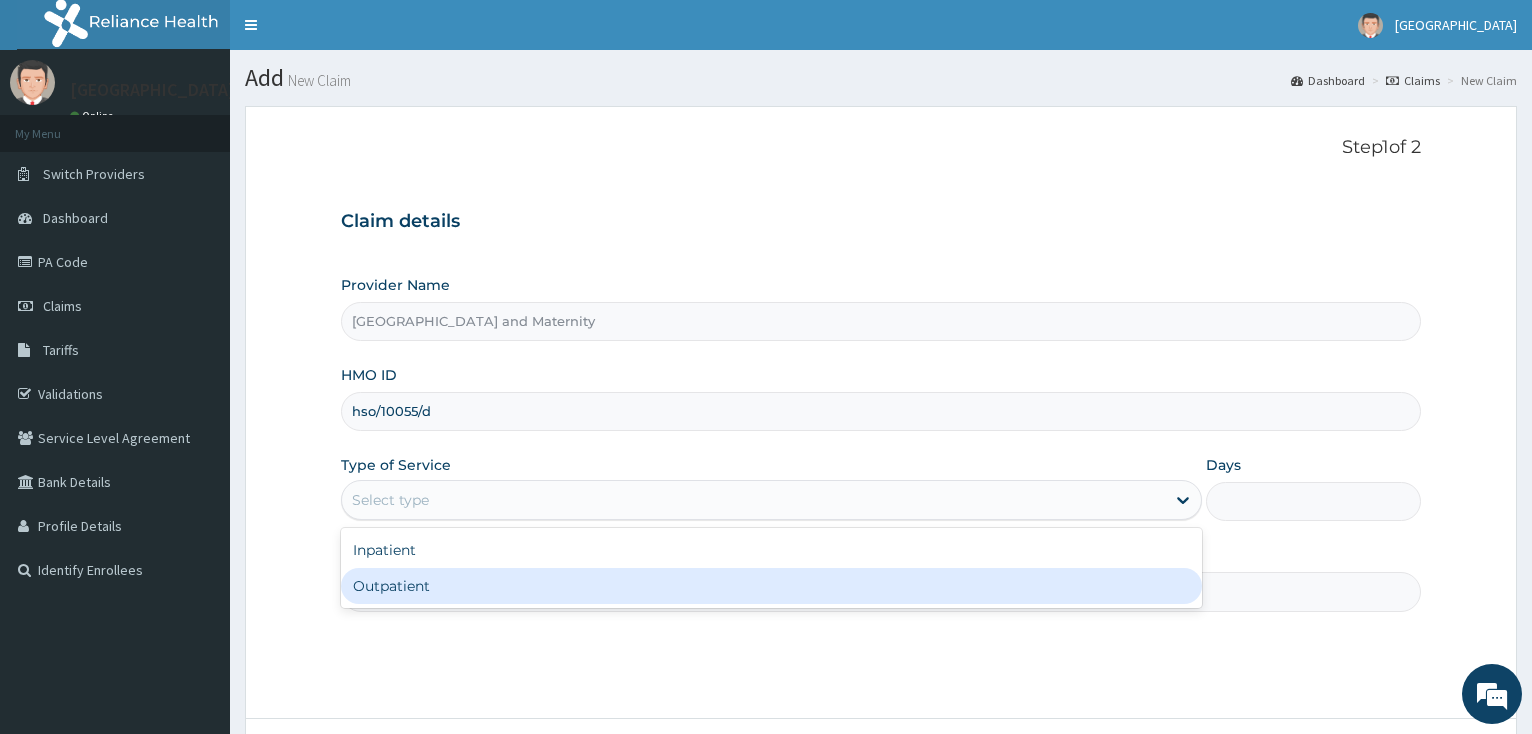 click on "Outpatient" at bounding box center [771, 586] 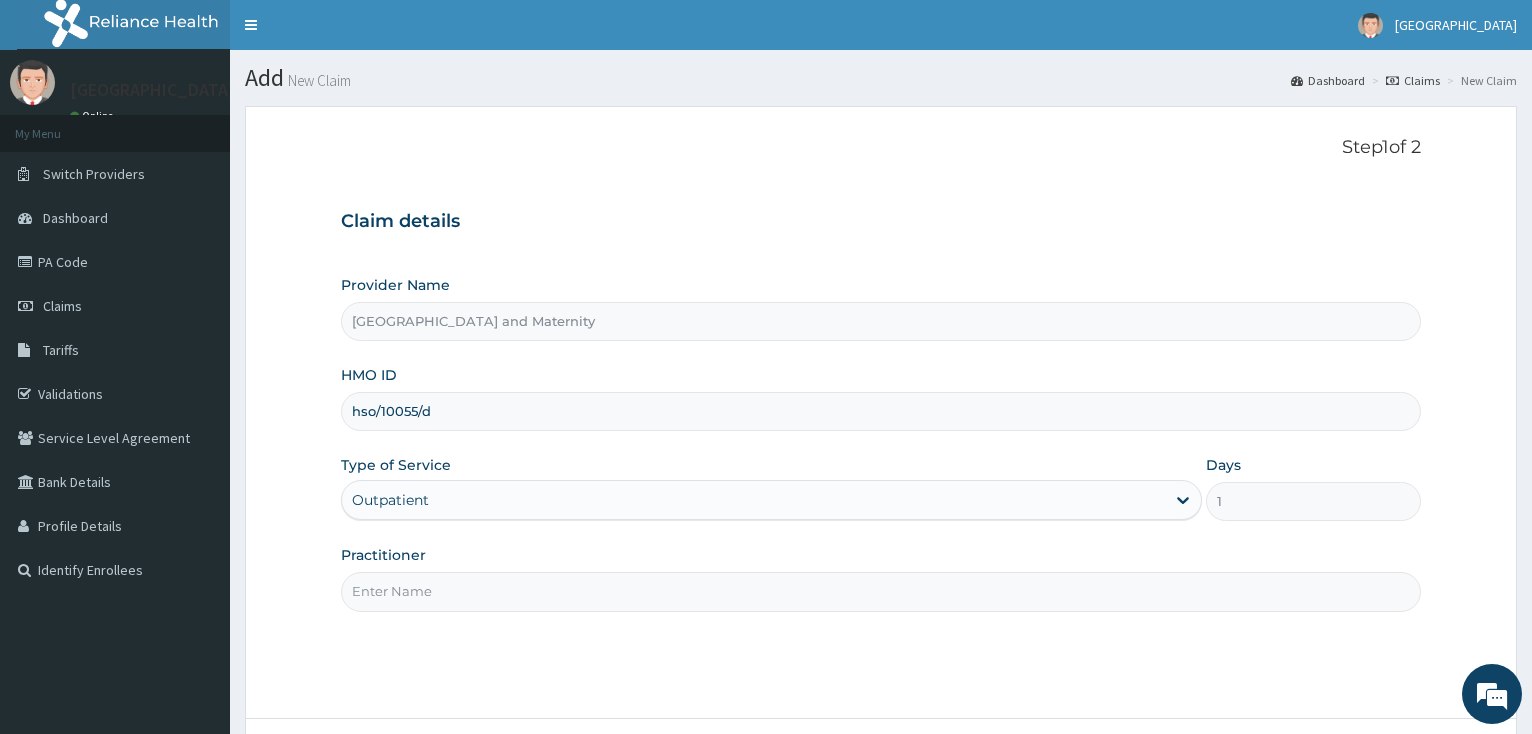 click on "Practitioner" at bounding box center (881, 591) 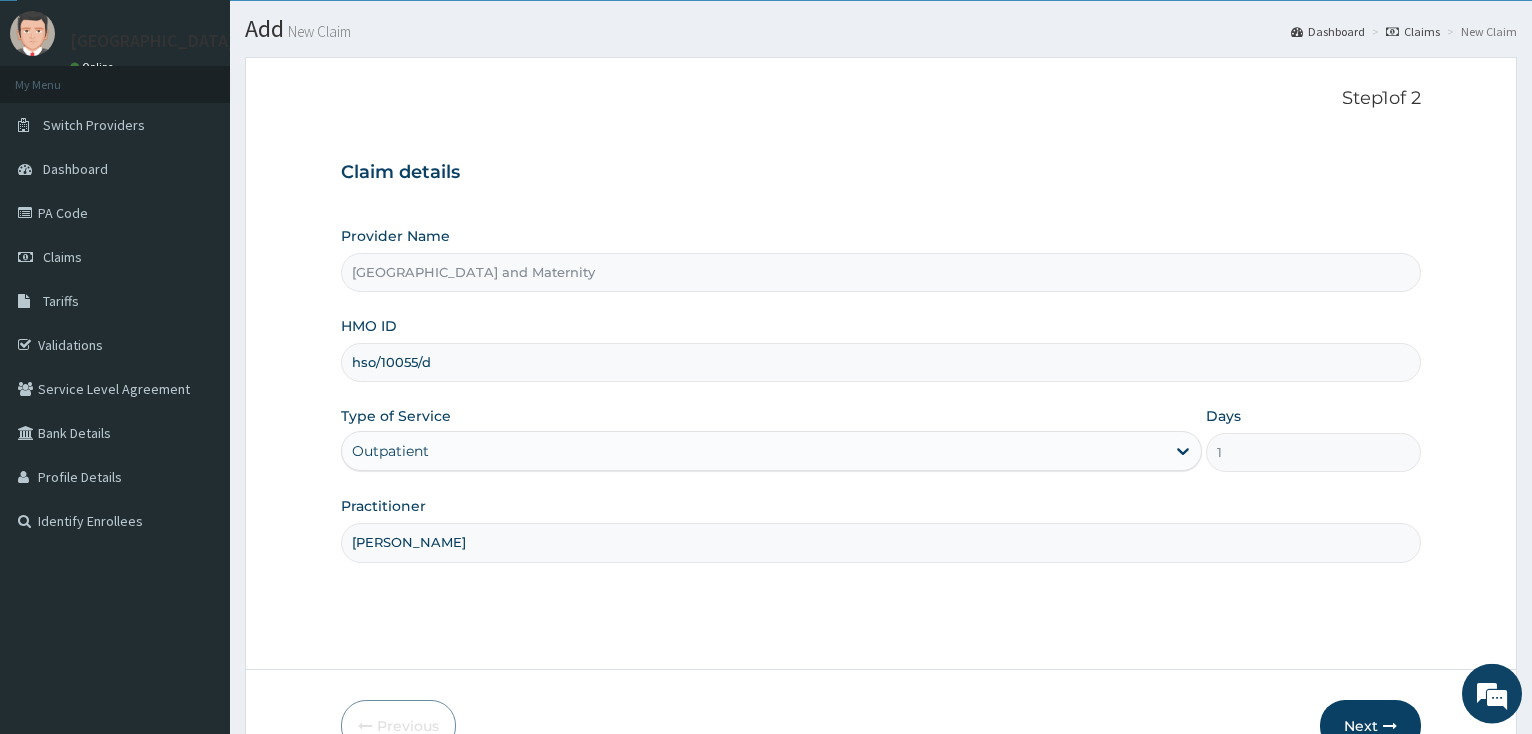scroll, scrollTop: 85, scrollLeft: 0, axis: vertical 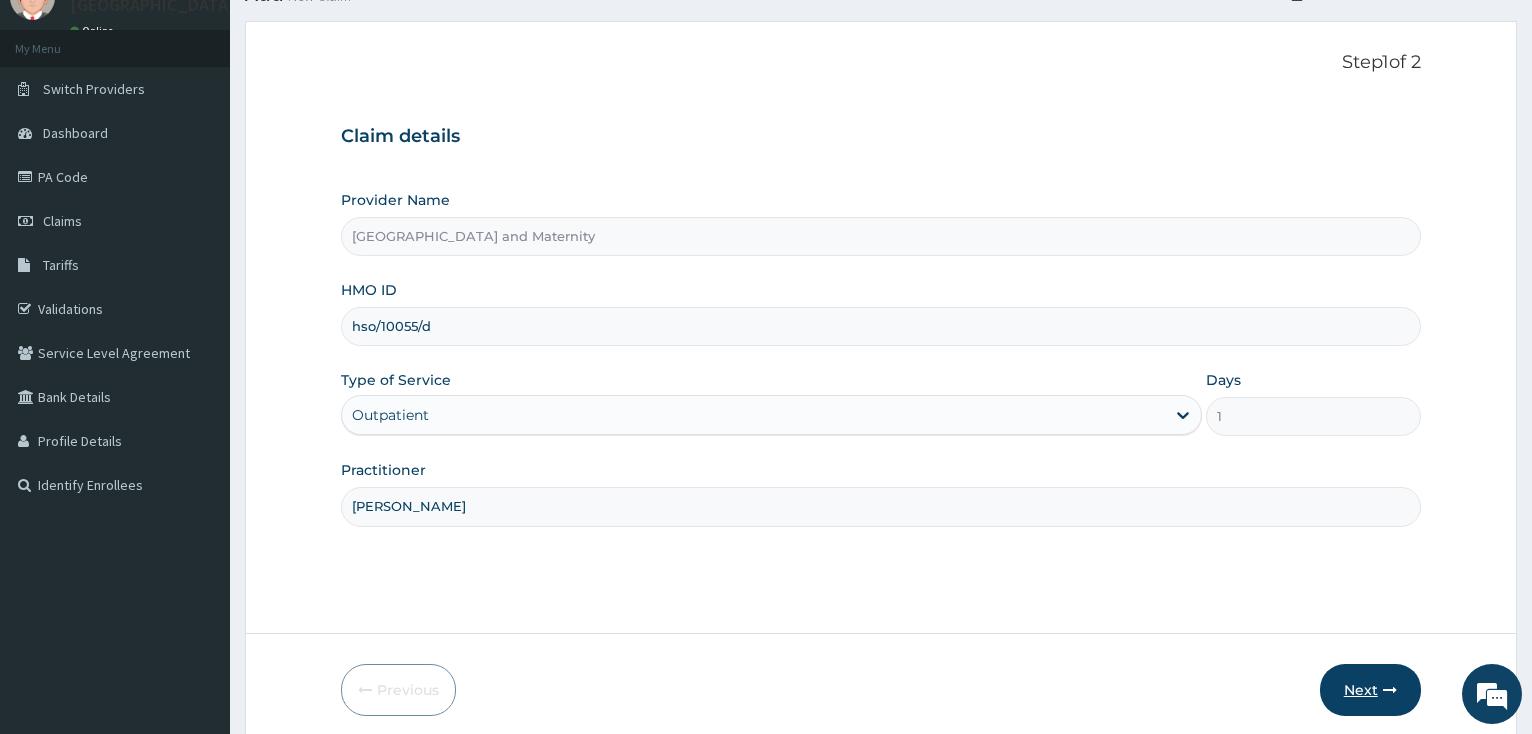 type on "[PERSON_NAME]" 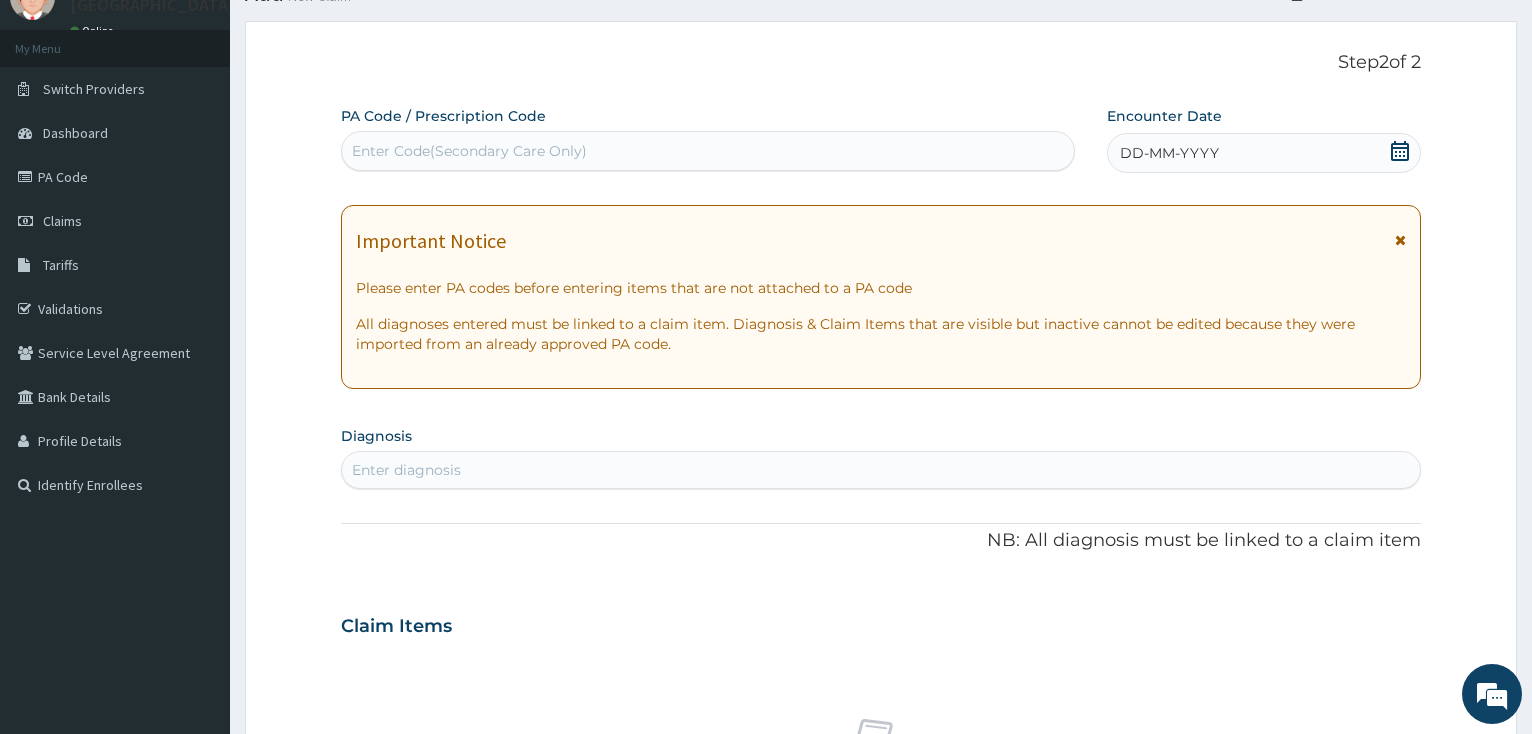 click 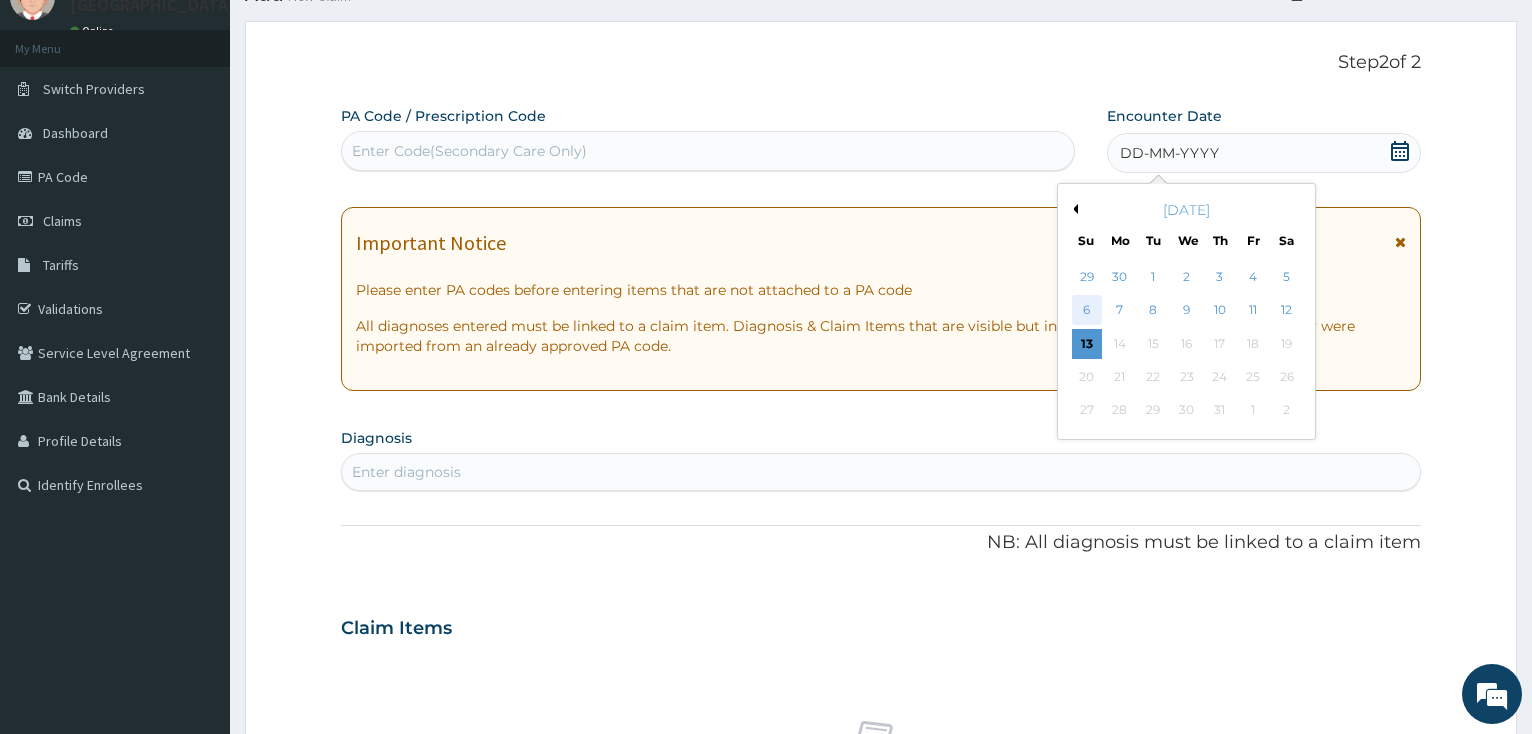 click on "6" at bounding box center [1086, 311] 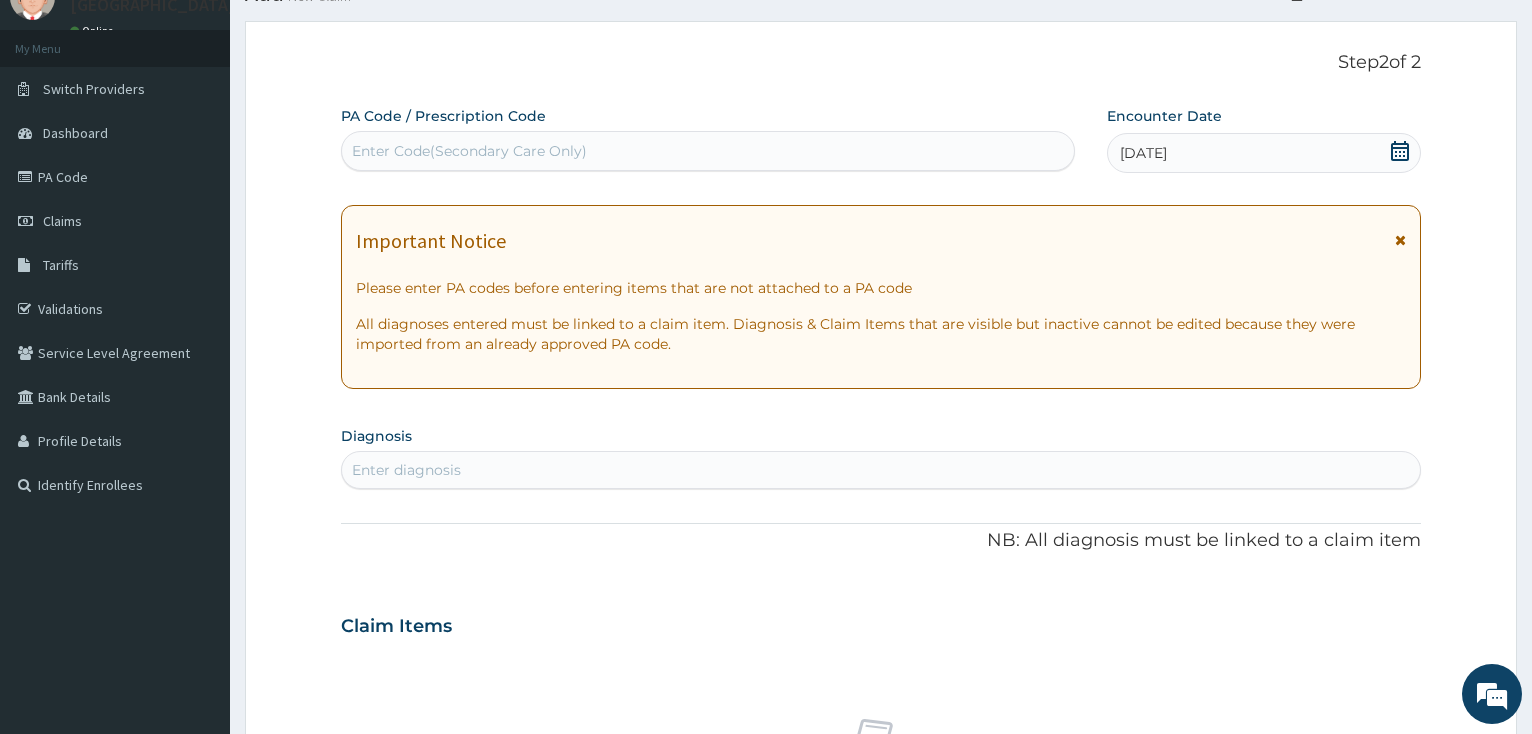 click on "Enter diagnosis" at bounding box center (881, 470) 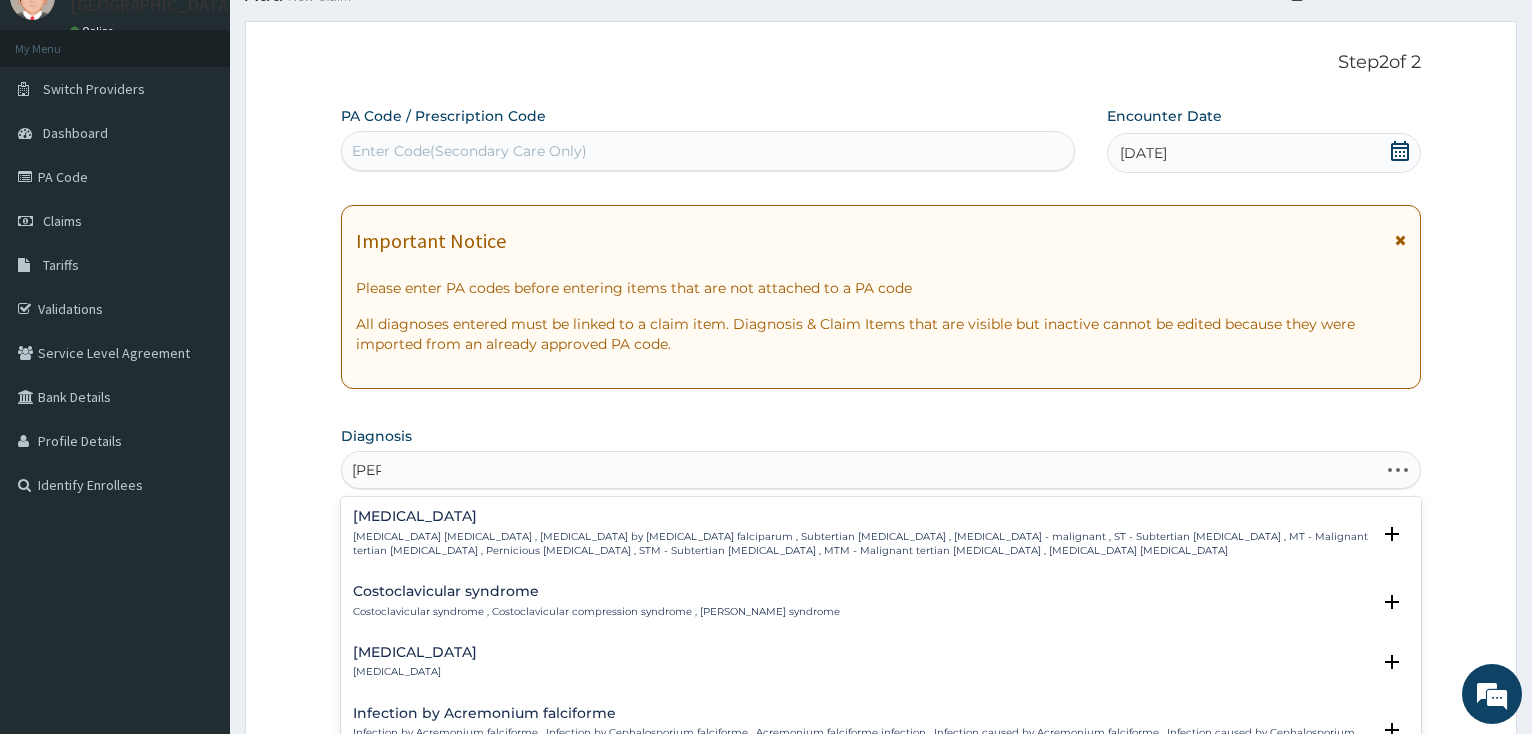 type on "falcip" 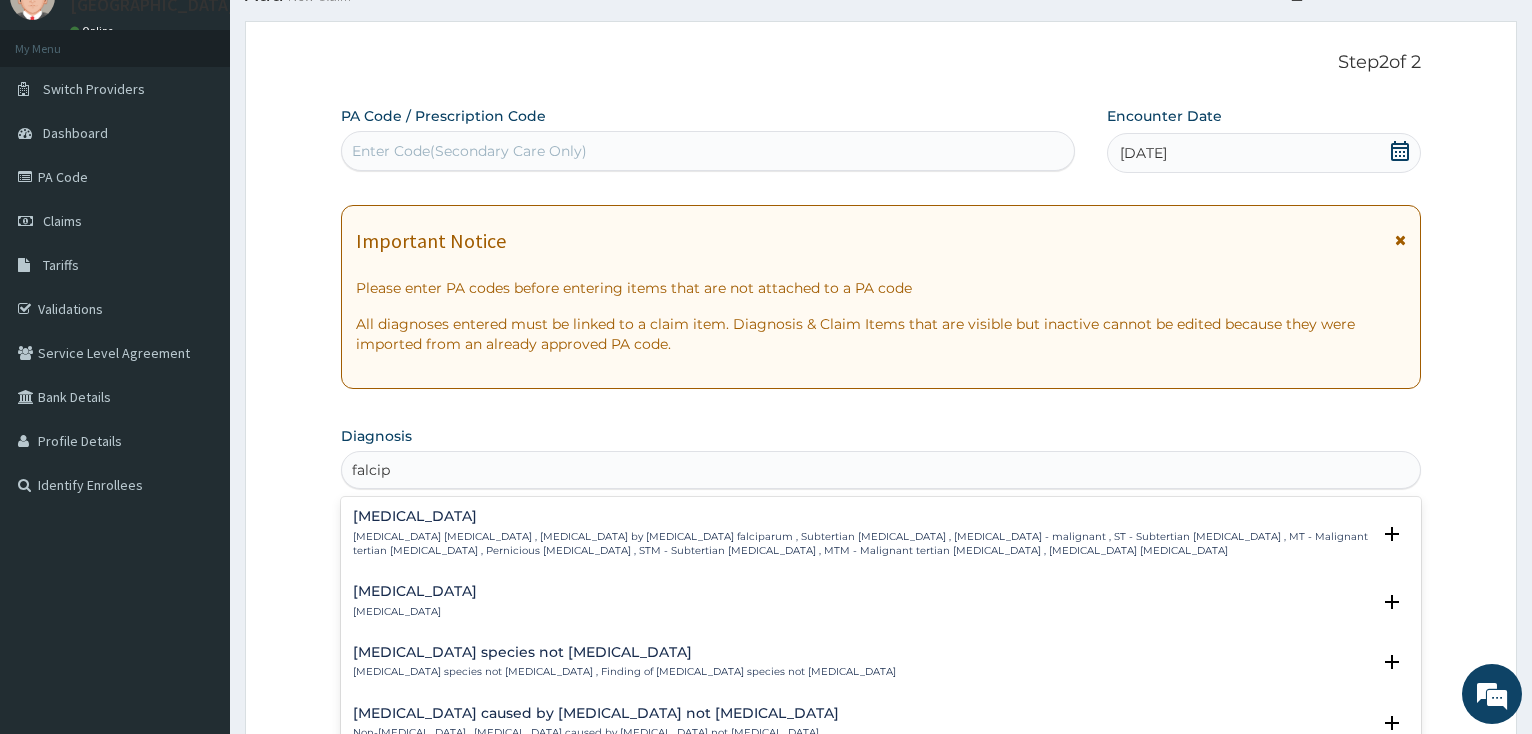 click on "[MEDICAL_DATA] [MEDICAL_DATA] [MEDICAL_DATA] , [MEDICAL_DATA] by [MEDICAL_DATA] falciparum , Subtertian [MEDICAL_DATA] , [MEDICAL_DATA] - malignant , ST - Subtertian [MEDICAL_DATA] , MT - Malignant tertian [MEDICAL_DATA] , Pernicious [MEDICAL_DATA] , STM - Subtertian [MEDICAL_DATA] , MTM - Malignant tertian [MEDICAL_DATA] , [MEDICAL_DATA] [MEDICAL_DATA]" at bounding box center (861, 533) 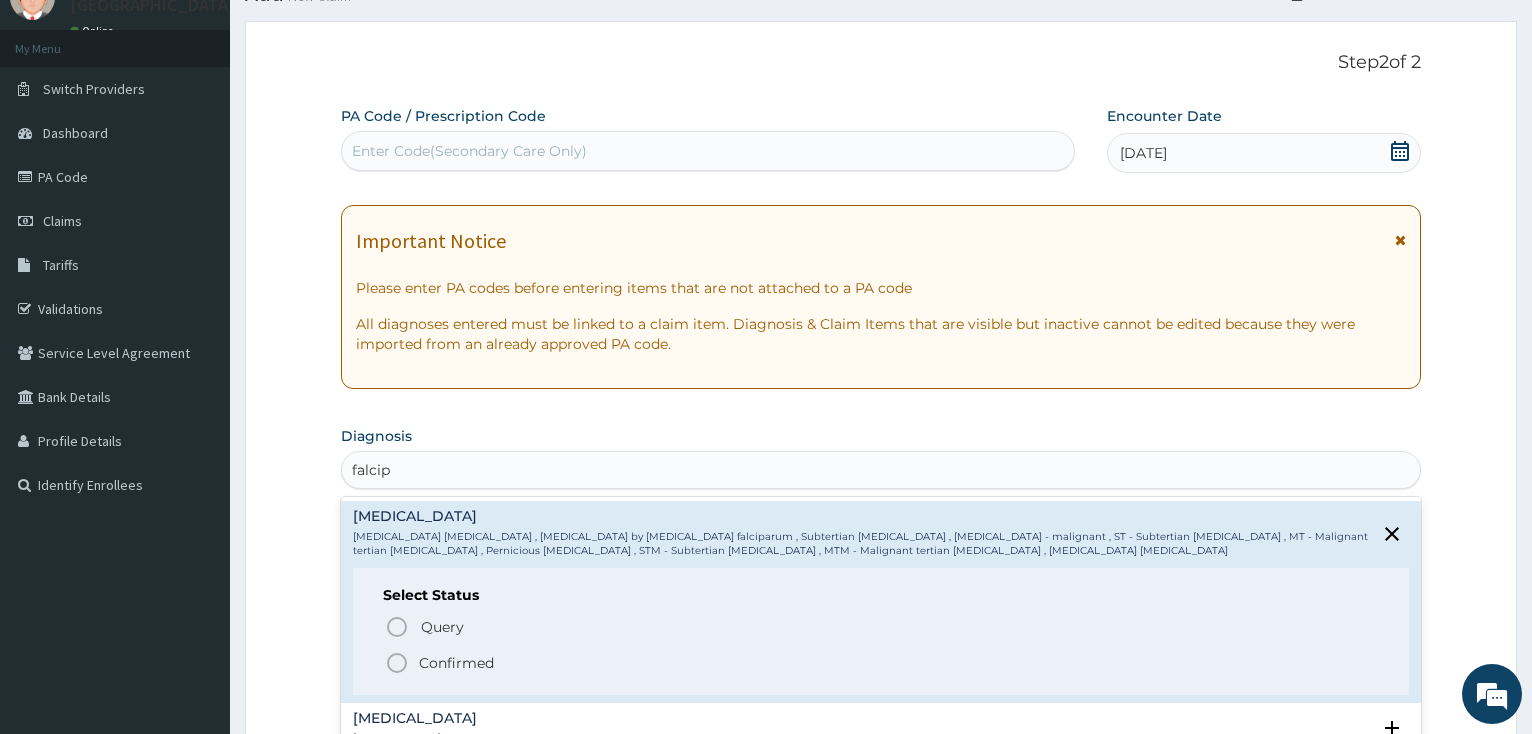 click 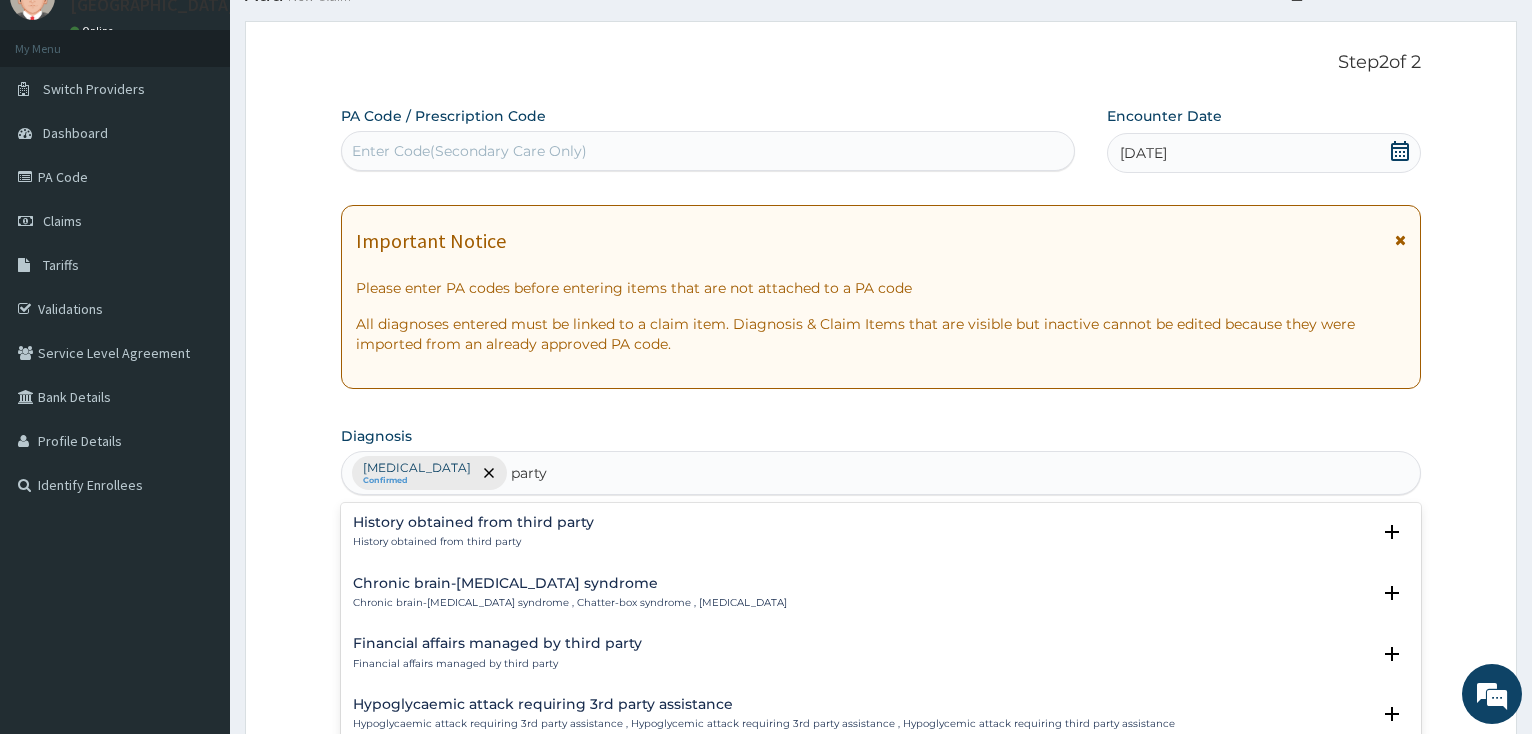 click on "party" at bounding box center (529, 473) 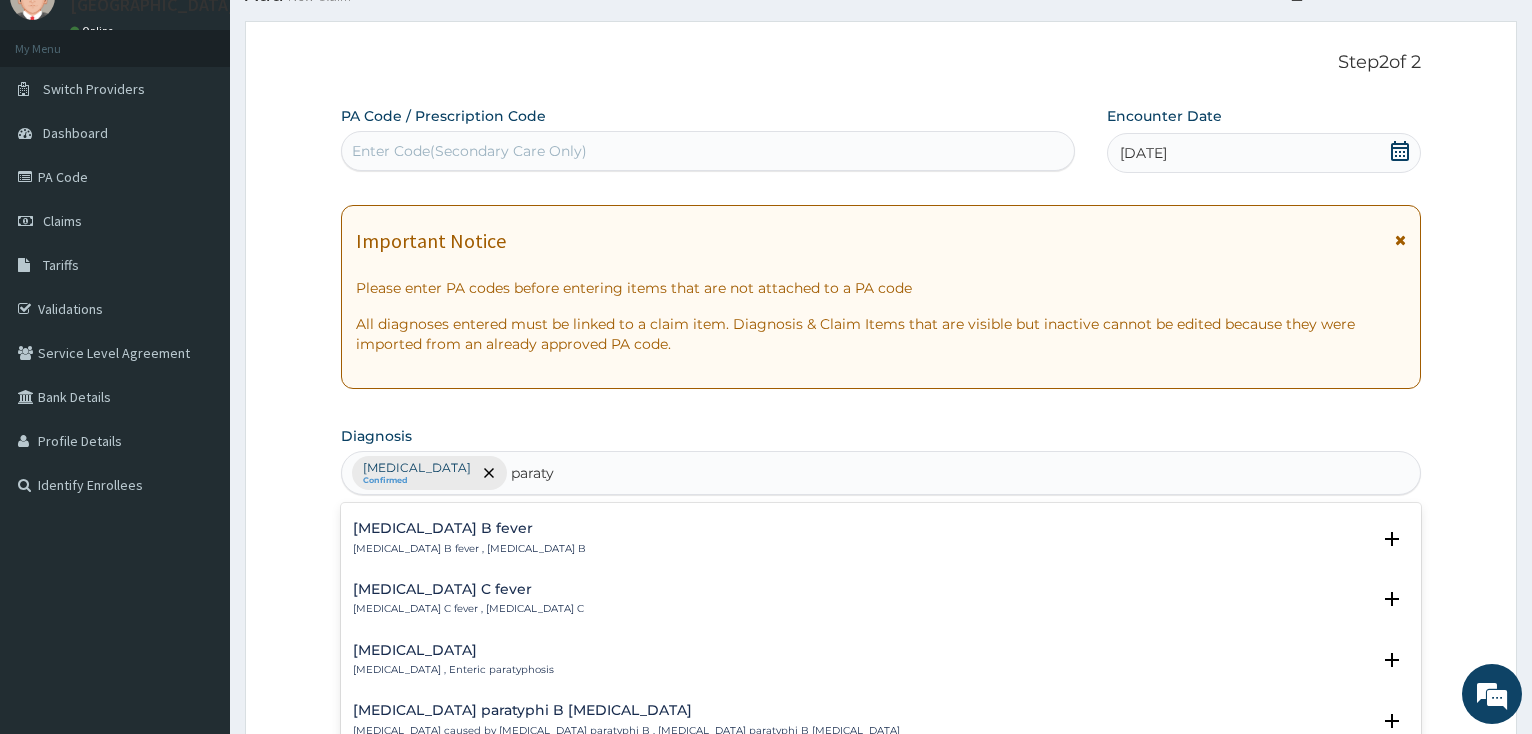 scroll, scrollTop: 108, scrollLeft: 0, axis: vertical 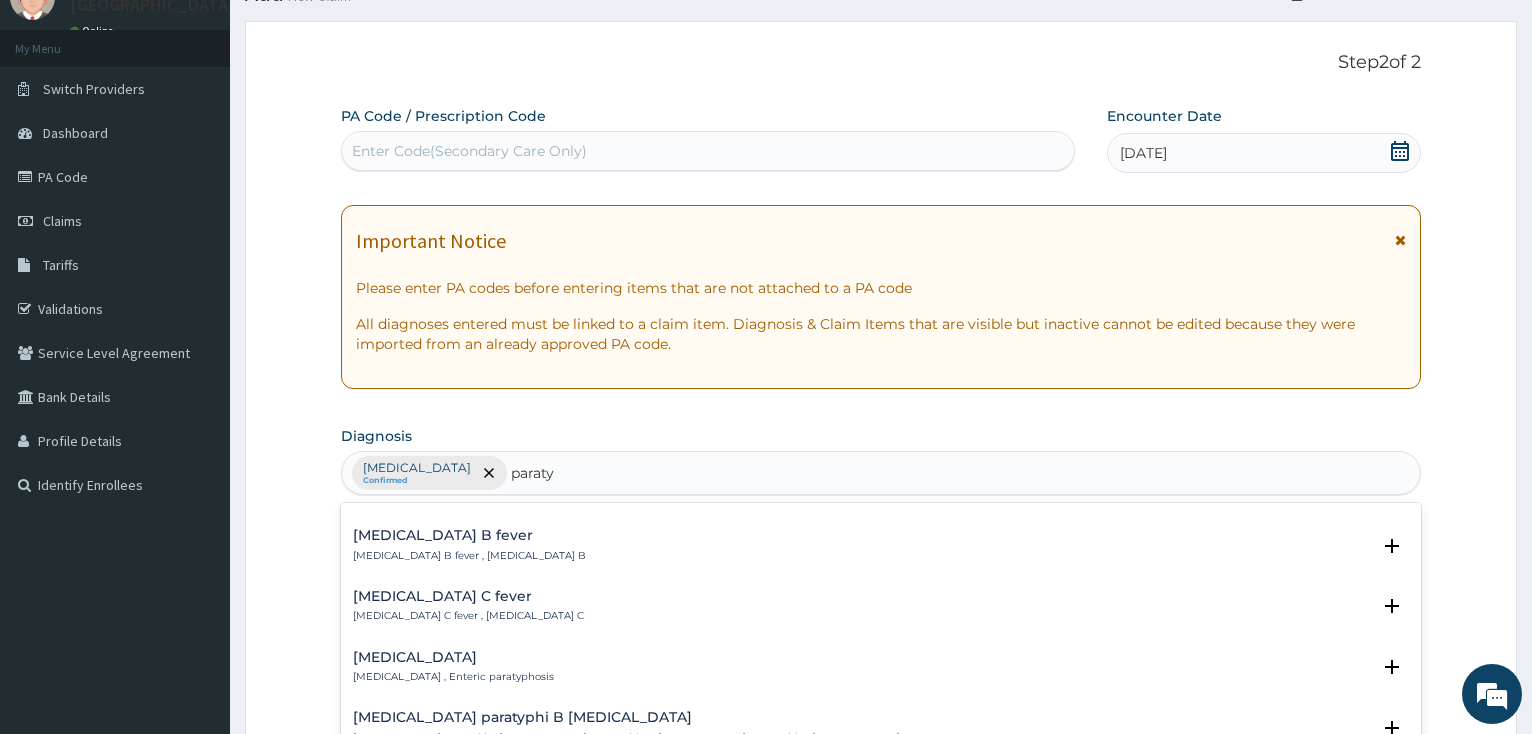 click on "[MEDICAL_DATA] C fever [MEDICAL_DATA] C fever , [MEDICAL_DATA] C" at bounding box center [468, 606] 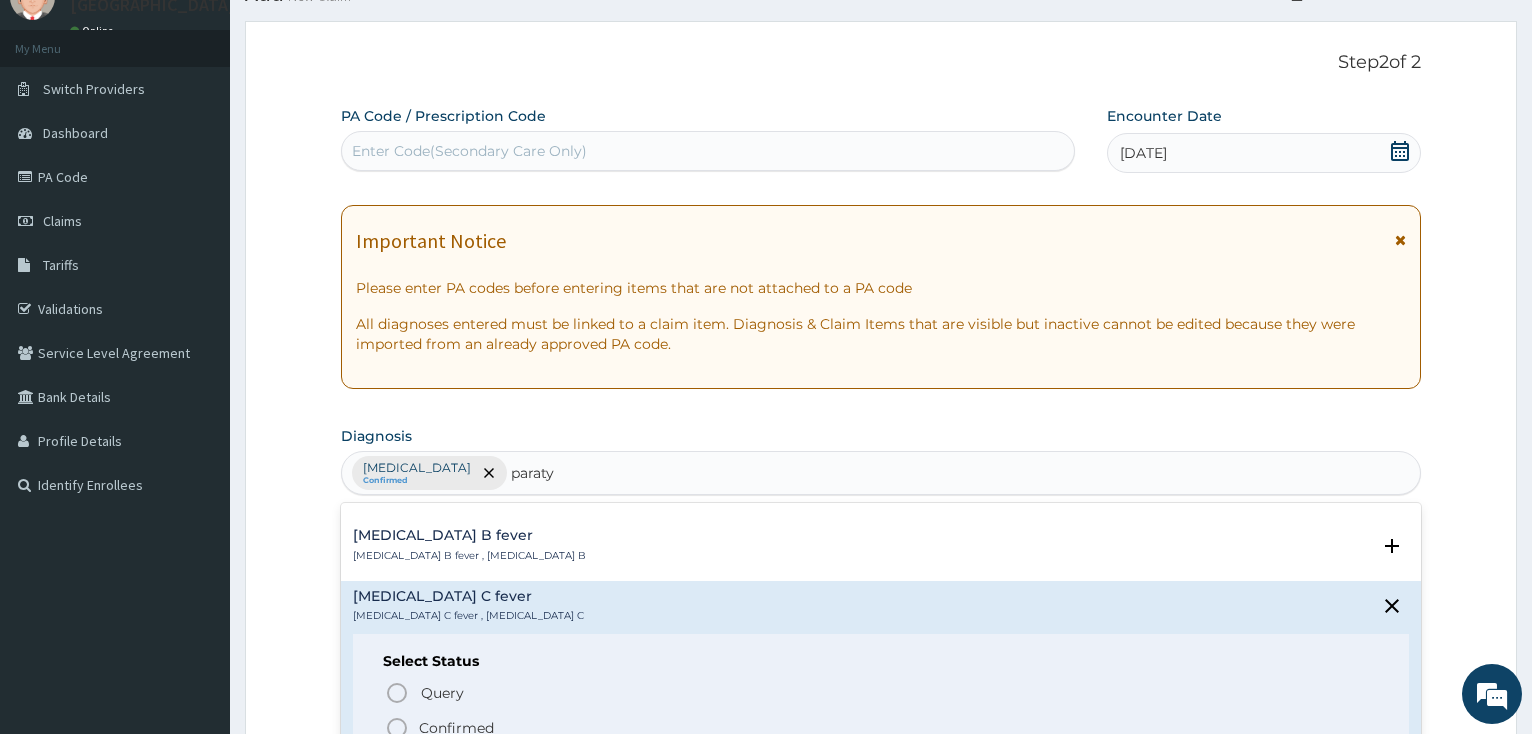 click 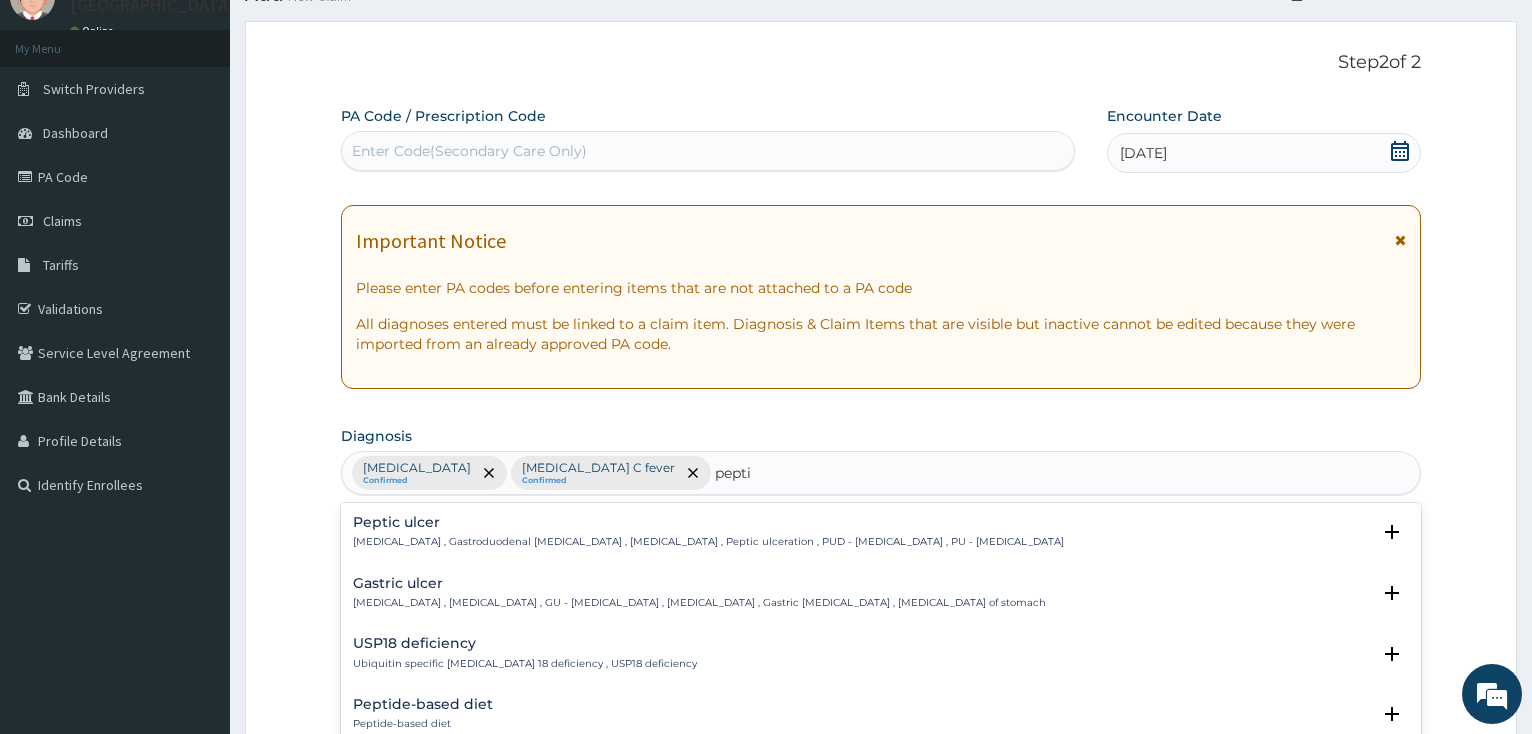 type on "peptic" 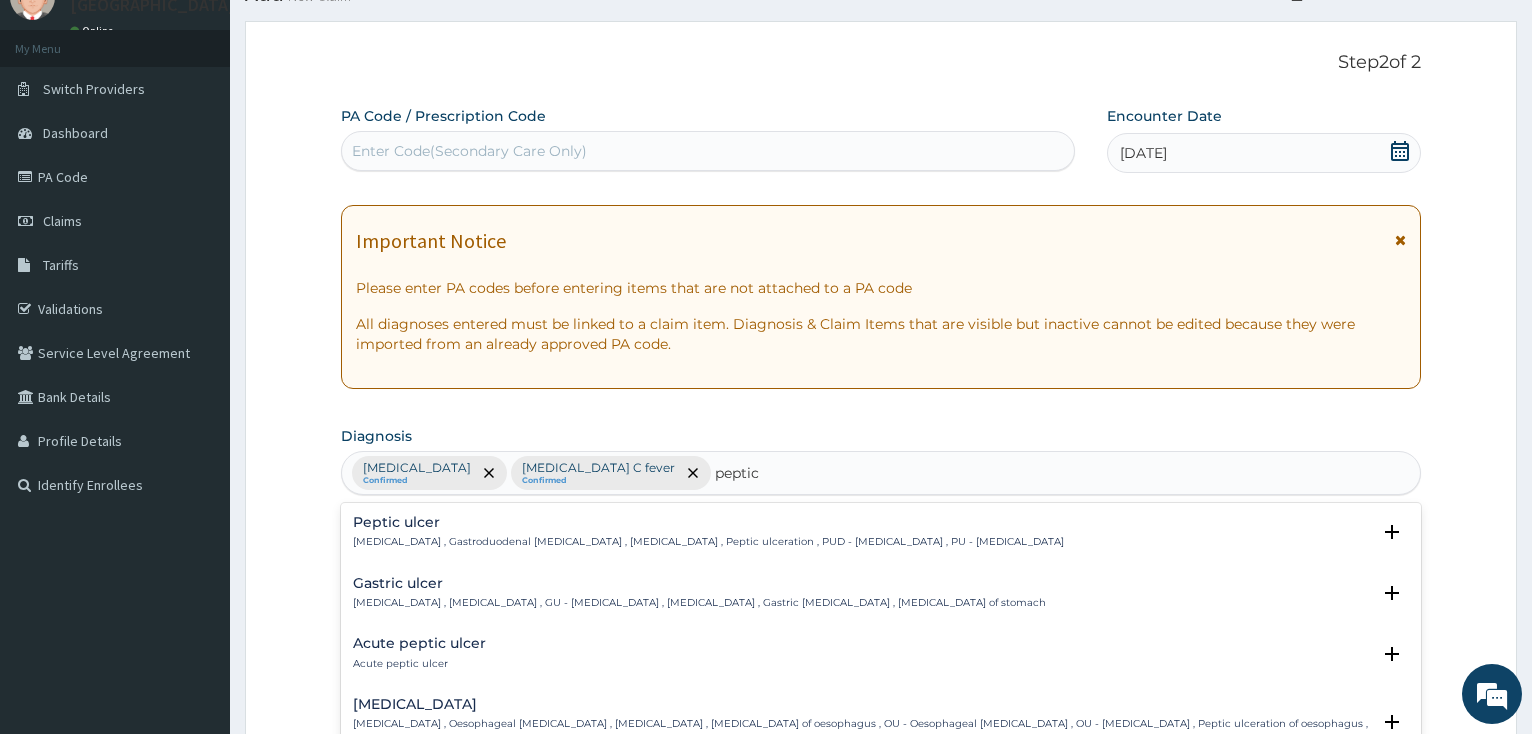 click on "[MEDICAL_DATA] [MEDICAL_DATA] , Gastroduodenal [MEDICAL_DATA] , [MEDICAL_DATA] , Peptic ulceration , PUD - [MEDICAL_DATA] , PU - [MEDICAL_DATA]" at bounding box center (708, 532) 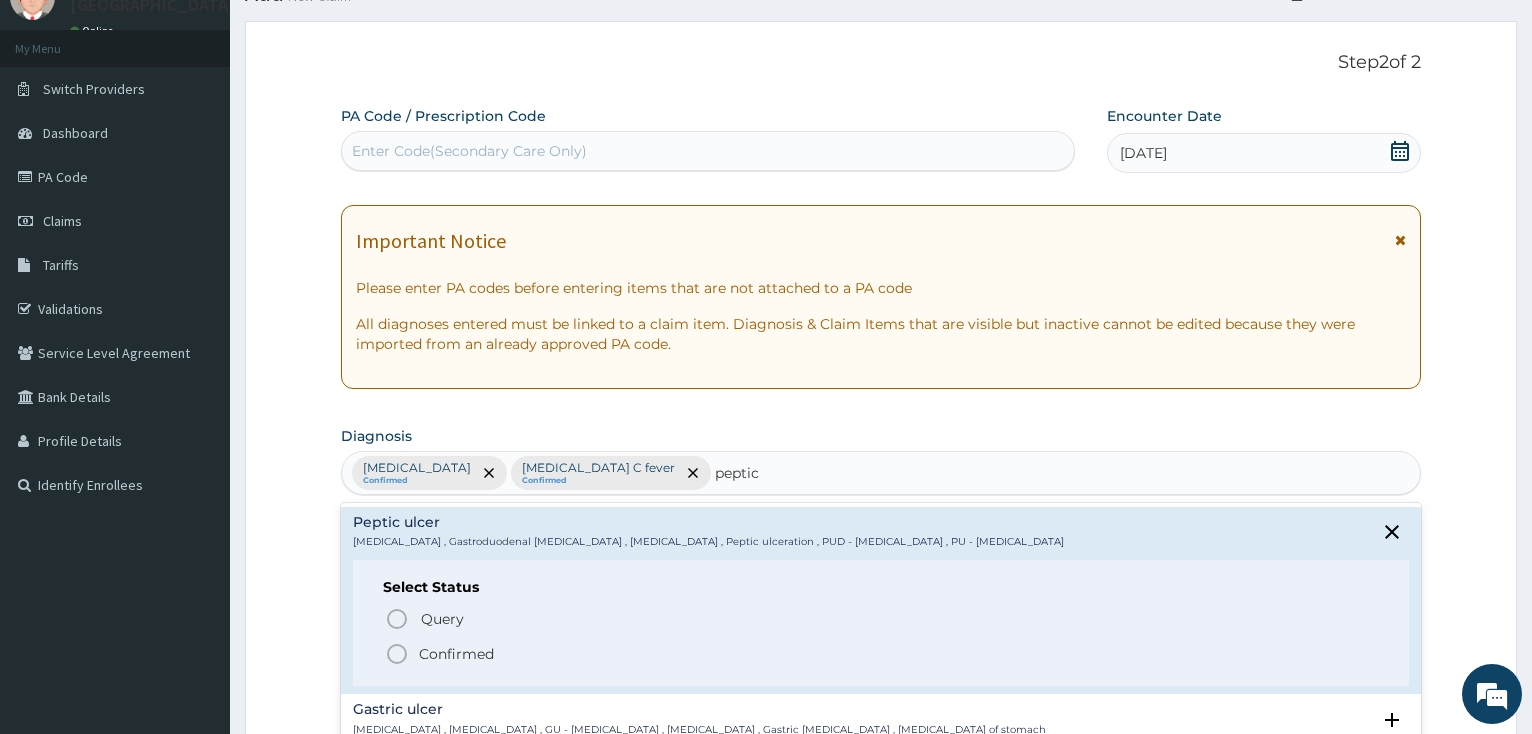 click 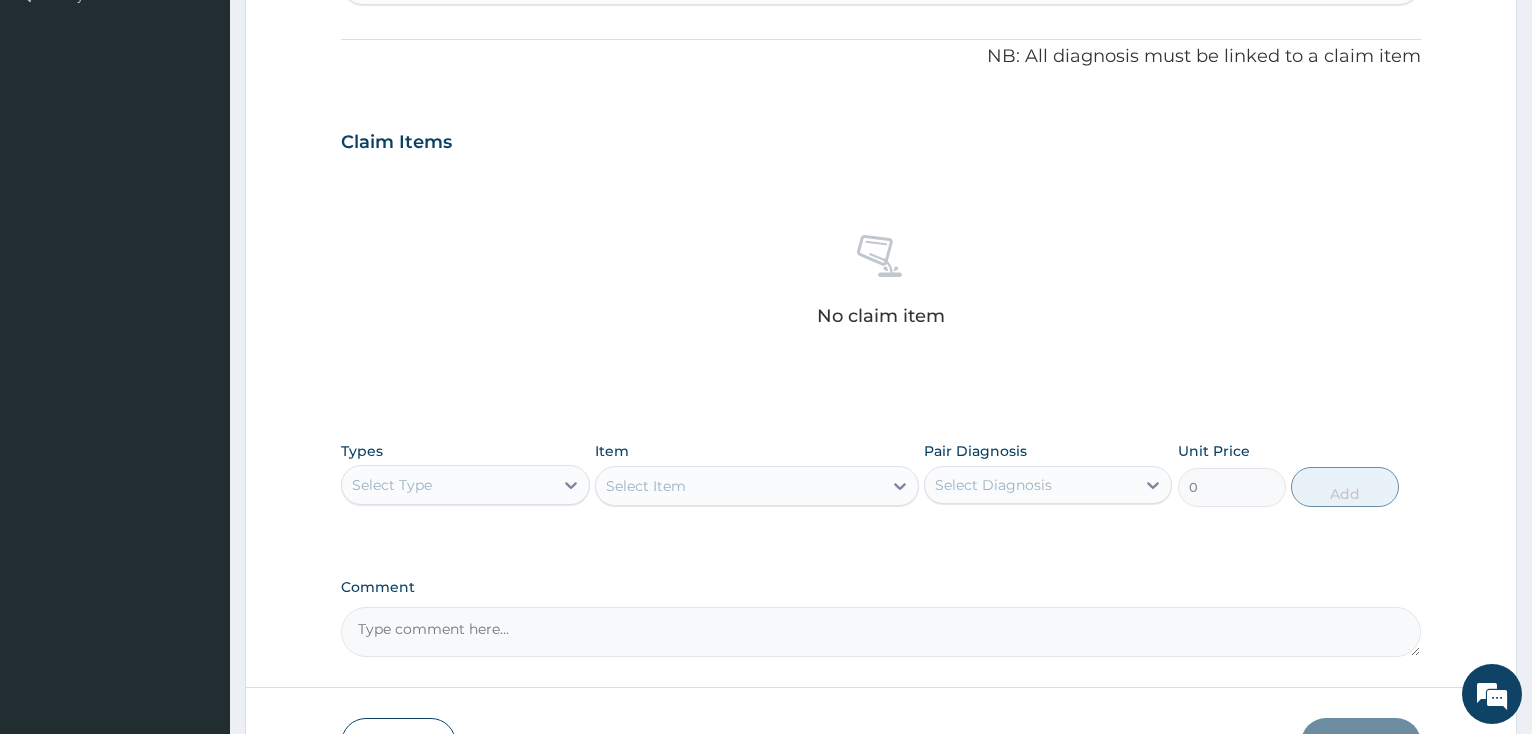 scroll, scrollTop: 595, scrollLeft: 0, axis: vertical 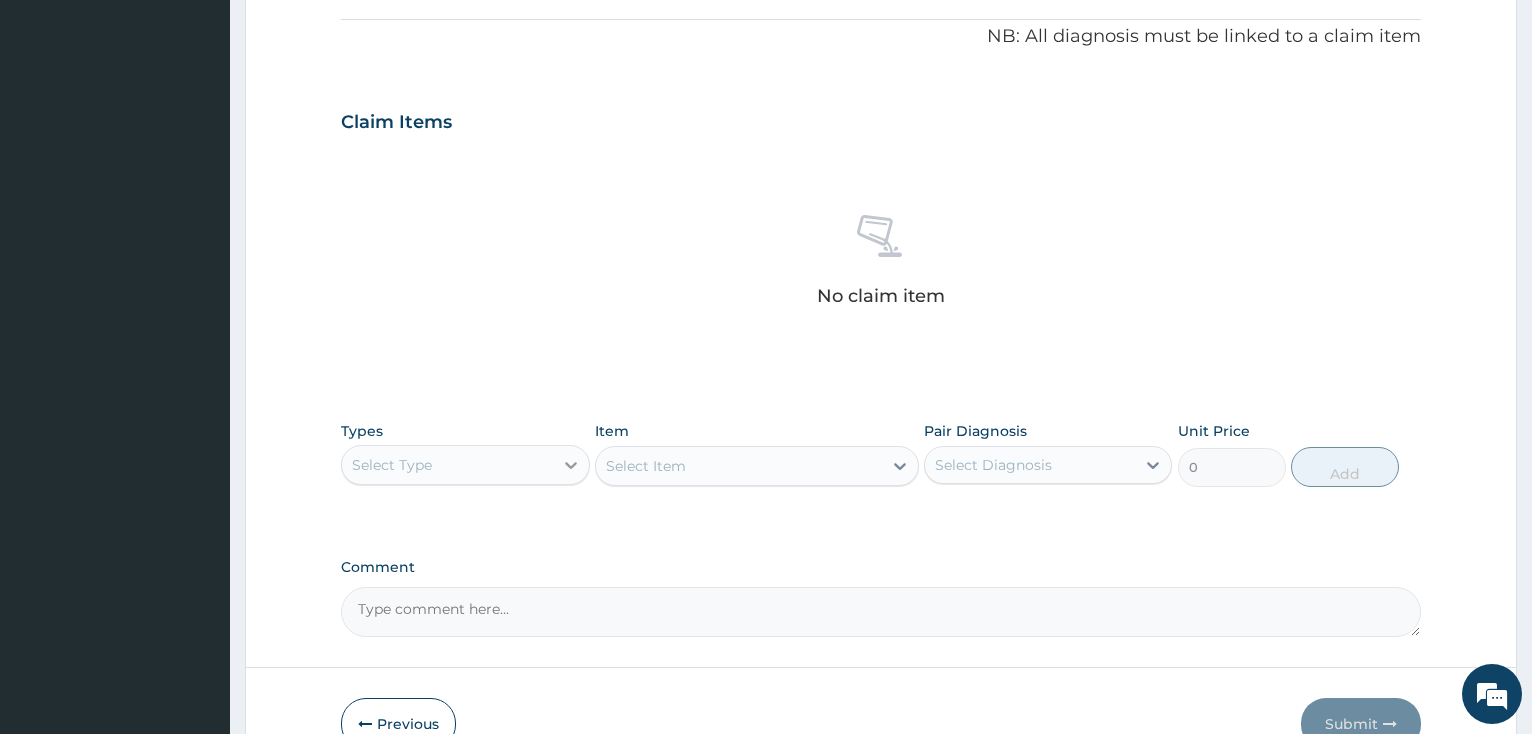 click 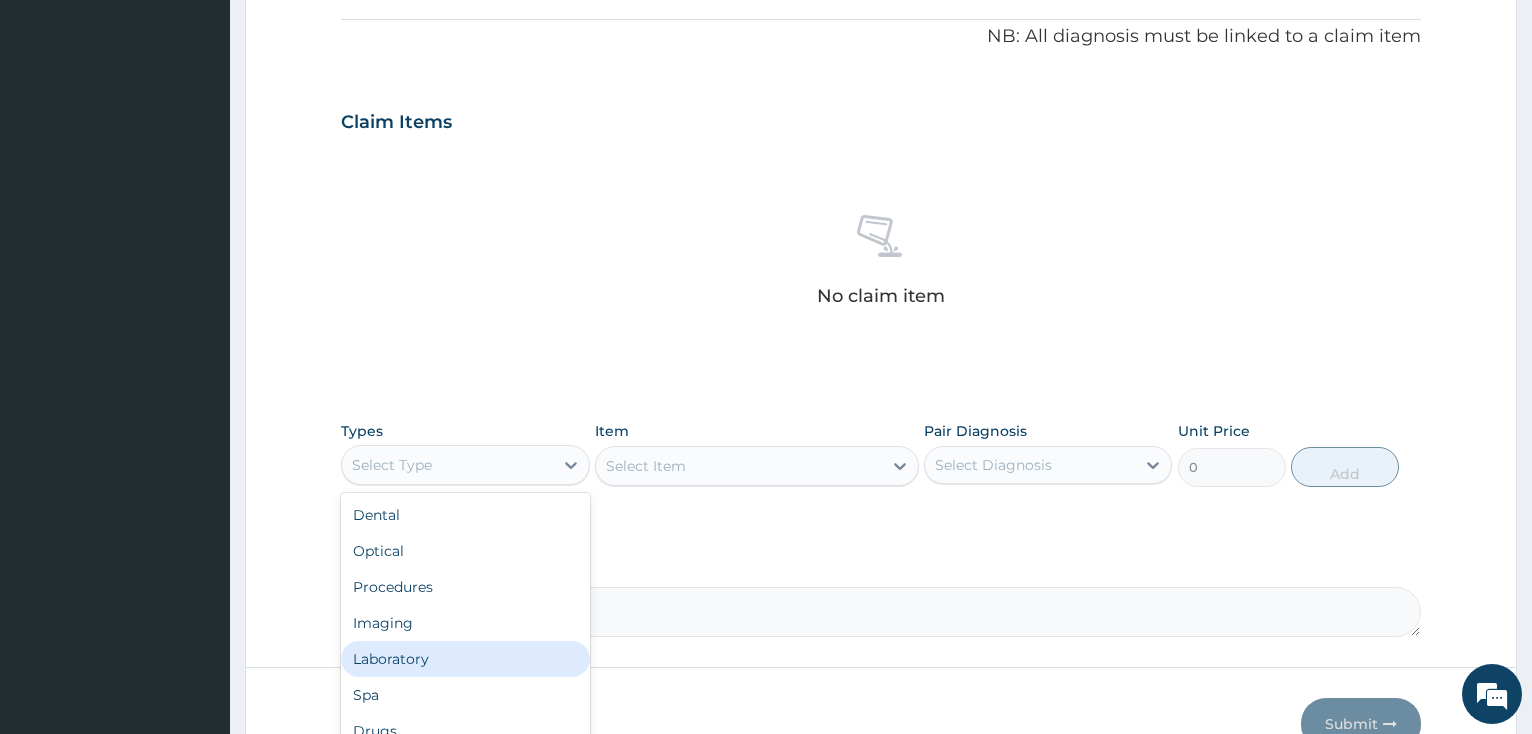 drag, startPoint x: 455, startPoint y: 664, endPoint x: 469, endPoint y: 654, distance: 17.20465 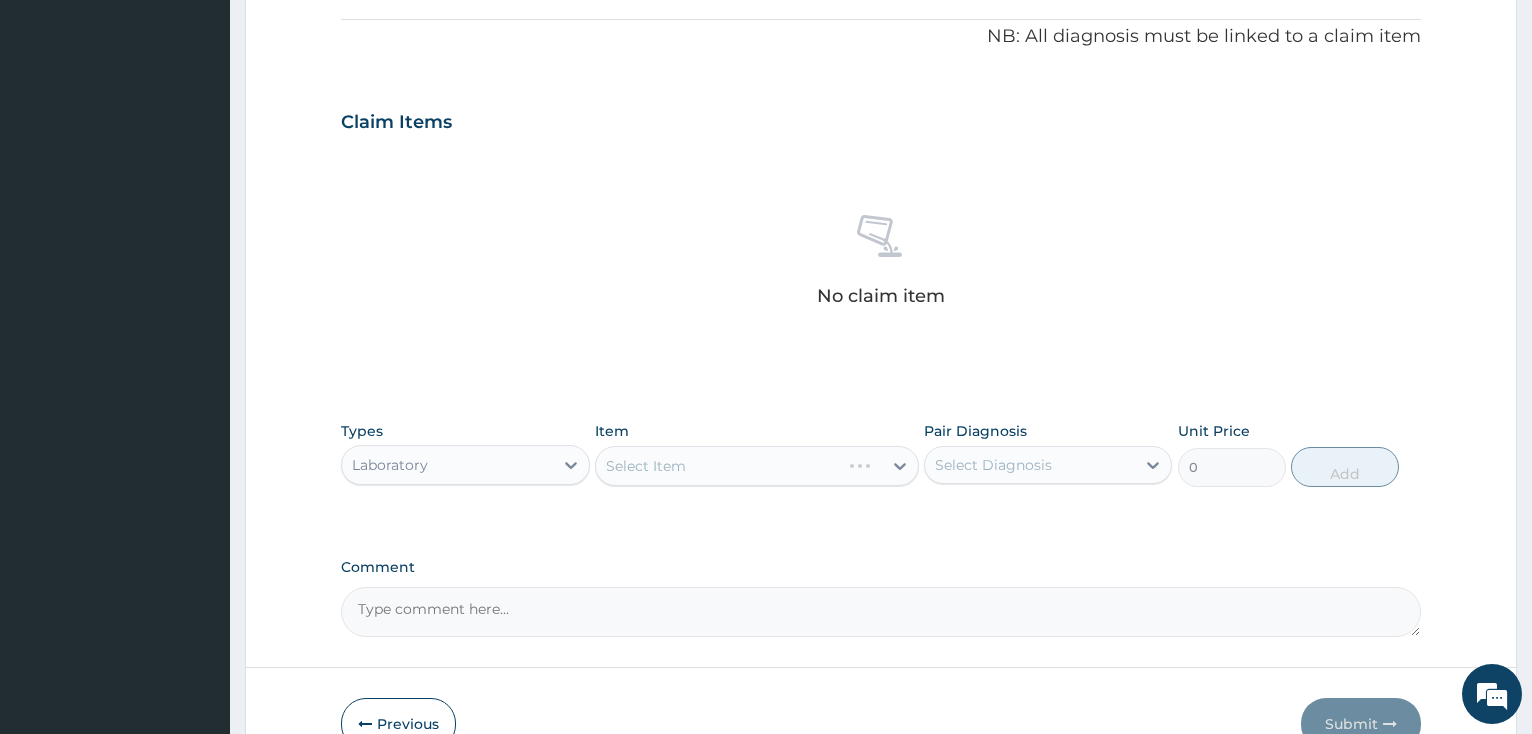 click on "Select Item" at bounding box center [757, 466] 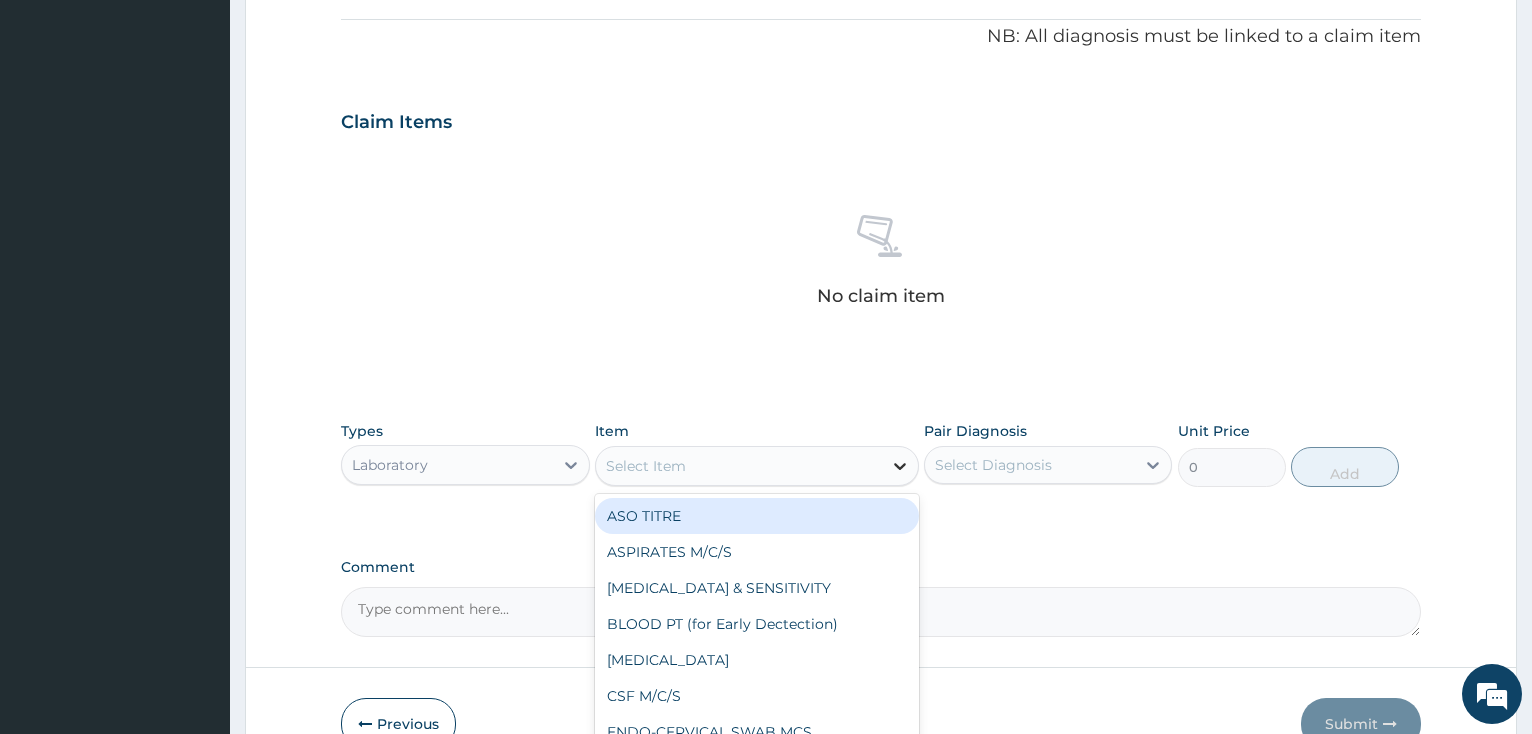 click 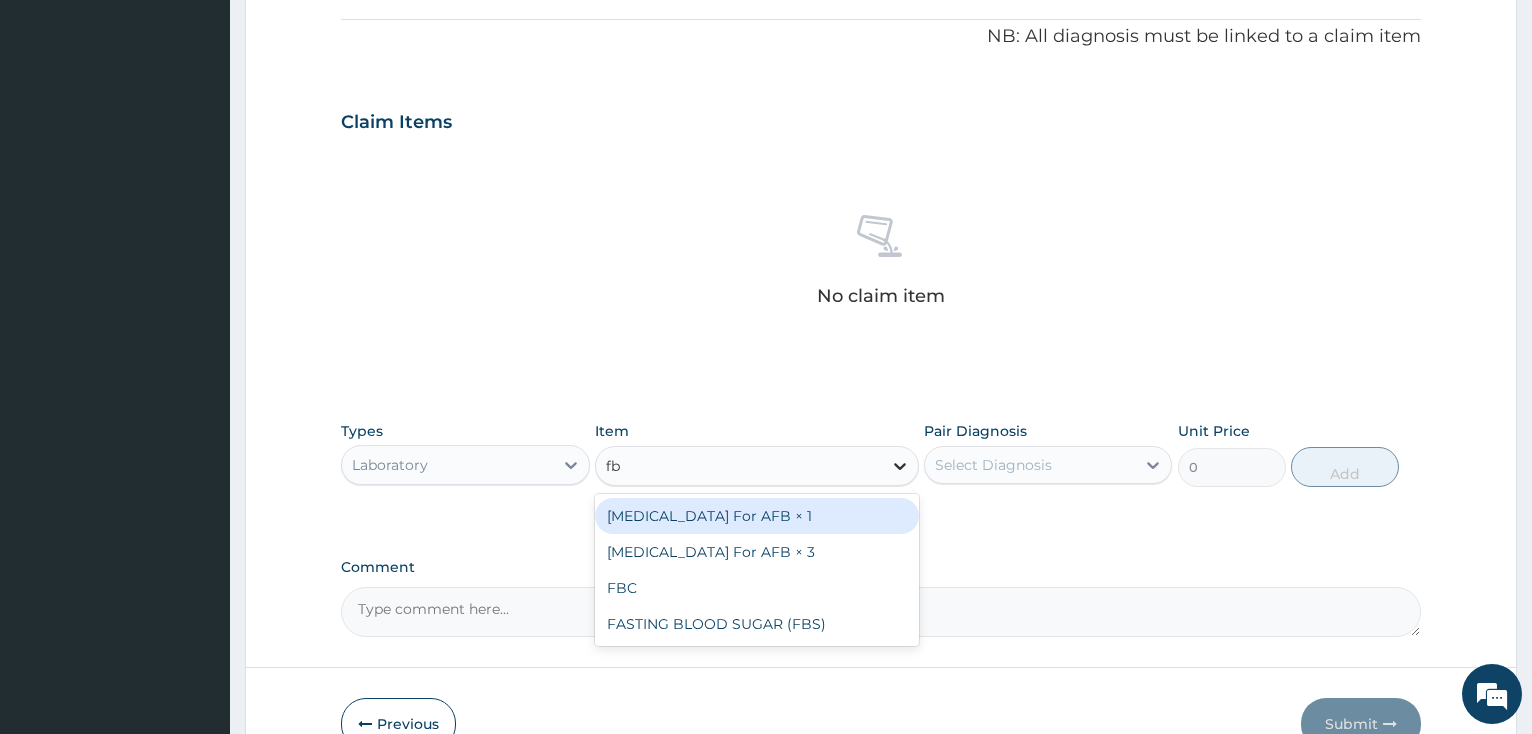 type on "fbc" 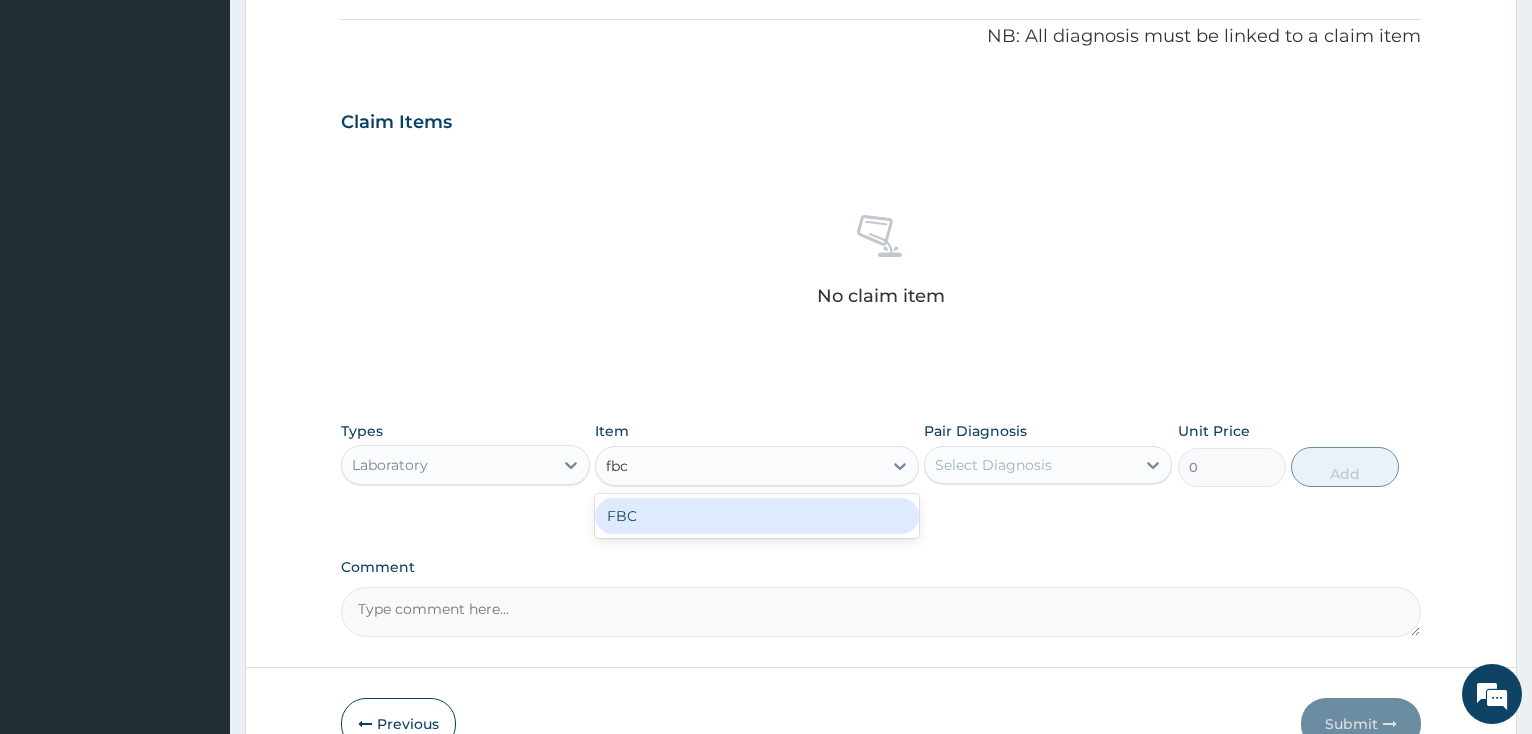 click on "FBC" at bounding box center [757, 516] 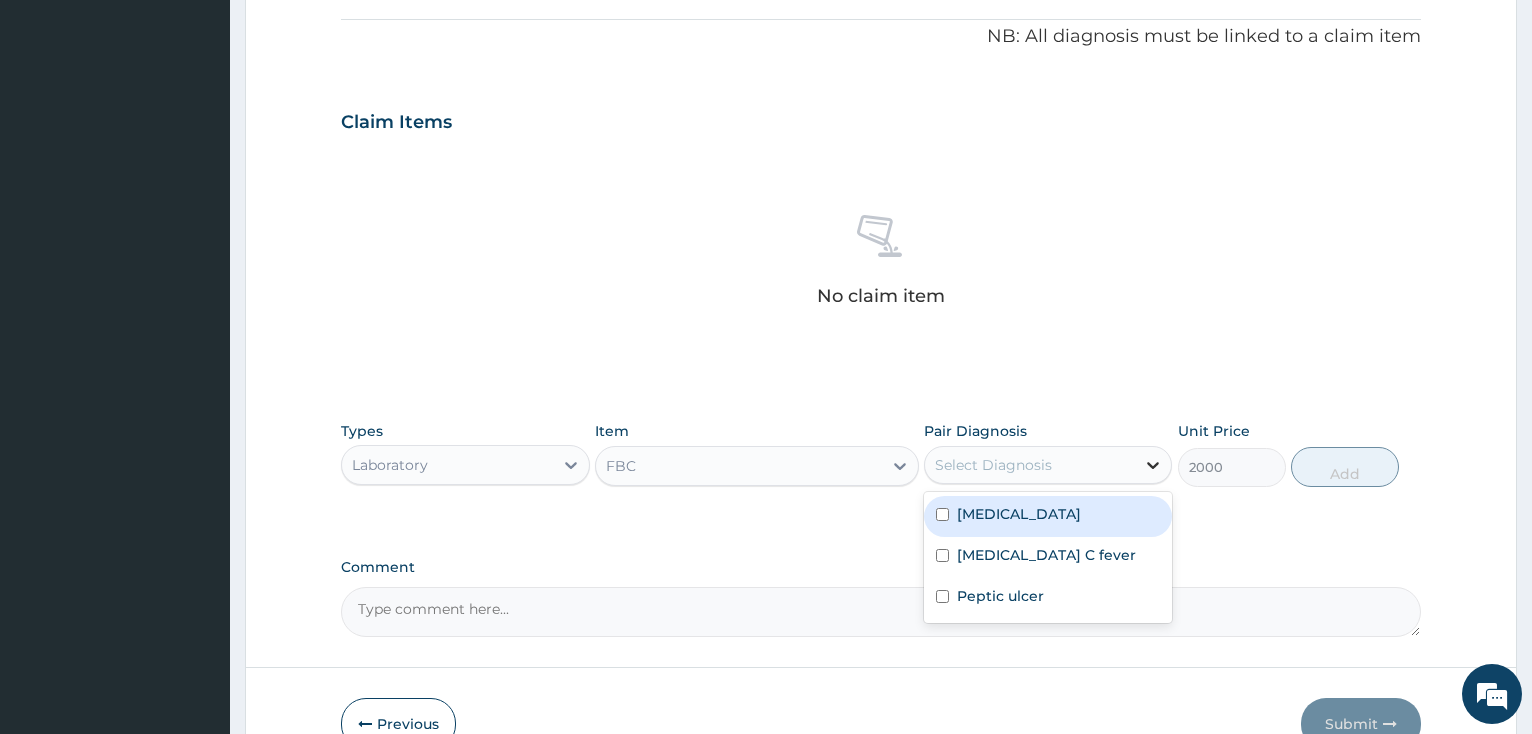 click 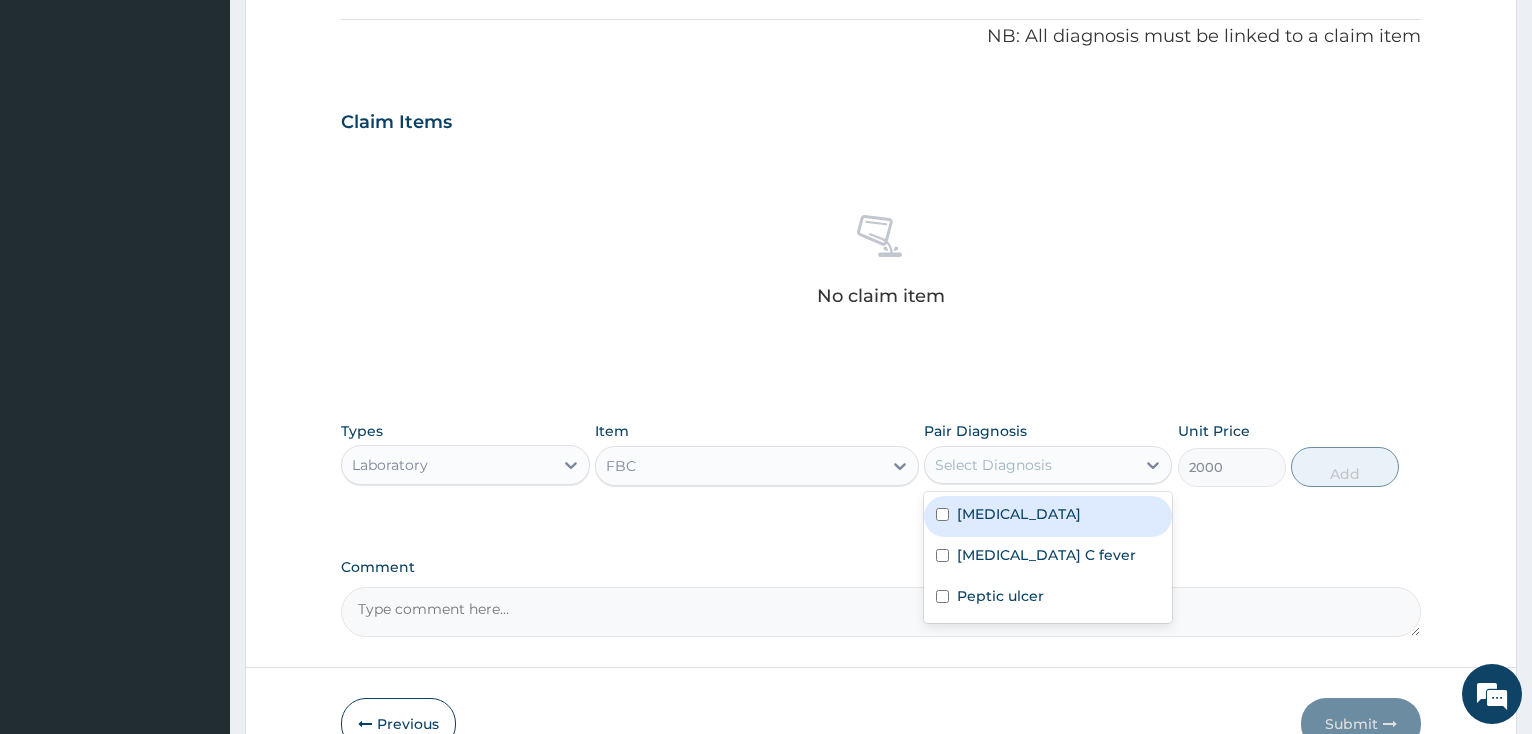 click at bounding box center [942, 514] 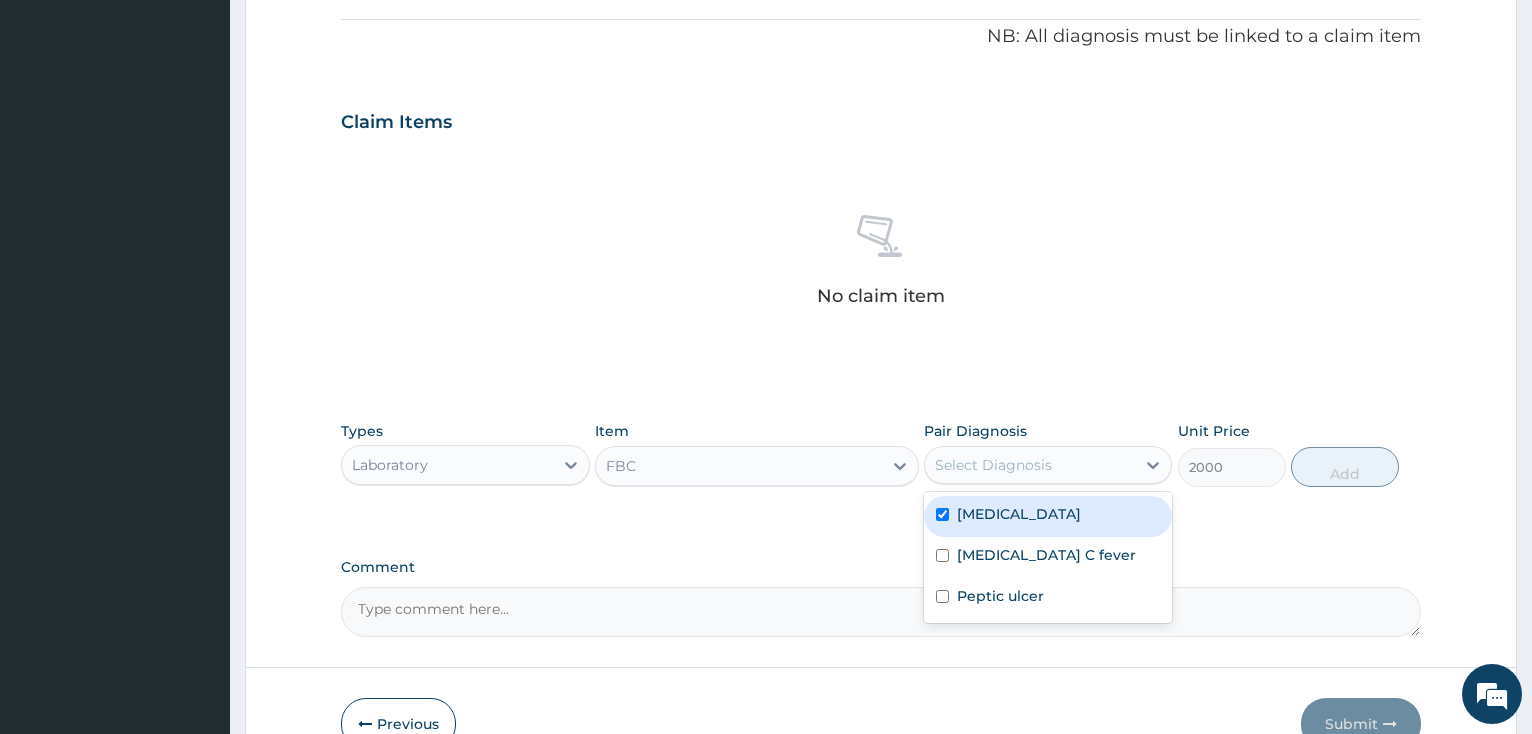 checkbox on "true" 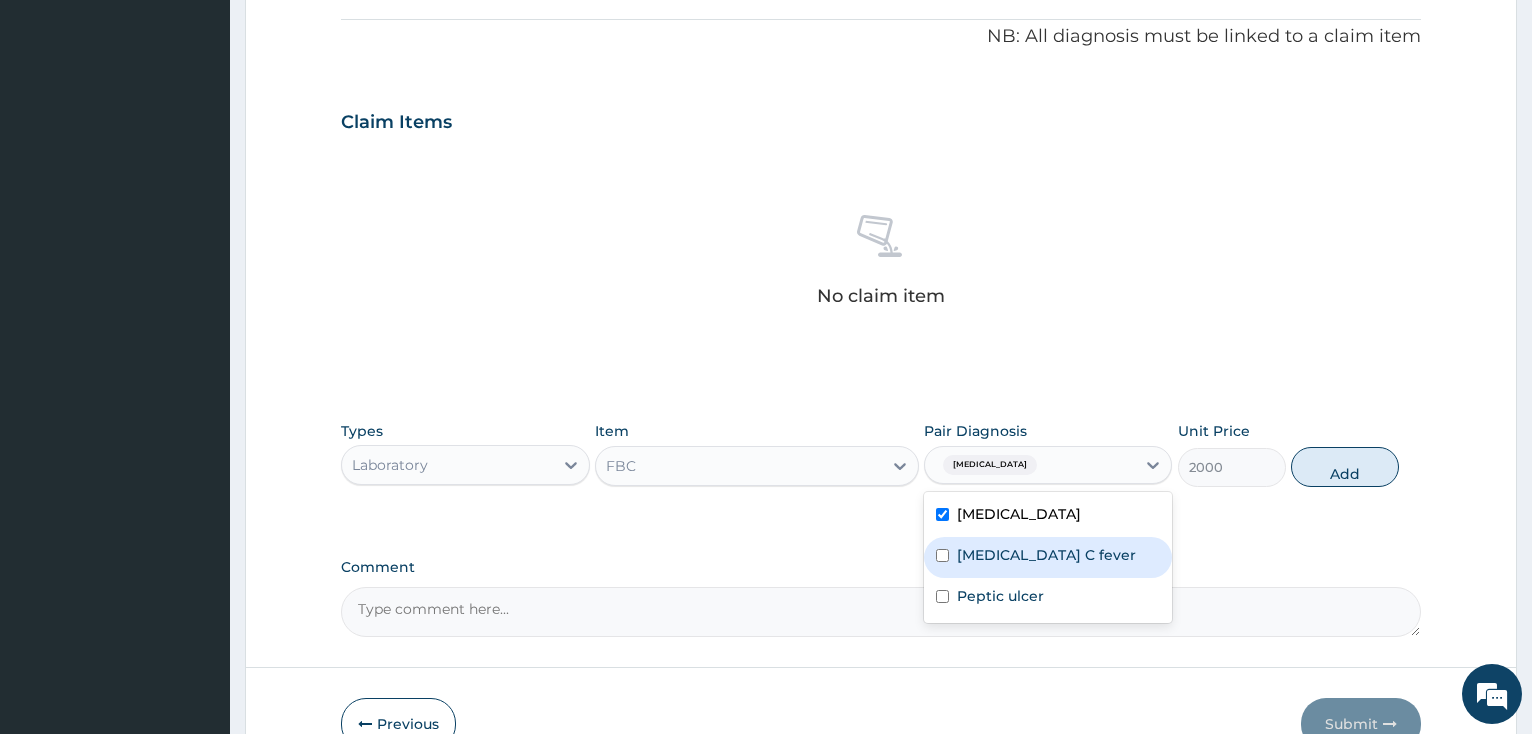 click at bounding box center [942, 555] 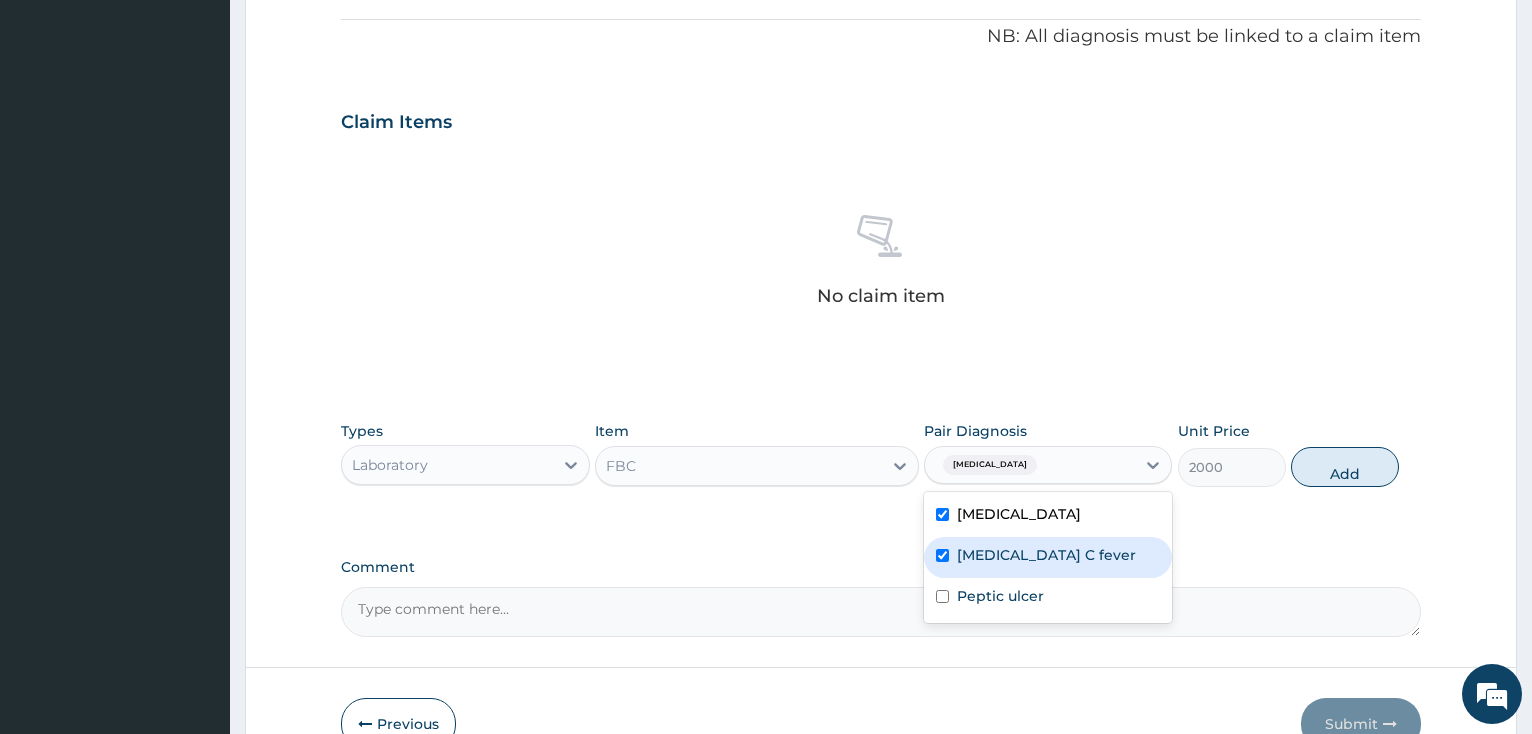 checkbox on "true" 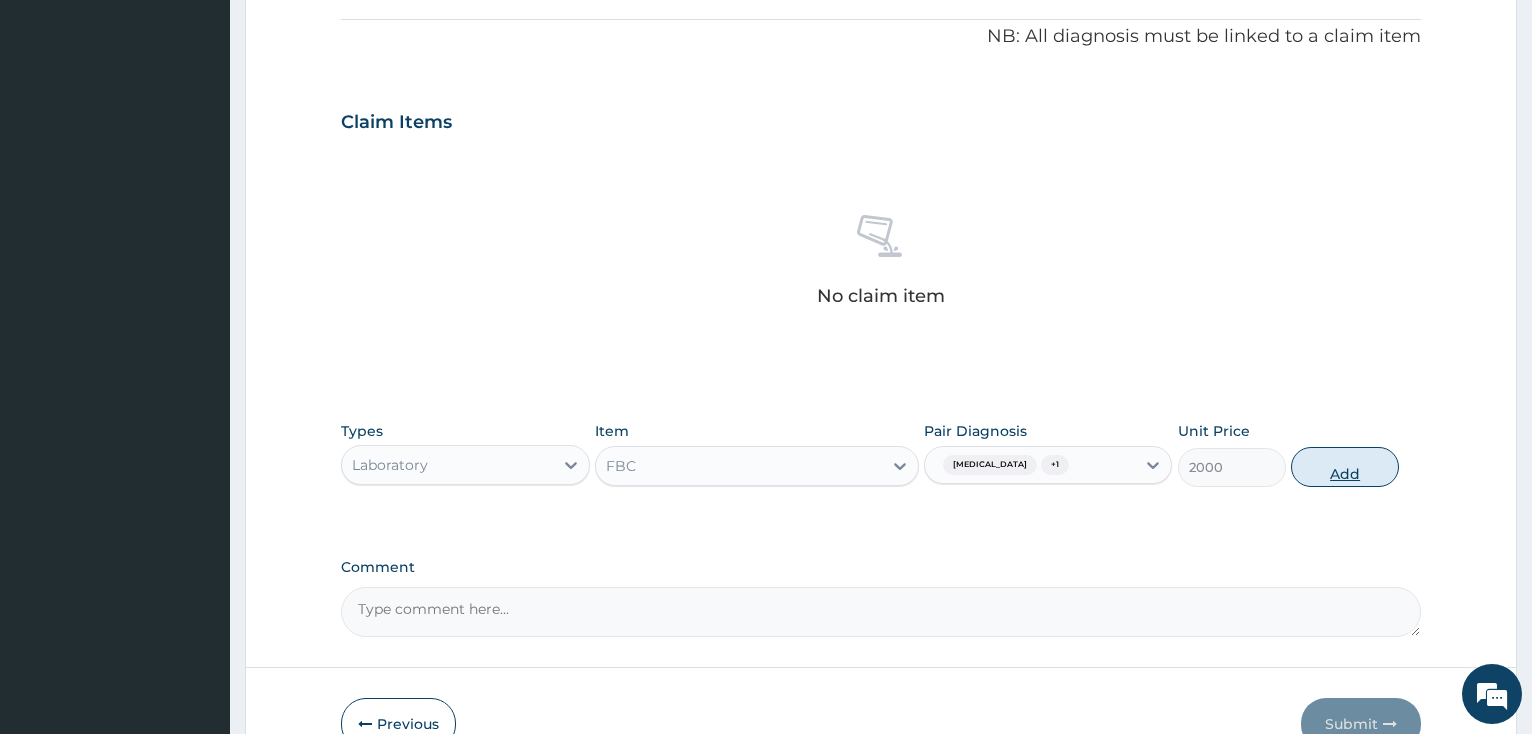 click on "Add" at bounding box center (1345, 467) 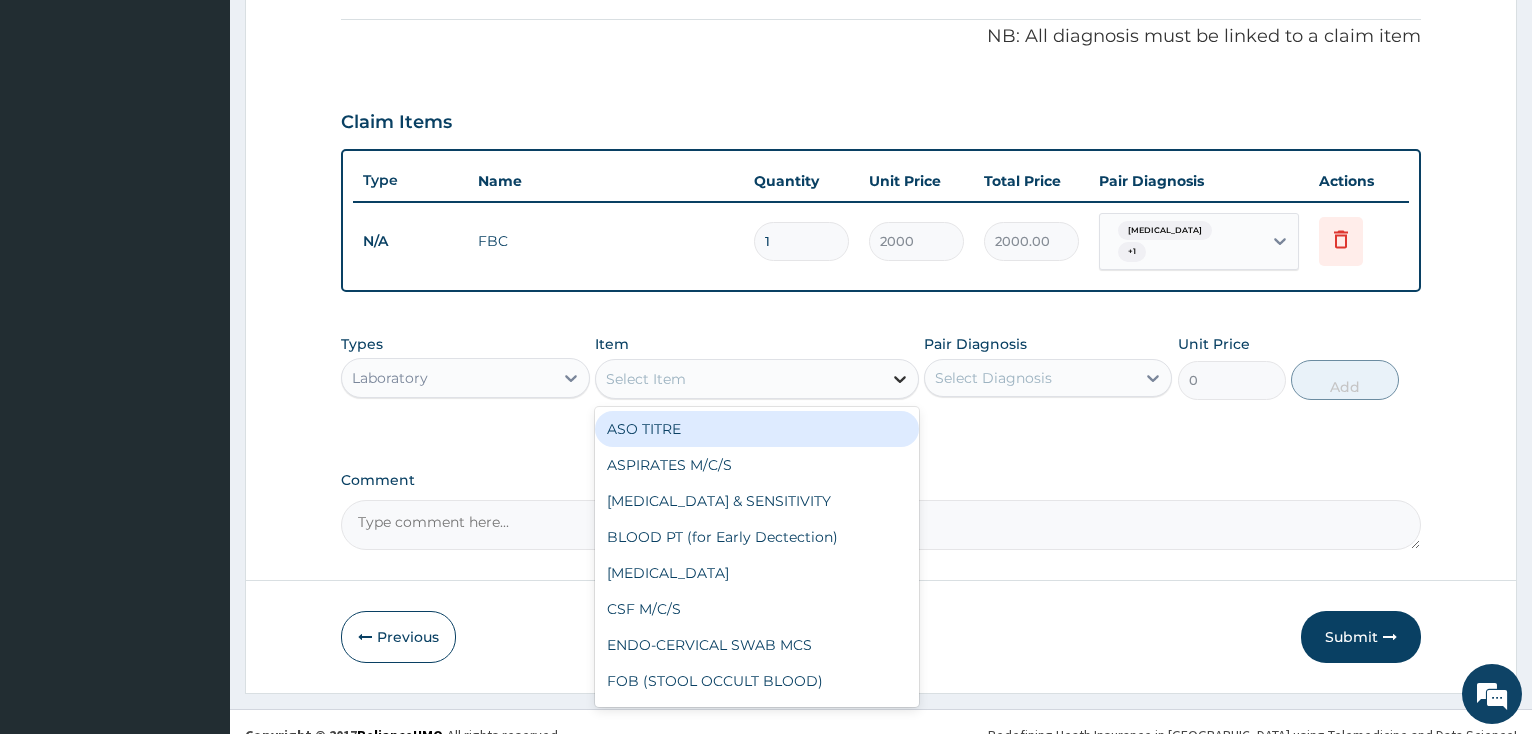 click 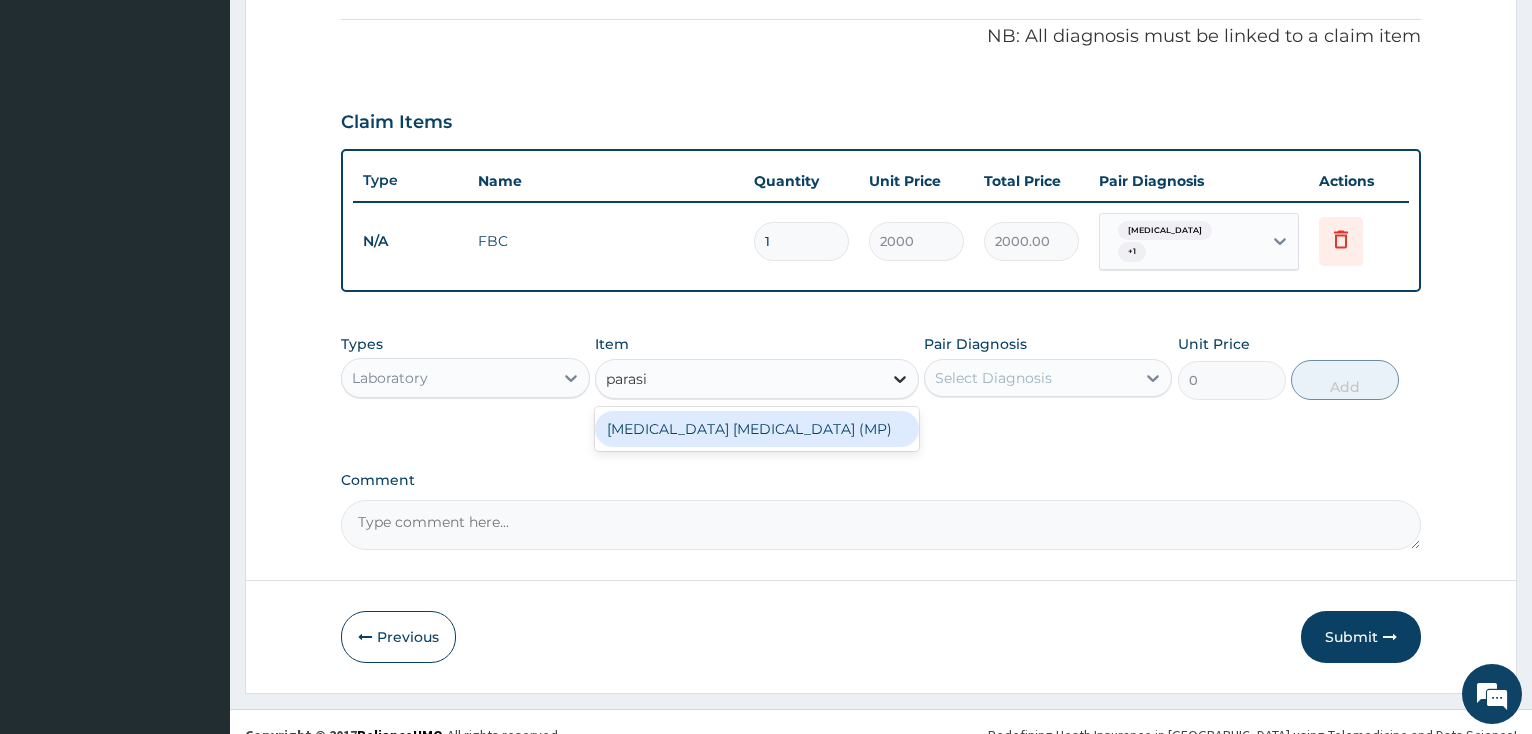 type on "parasit" 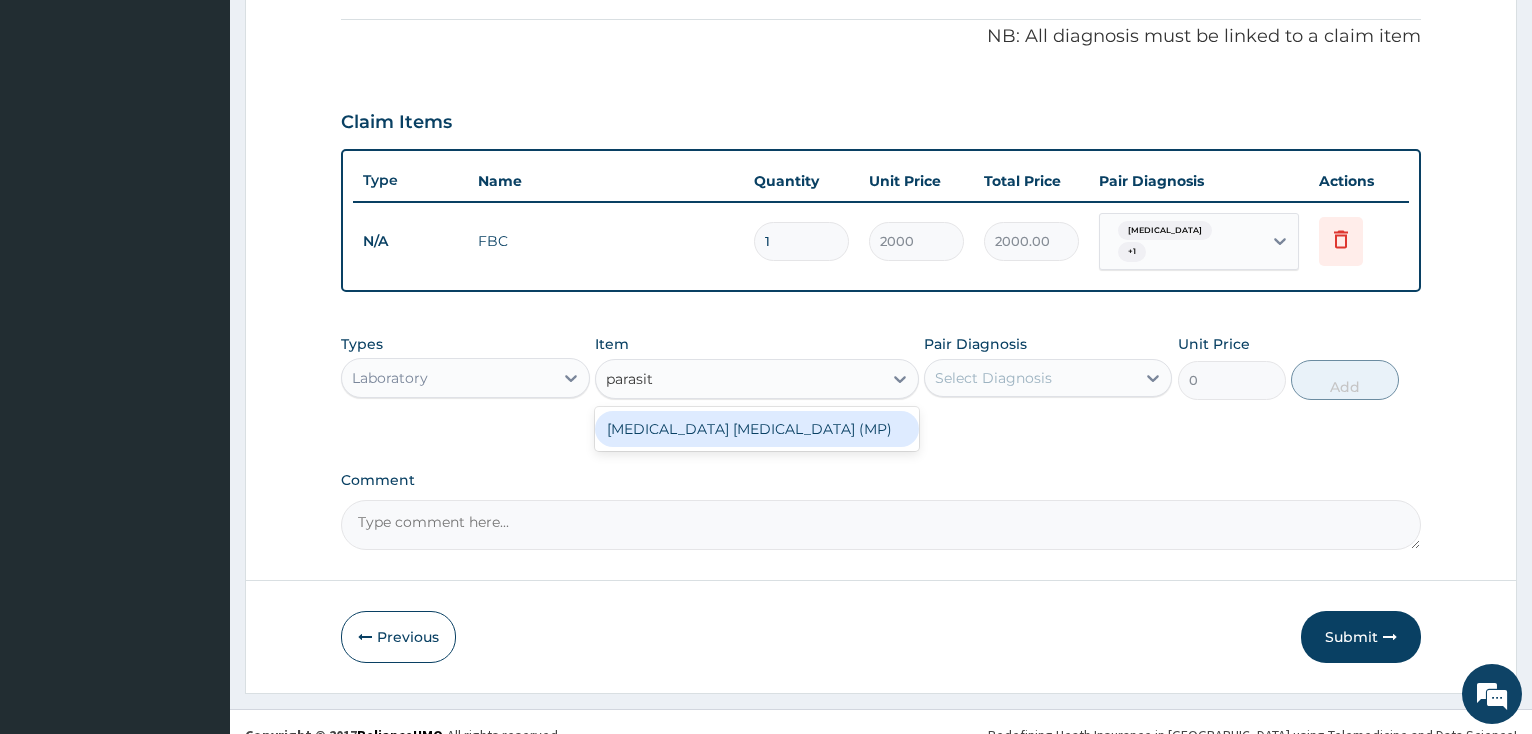 click on "[MEDICAL_DATA] [MEDICAL_DATA] (MP)" at bounding box center [757, 429] 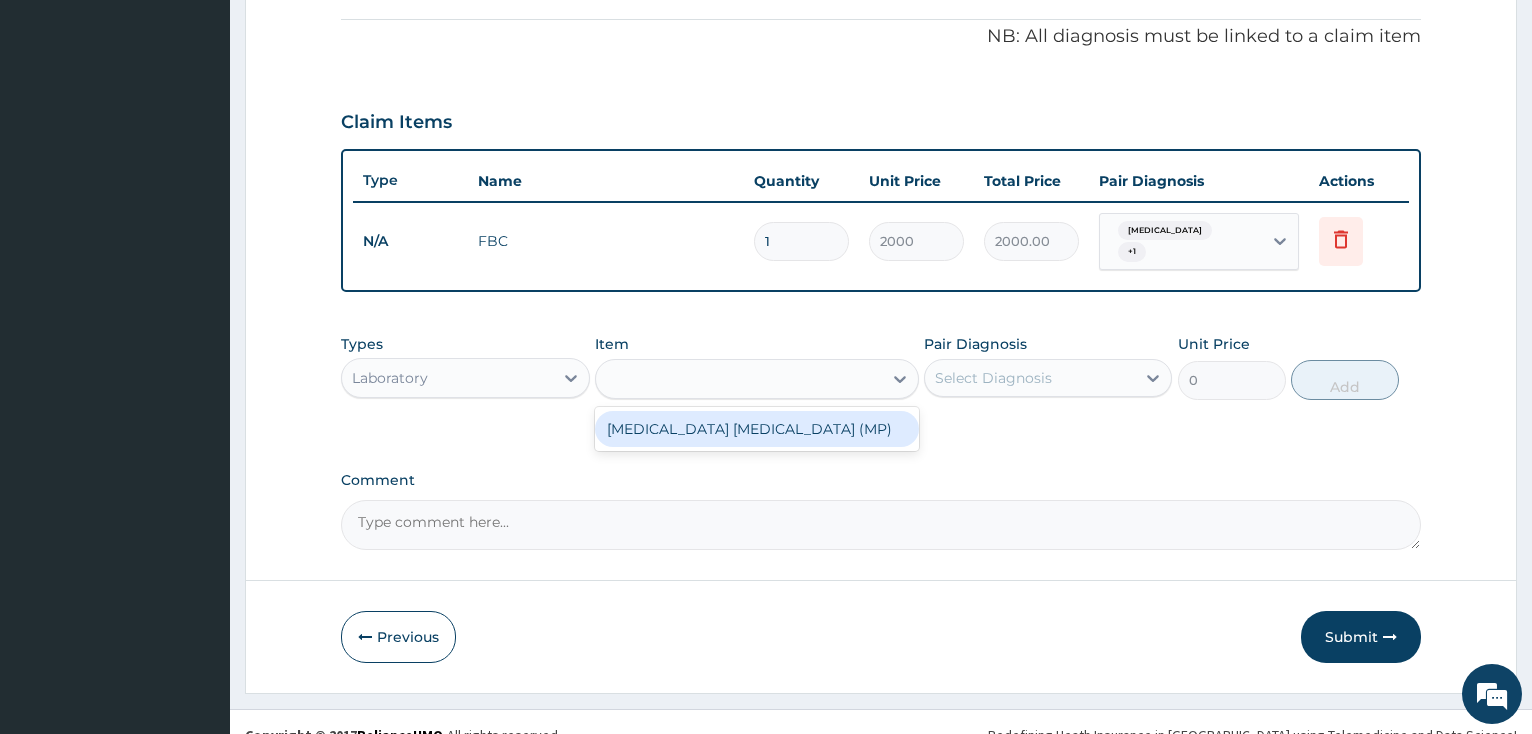 type on "1000" 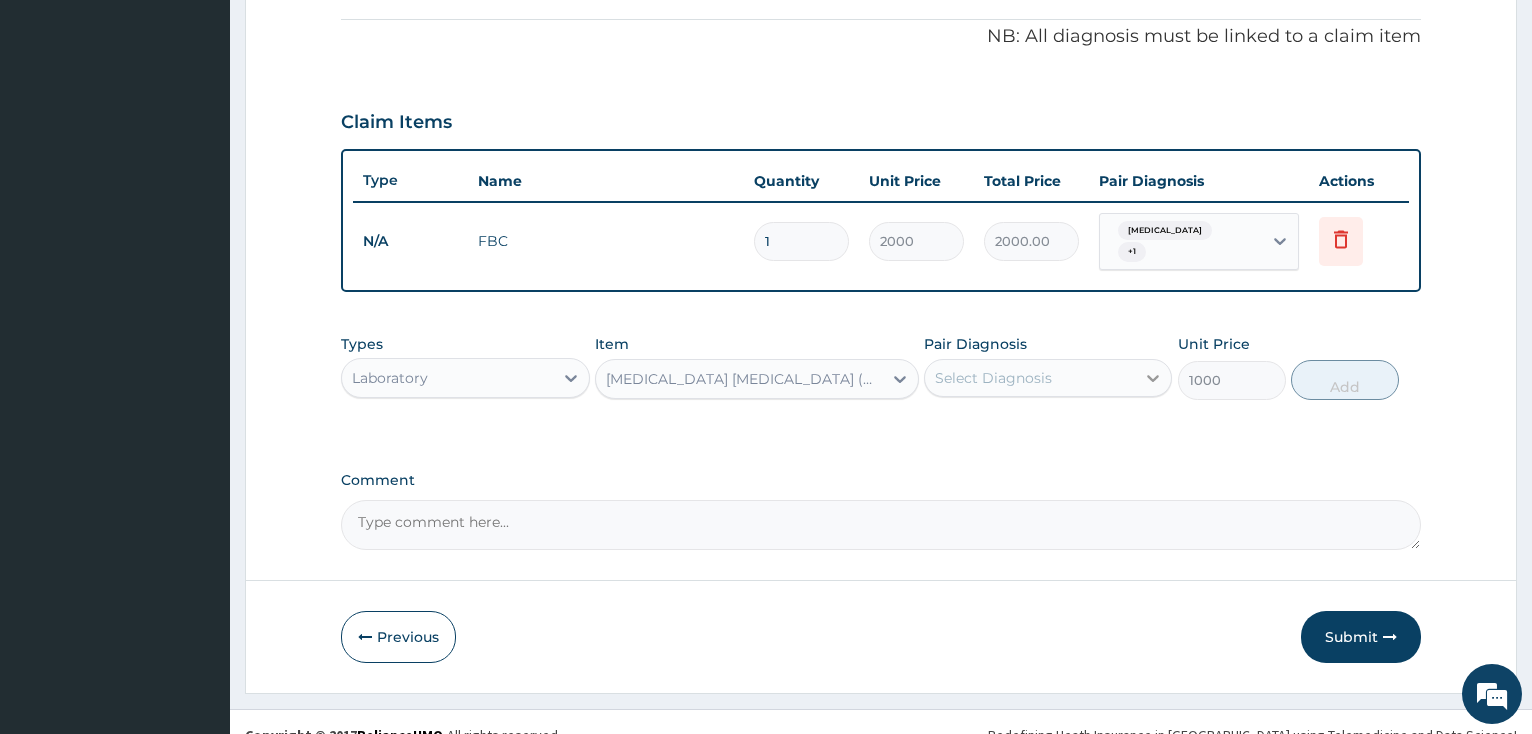 click 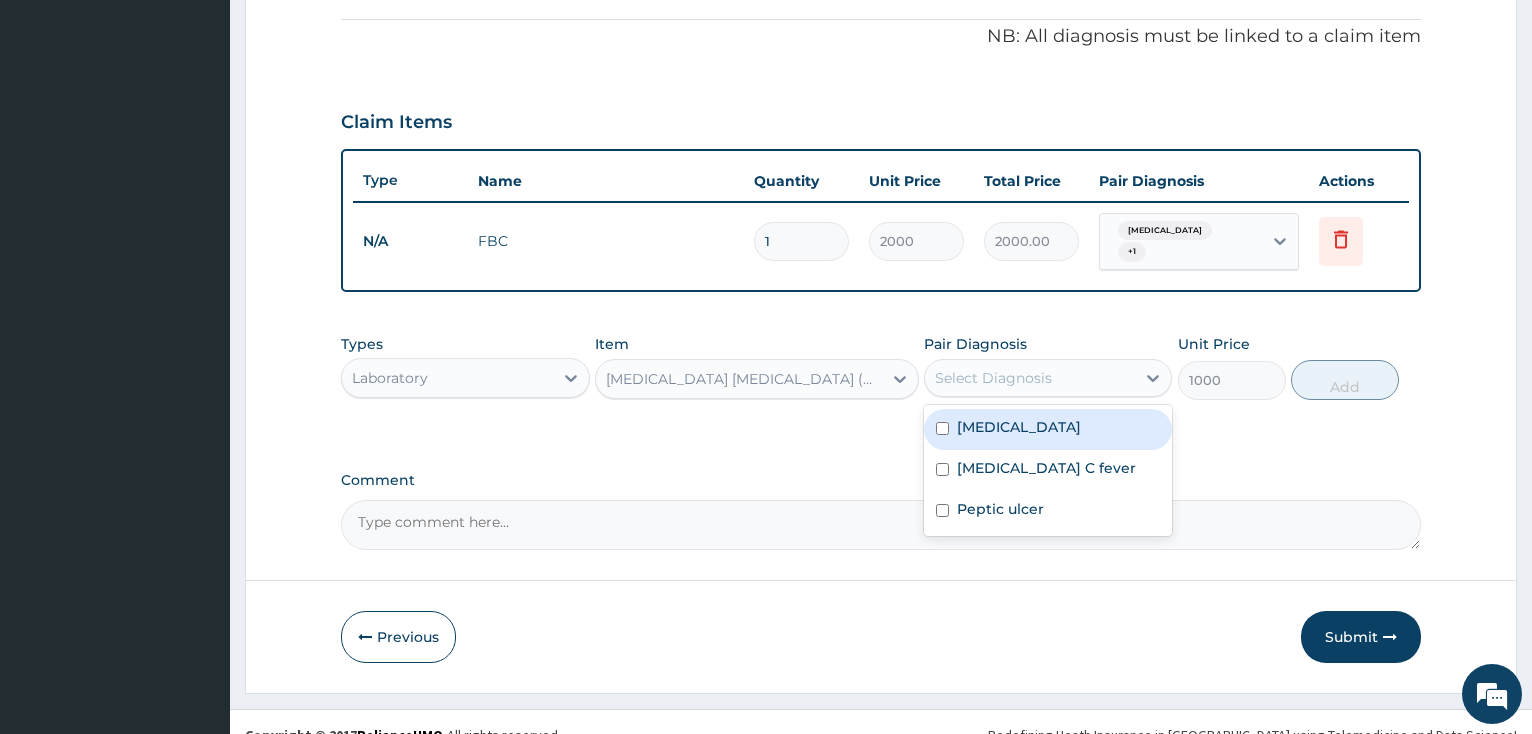 click at bounding box center [942, 428] 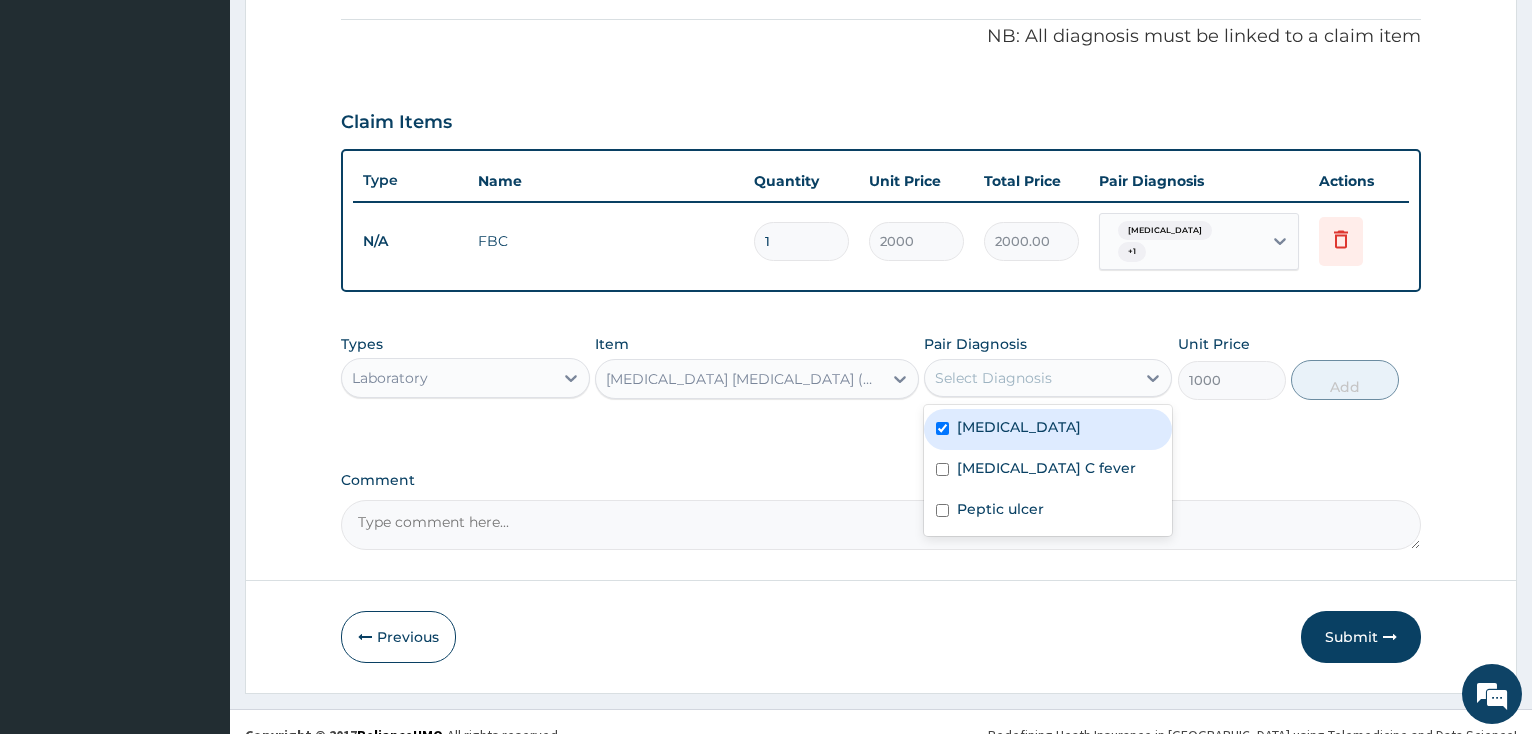 checkbox on "true" 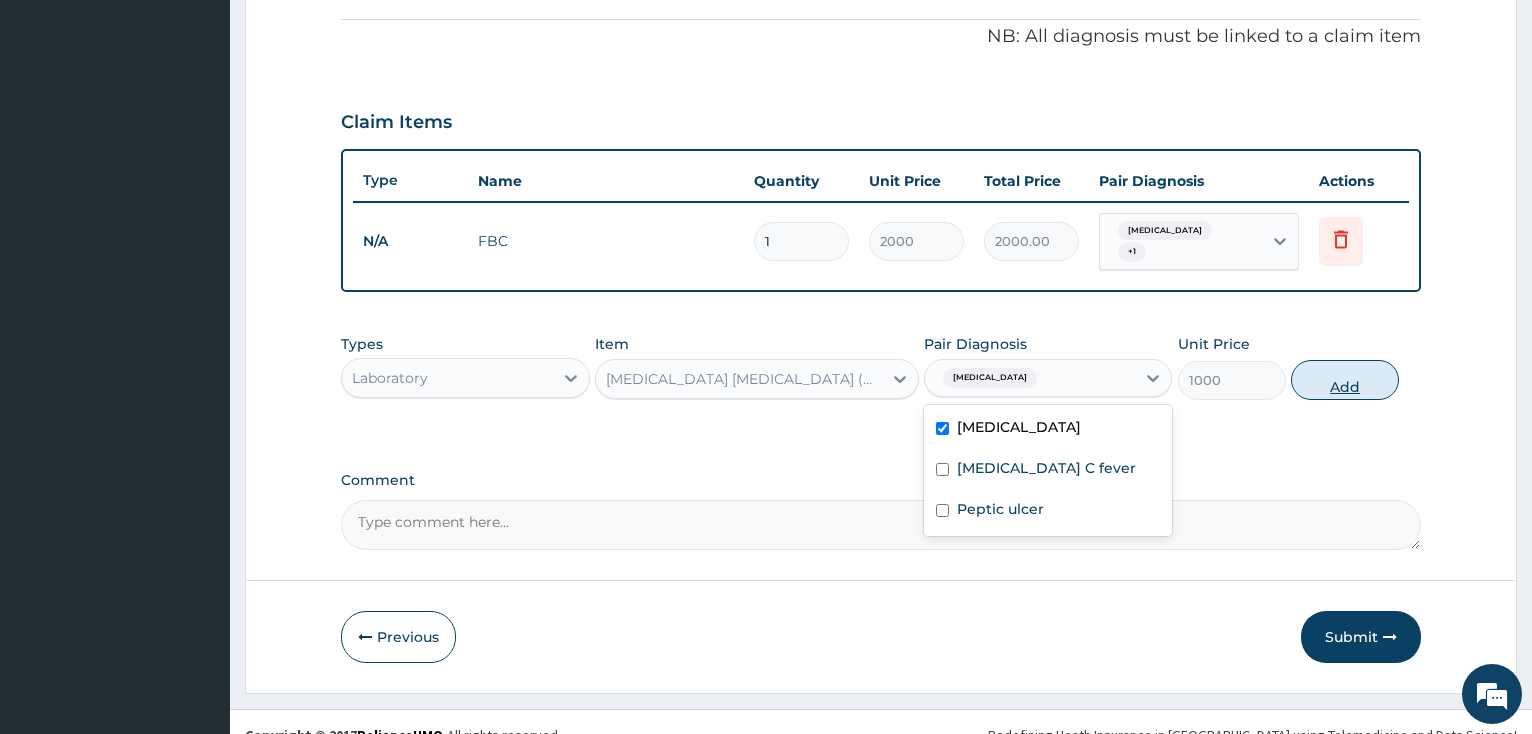 click on "Add" at bounding box center (1345, 380) 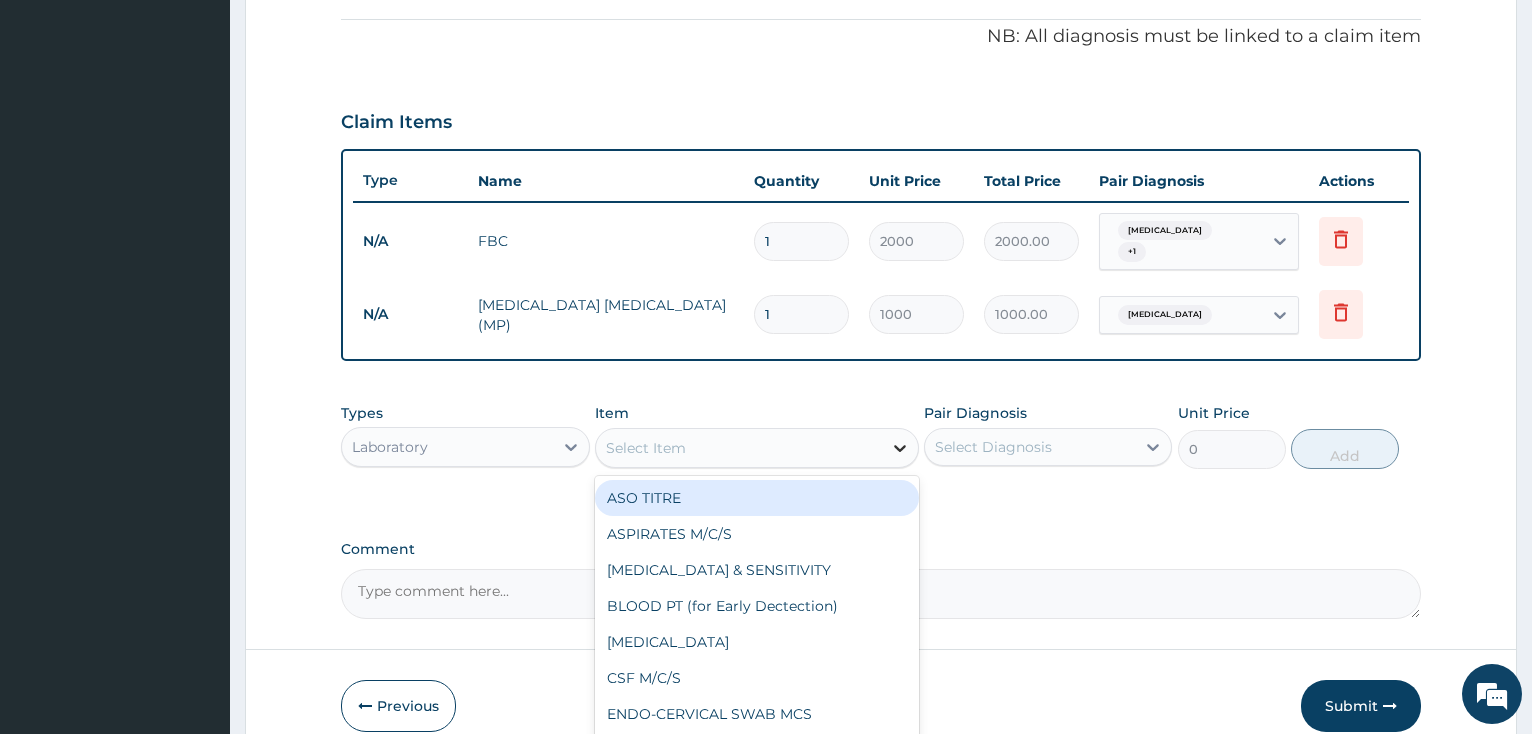 click 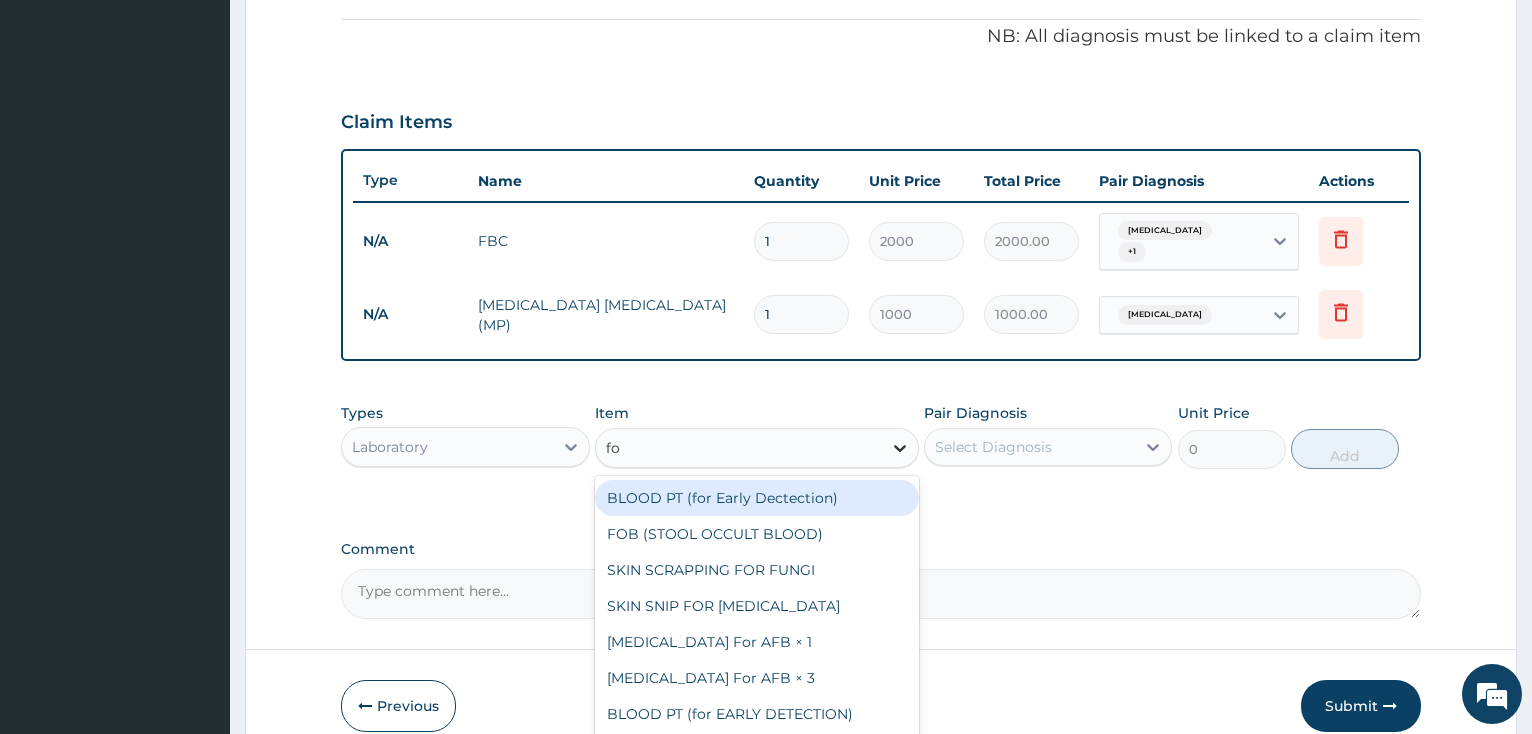 type on "fob" 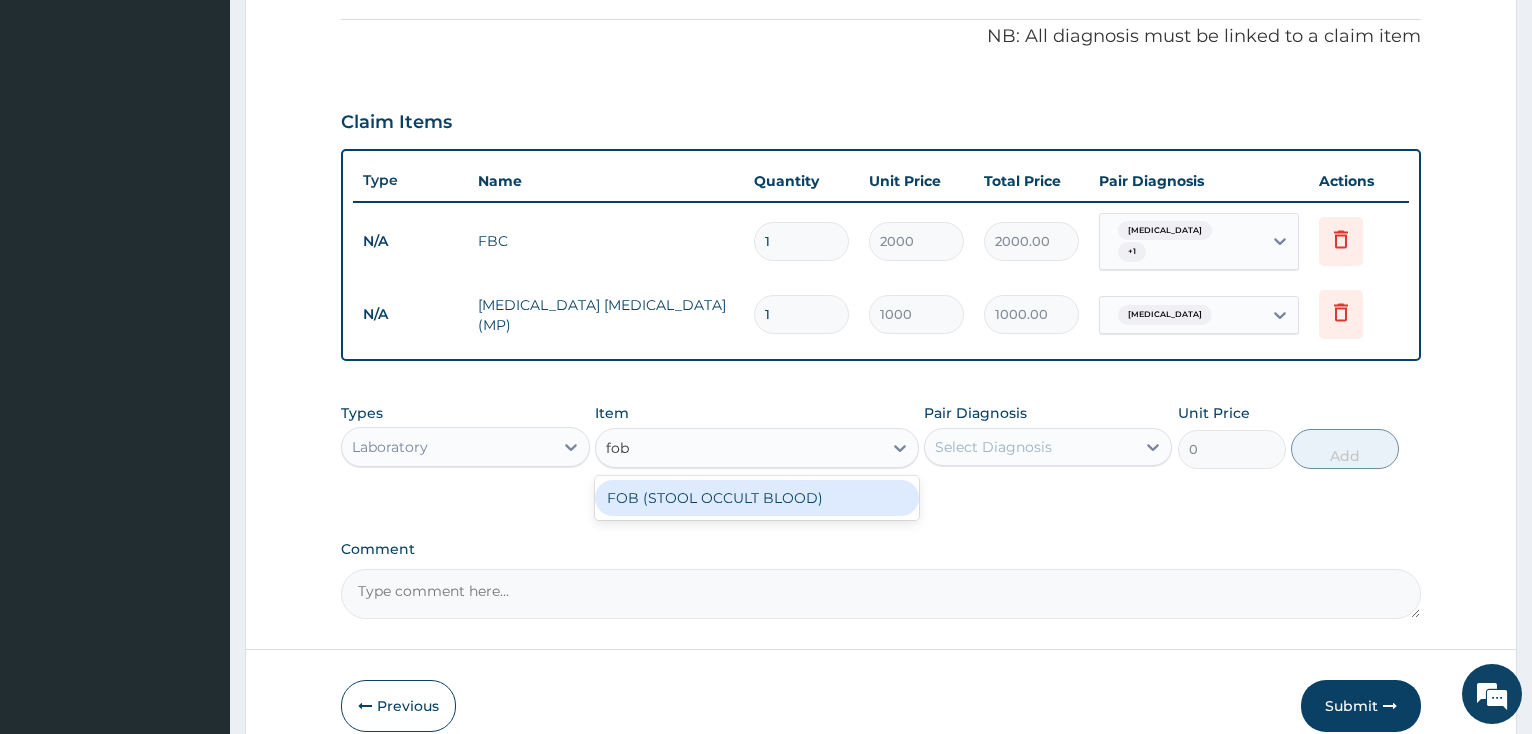 click on "FOB (STOOL OCCULT BLOOD)" at bounding box center [757, 498] 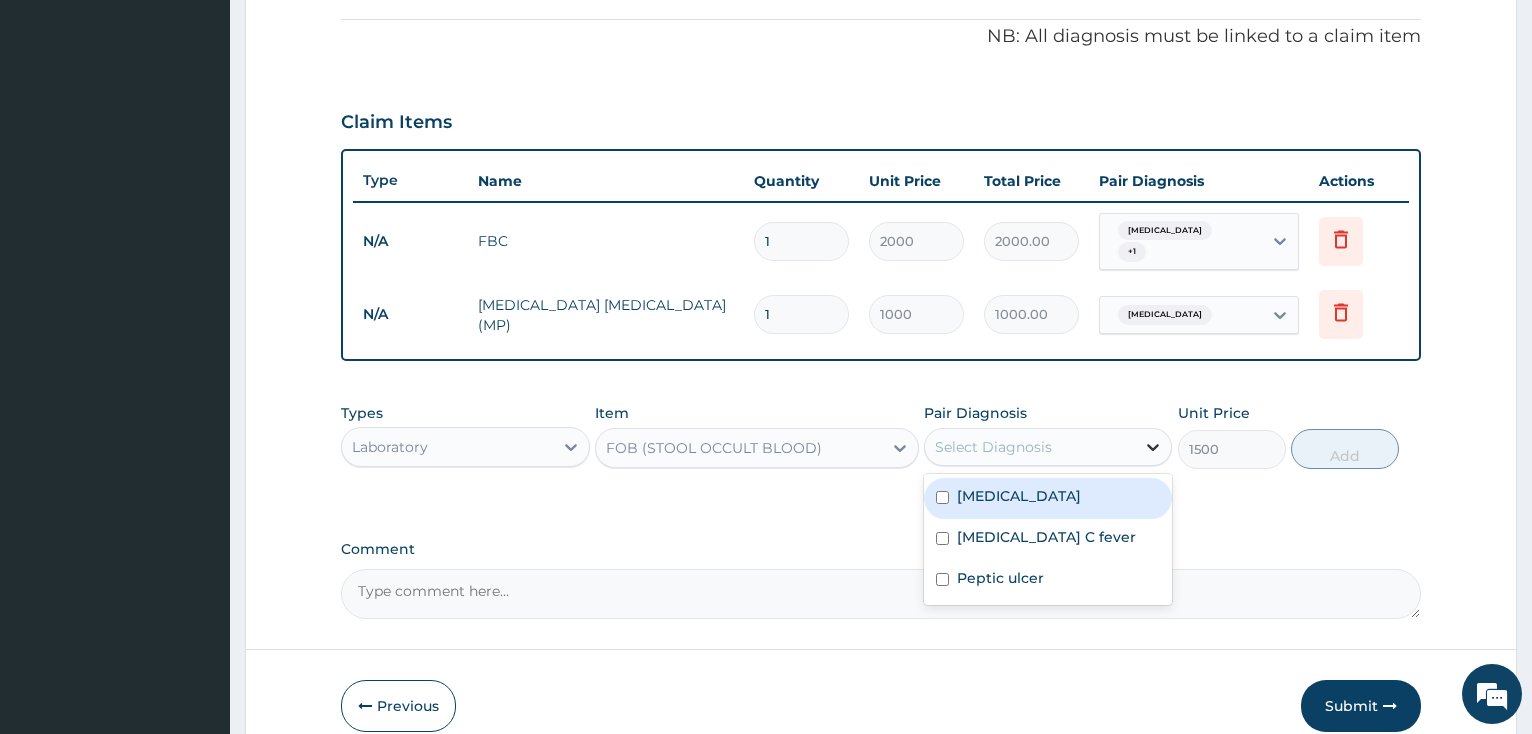click 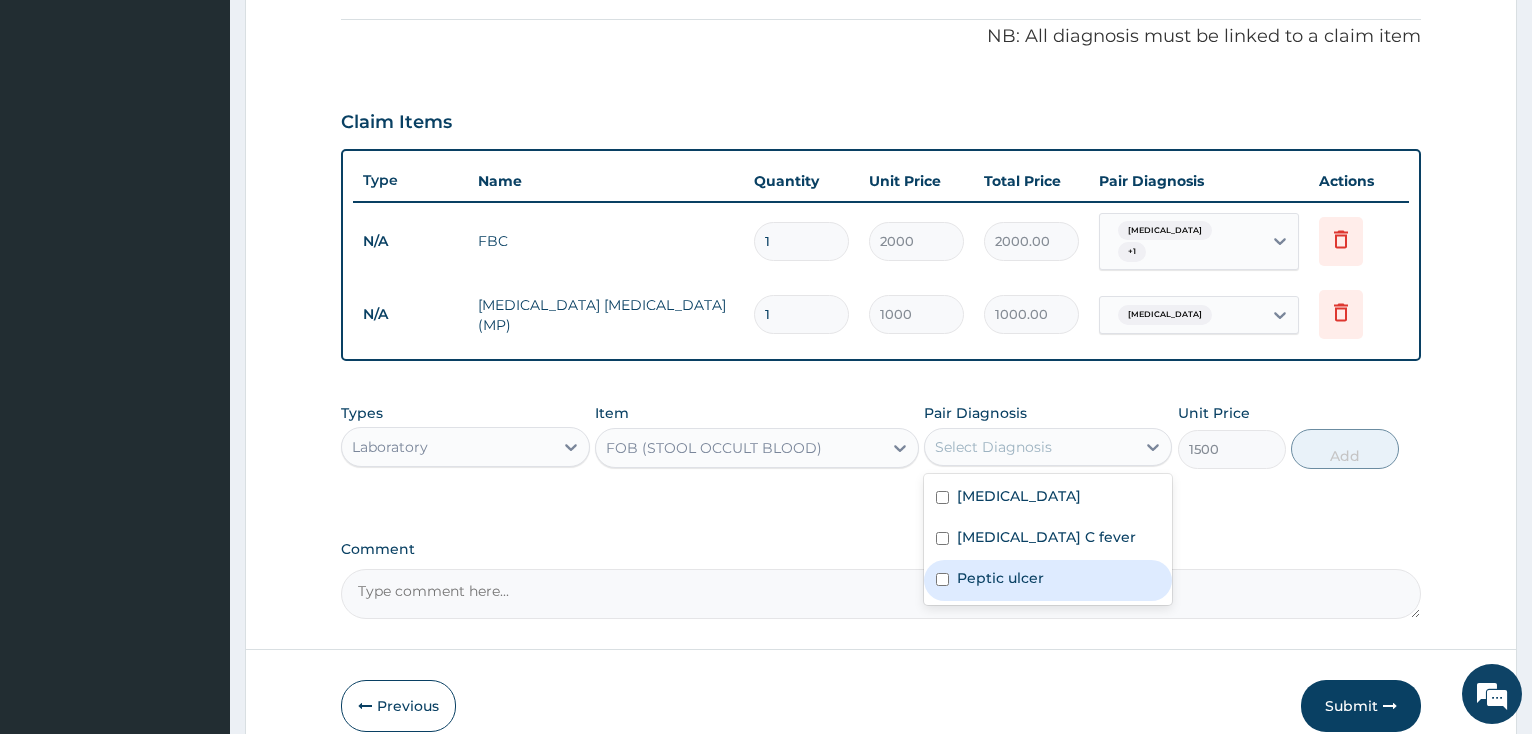 click at bounding box center (942, 579) 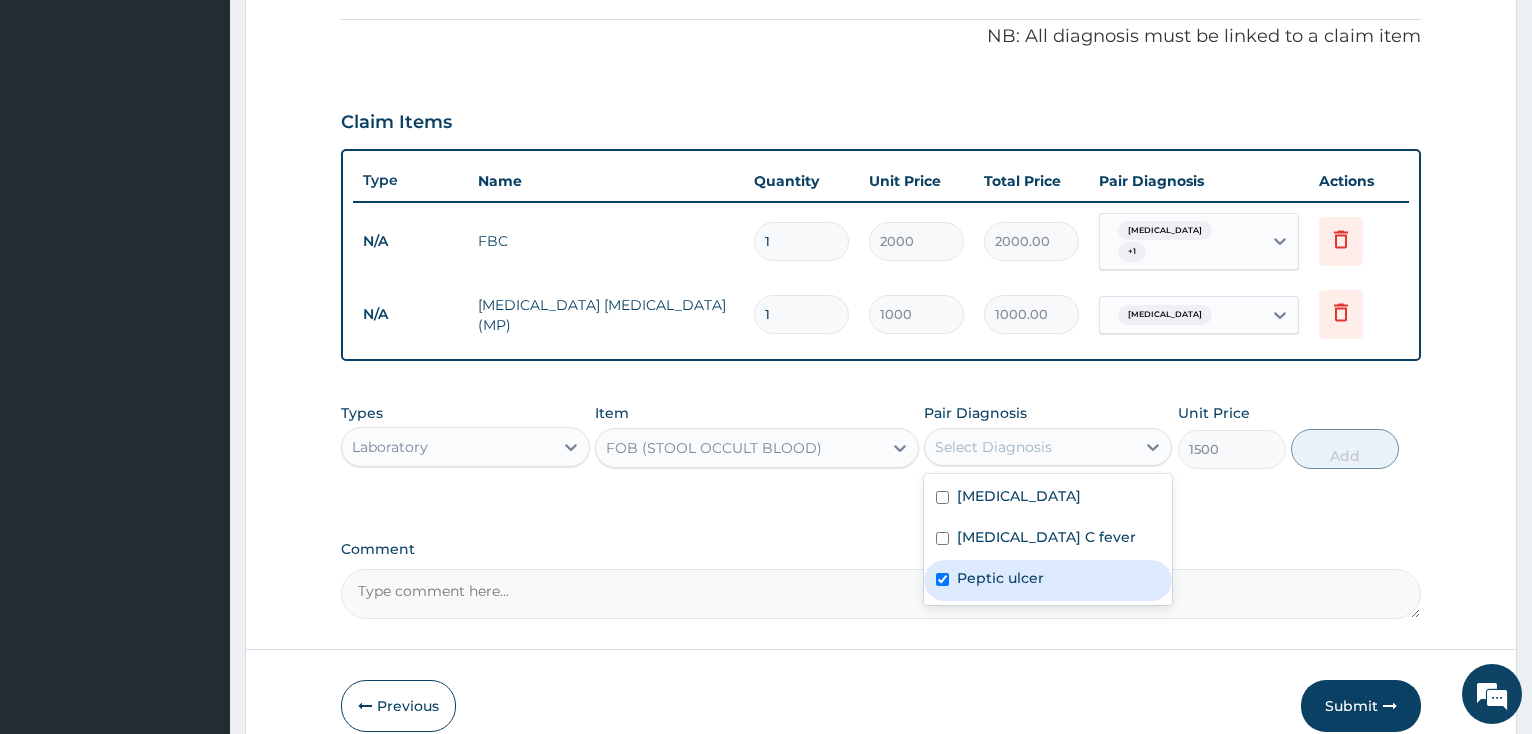 checkbox on "true" 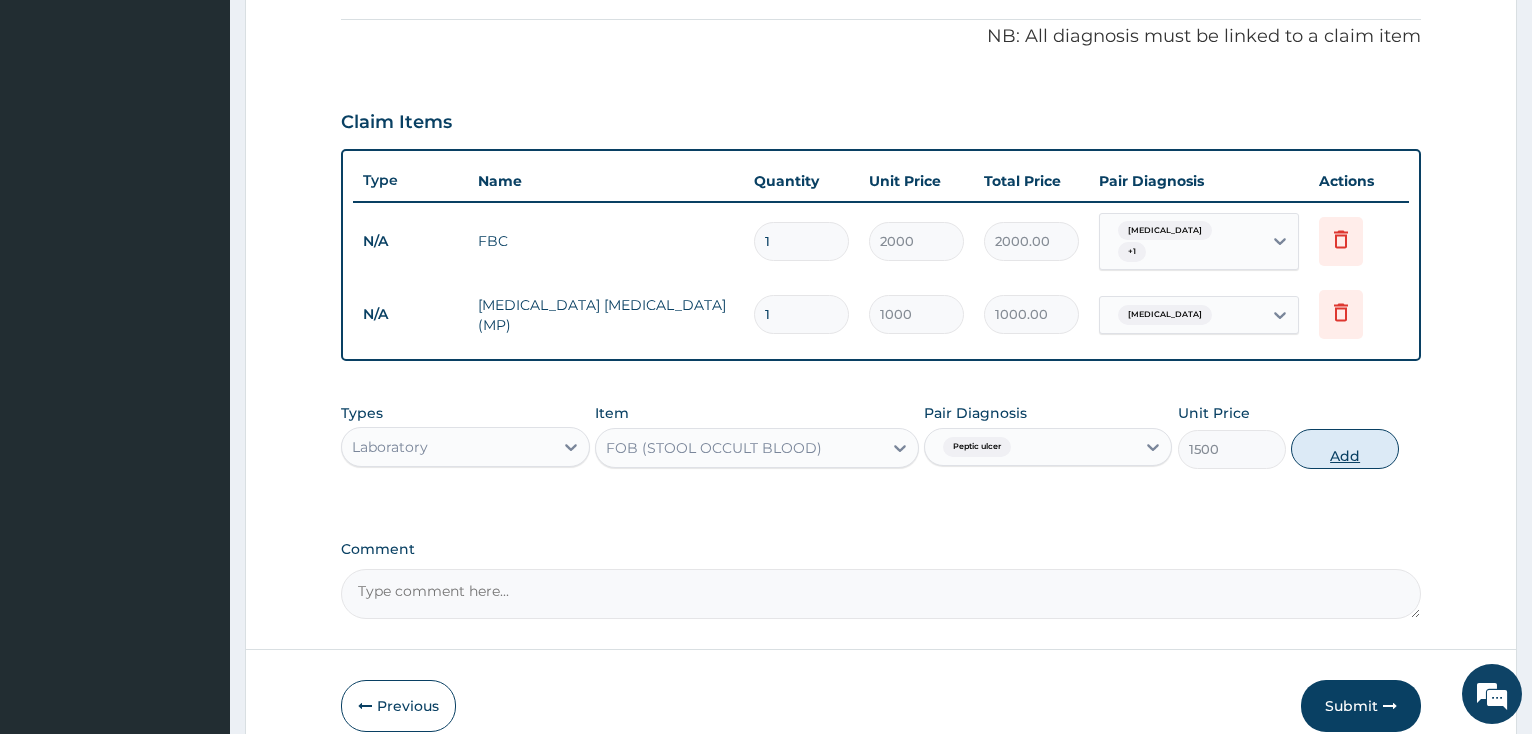 click on "Add" at bounding box center (1345, 449) 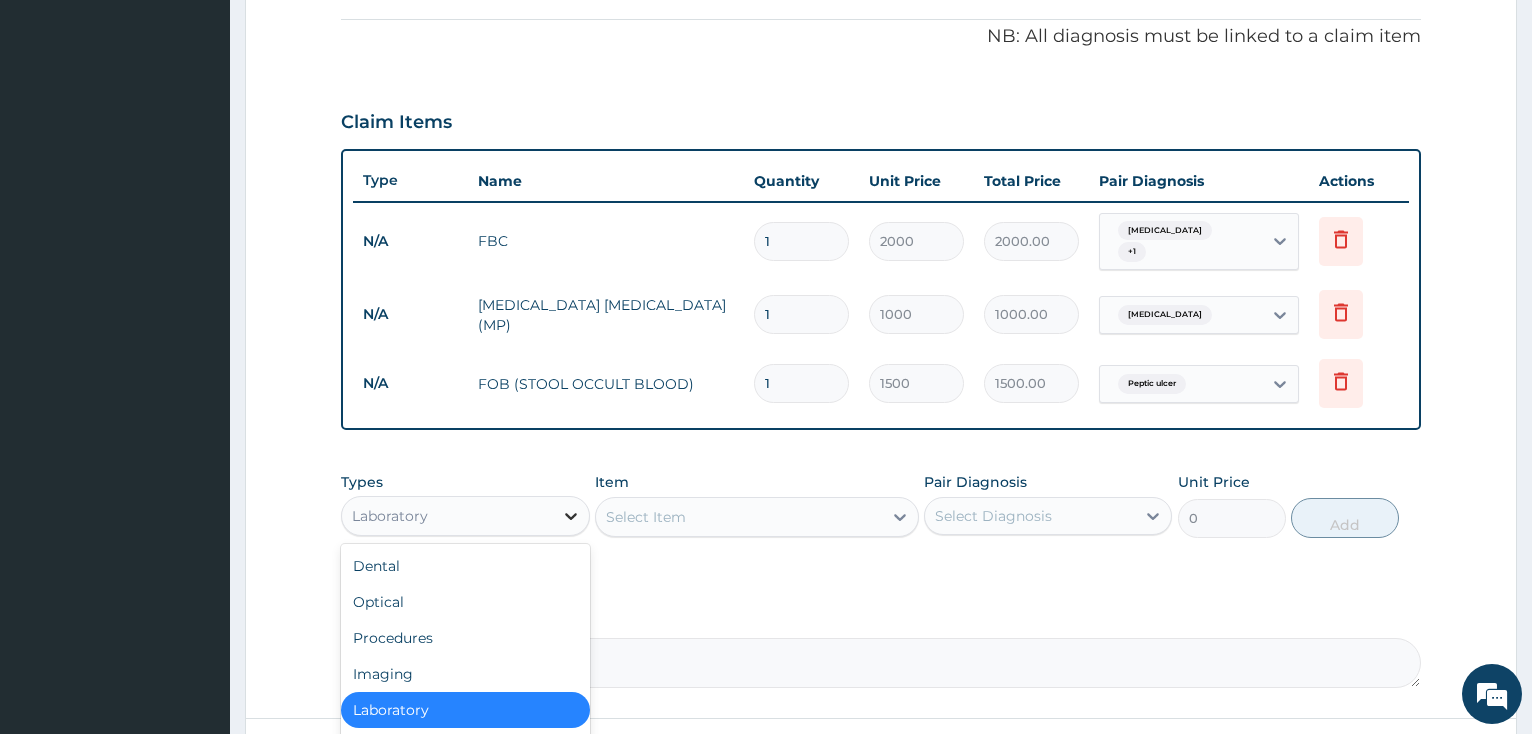 click 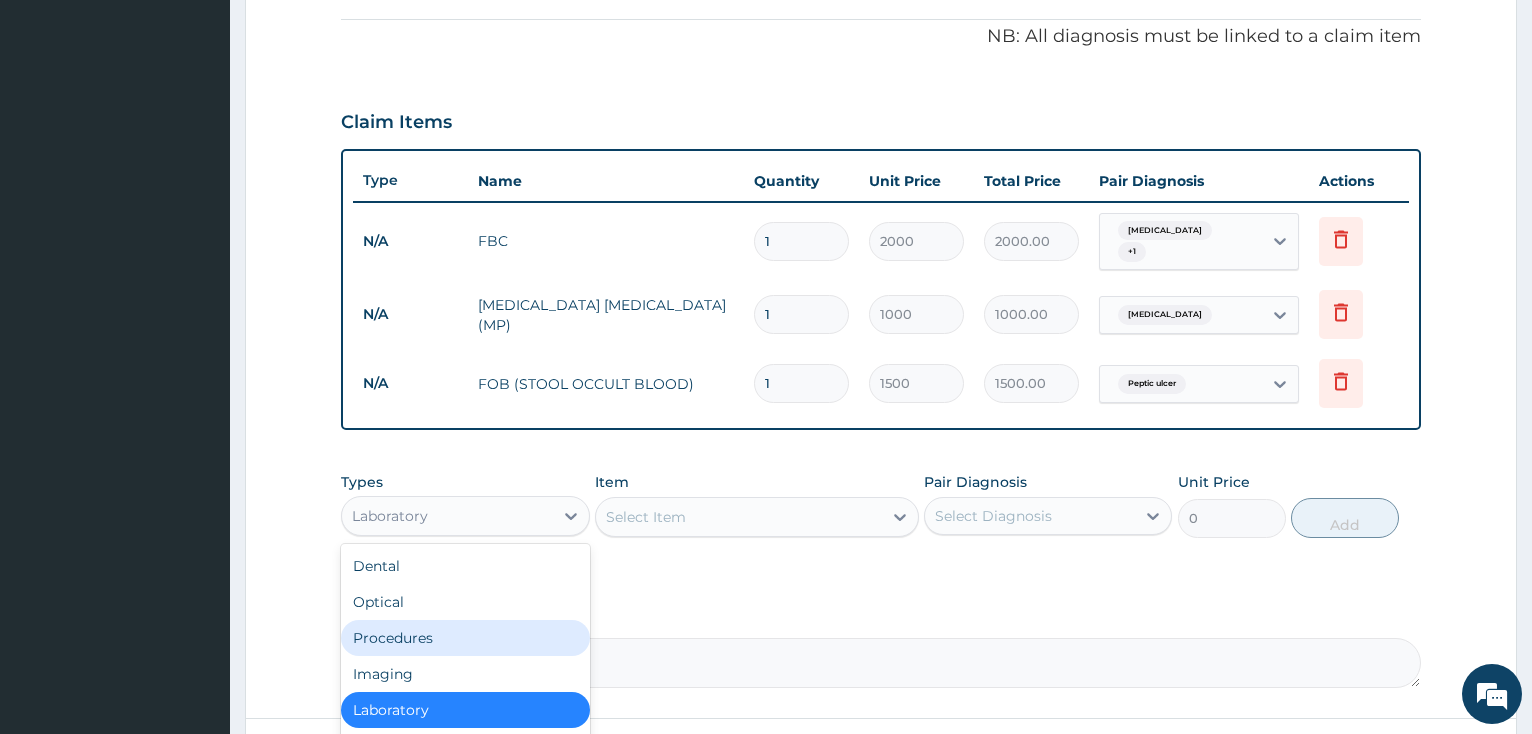scroll, scrollTop: 68, scrollLeft: 0, axis: vertical 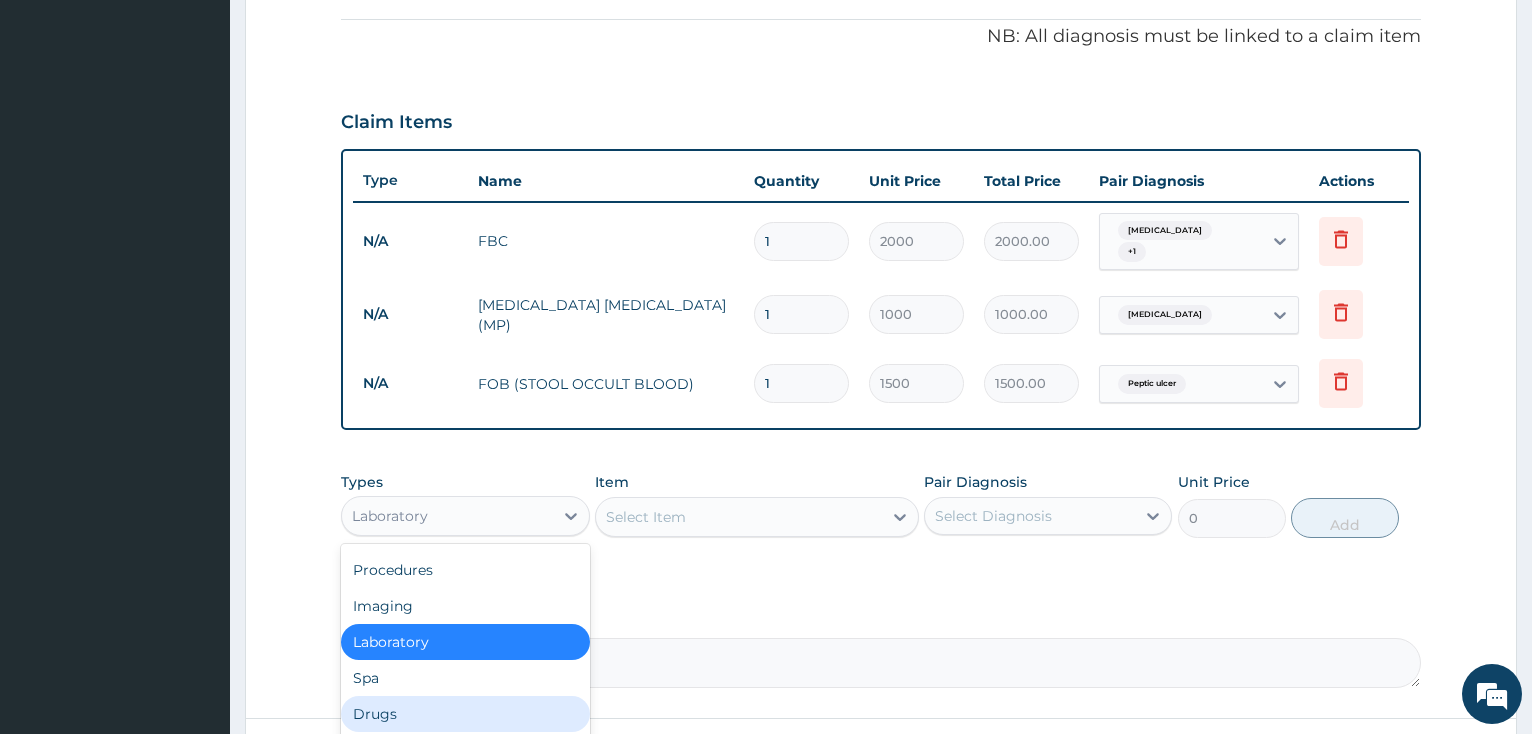 click on "Drugs" at bounding box center [465, 714] 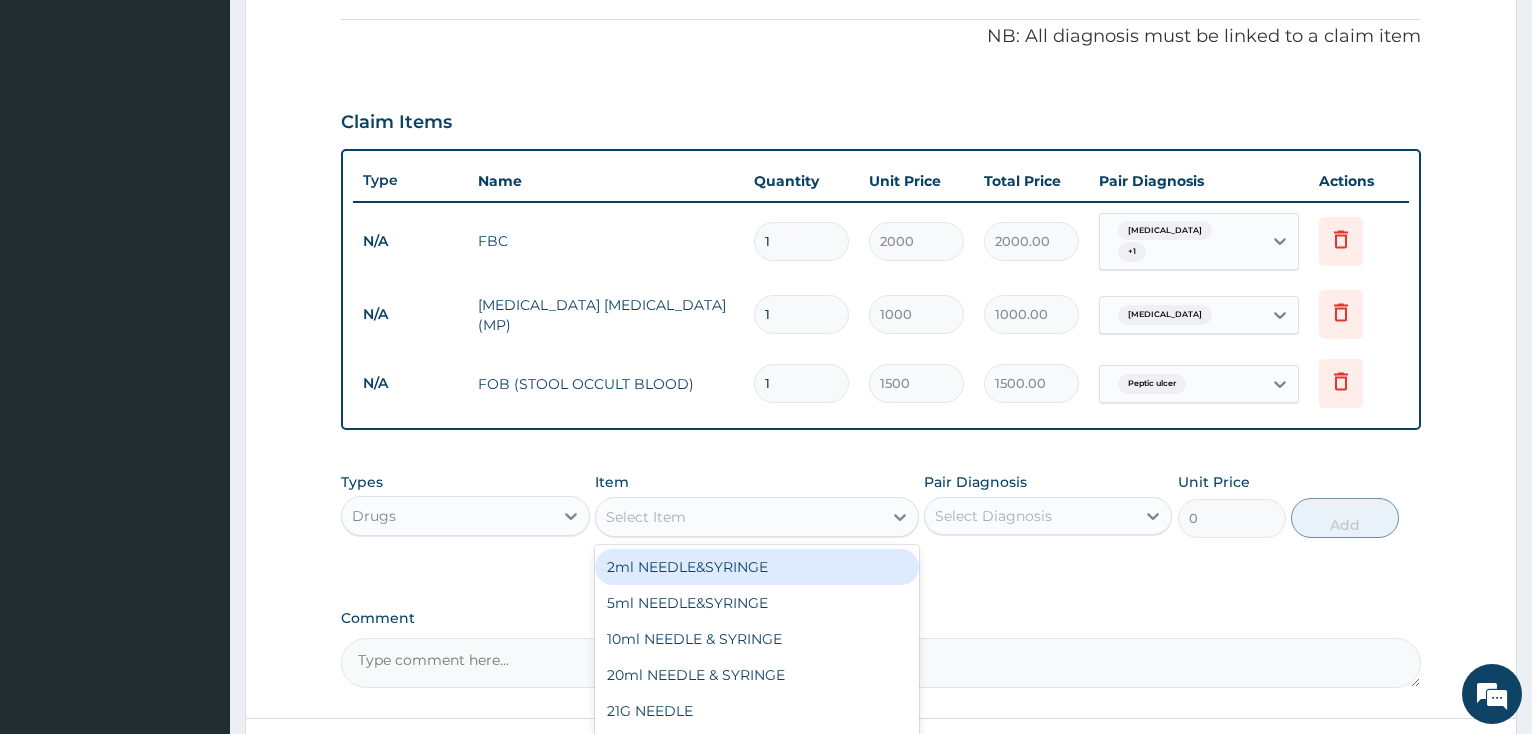 click 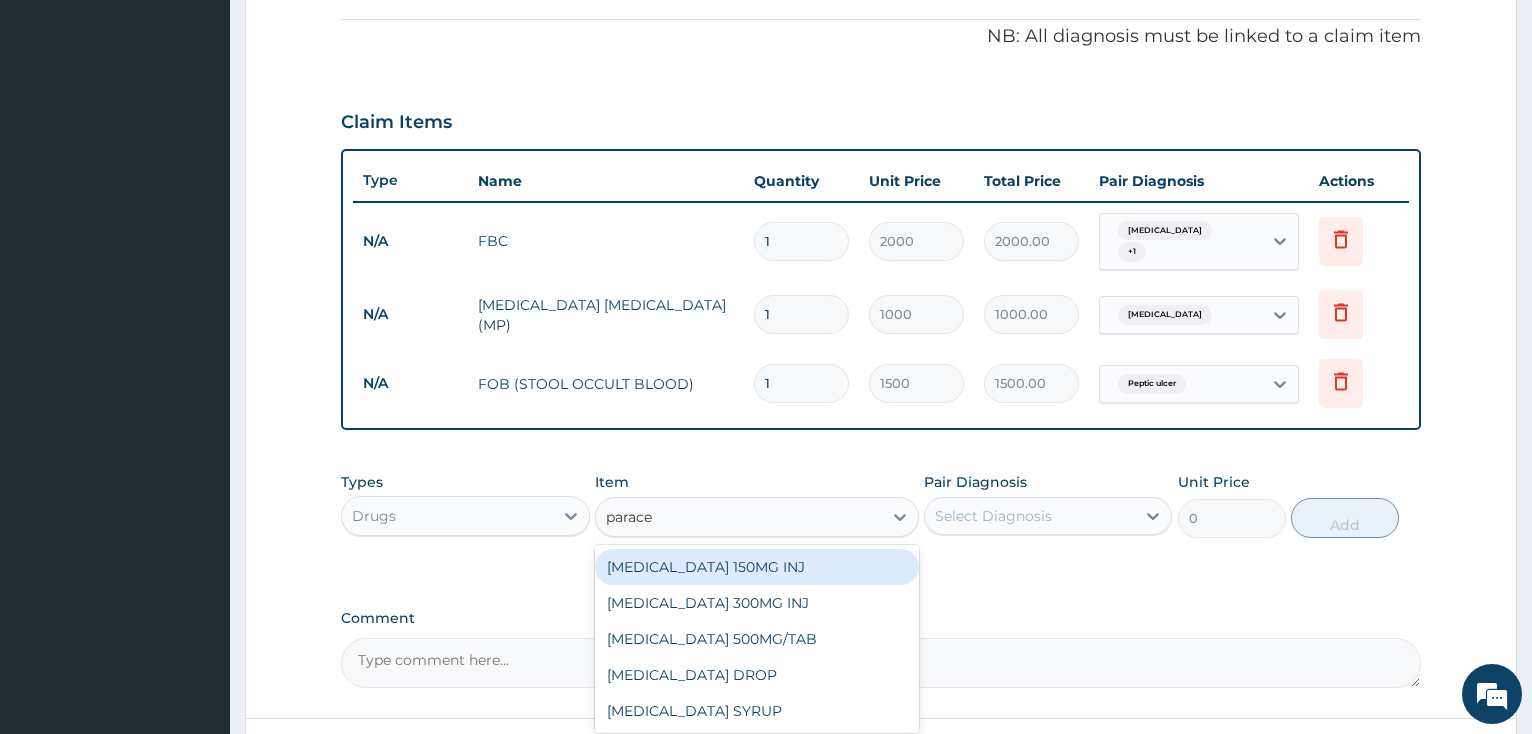 type on "paracet" 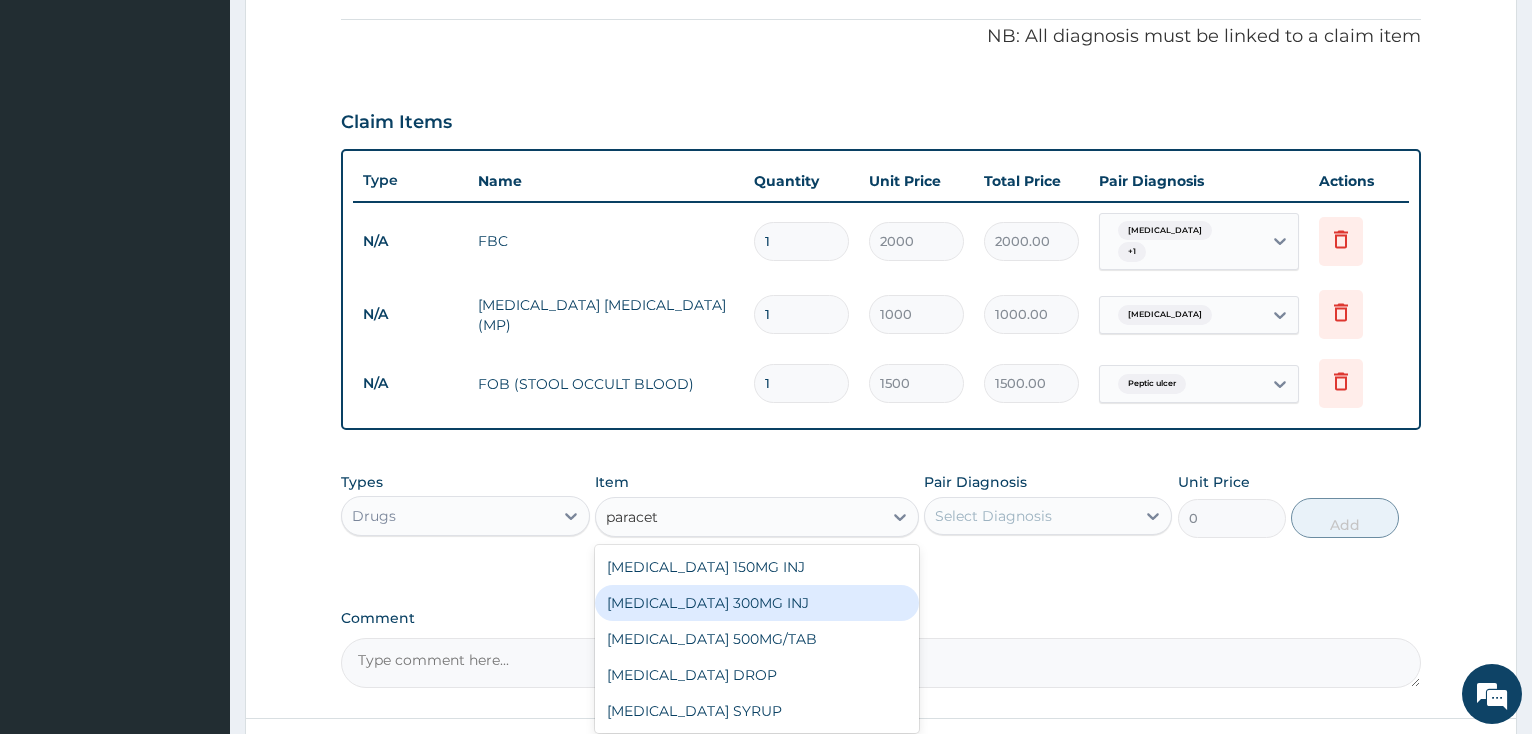 click on "[MEDICAL_DATA] 300MG INJ" at bounding box center (757, 603) 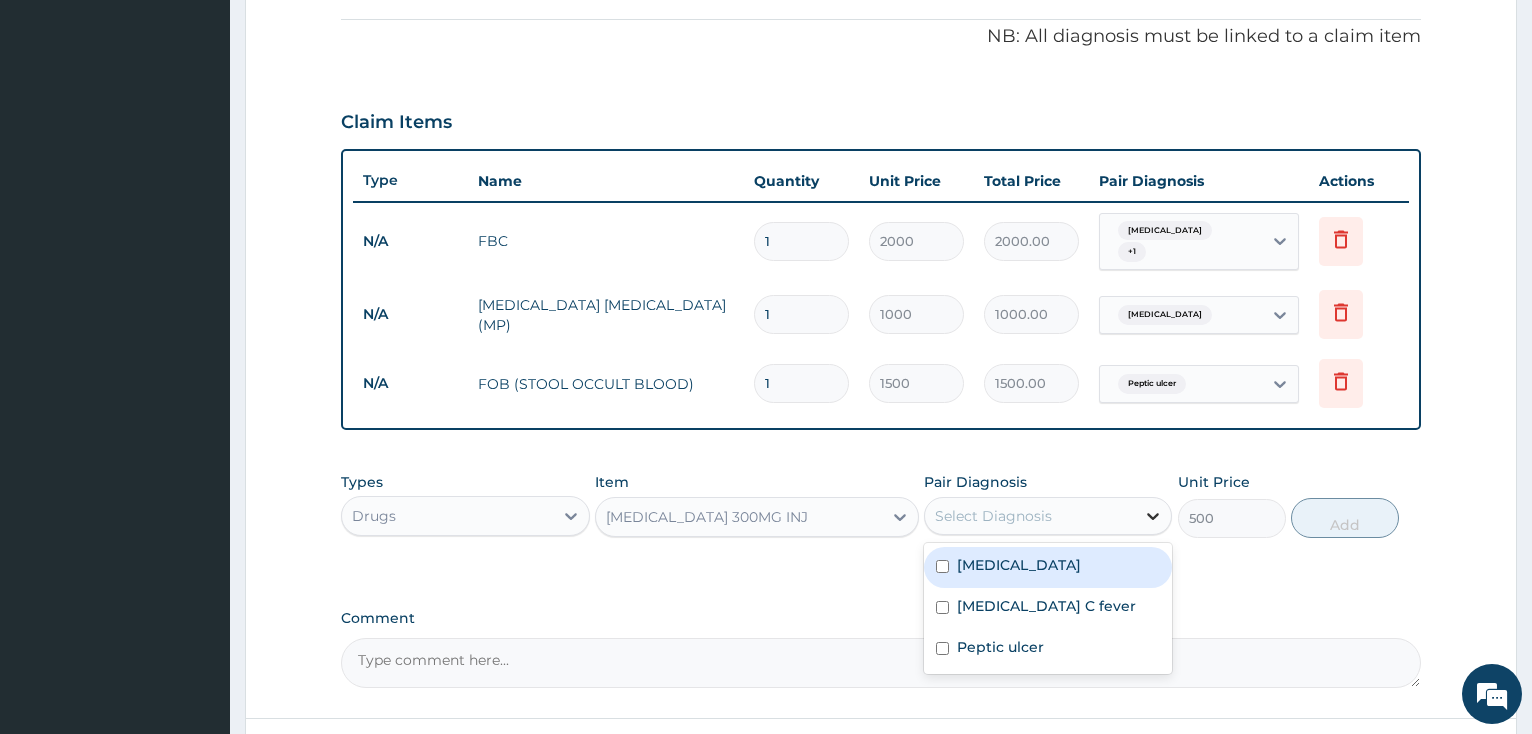 click 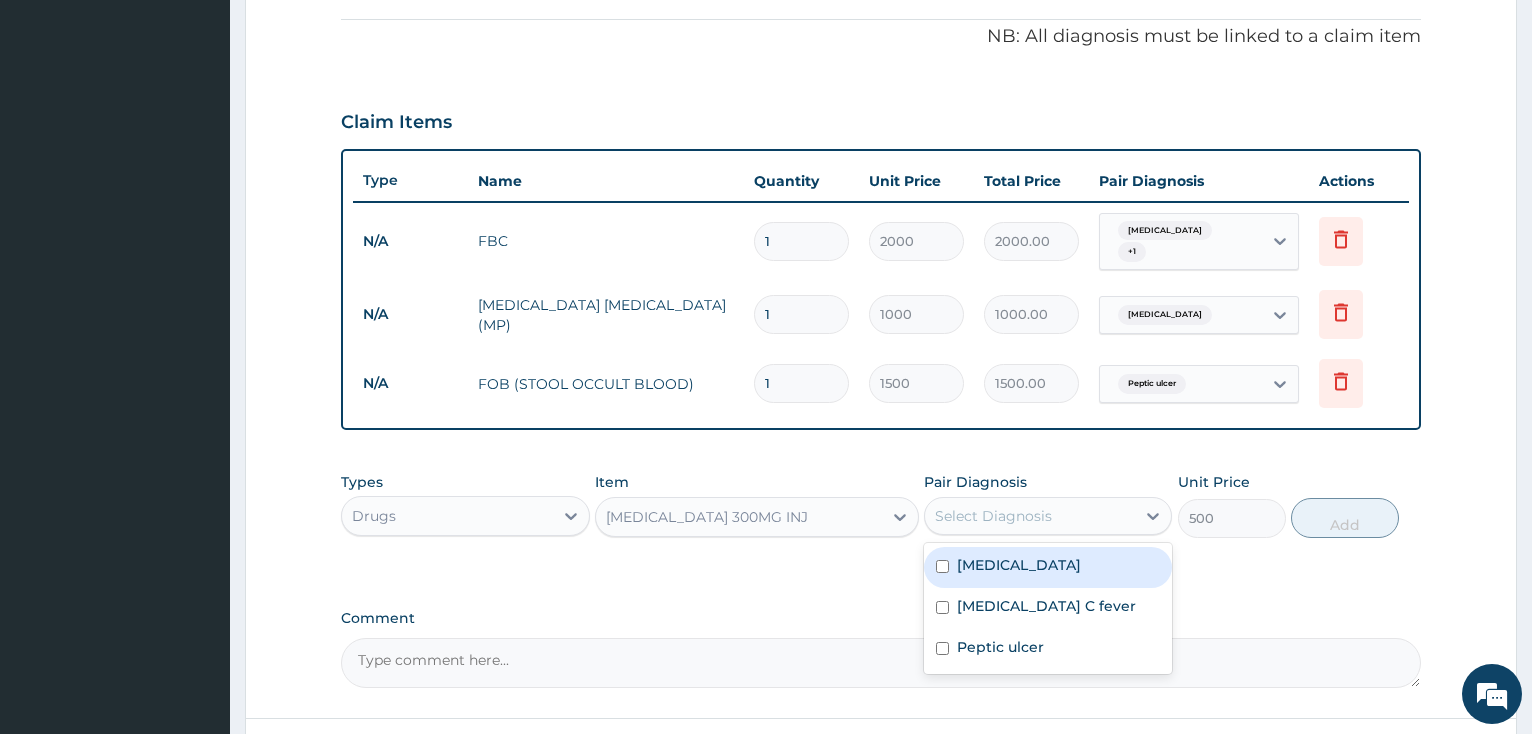 click at bounding box center (942, 566) 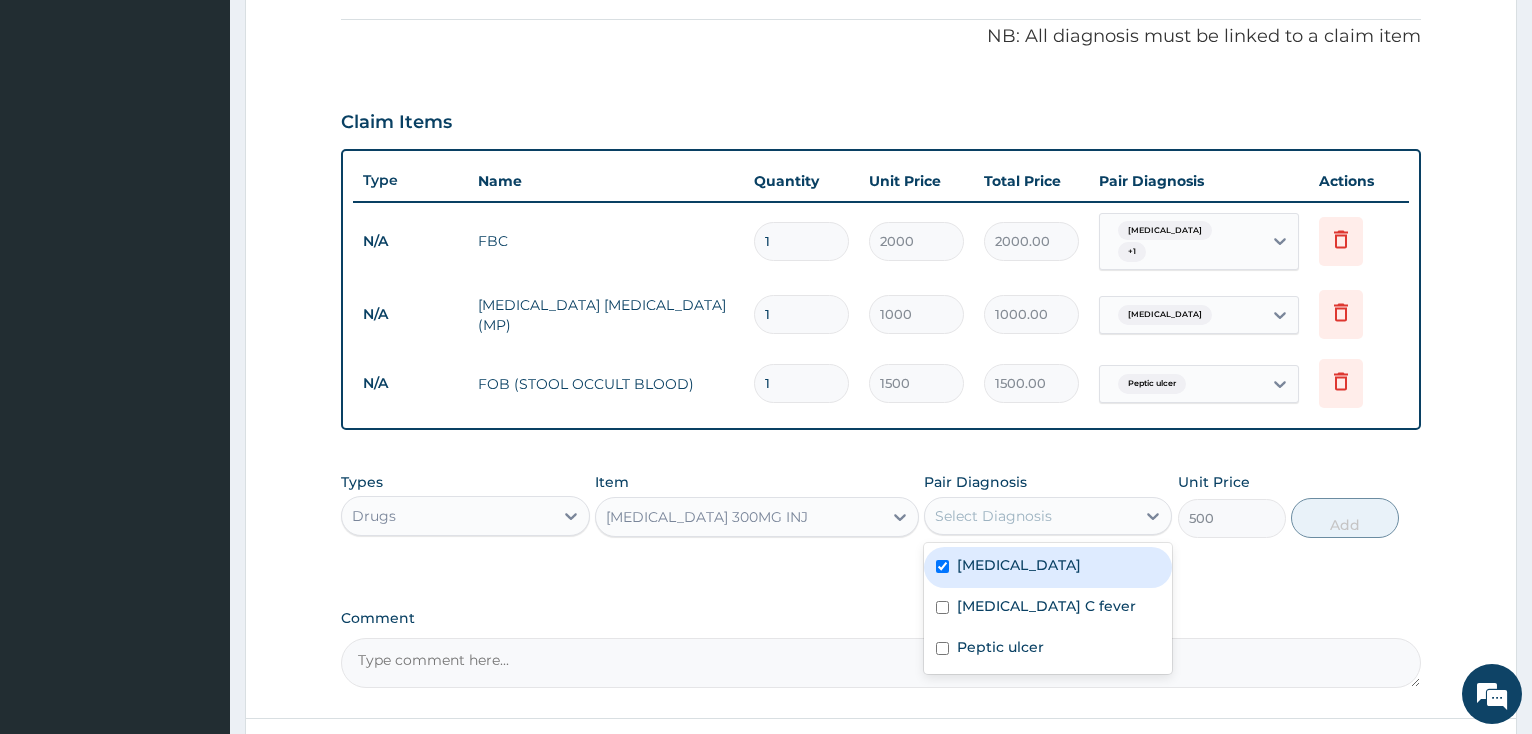 checkbox on "true" 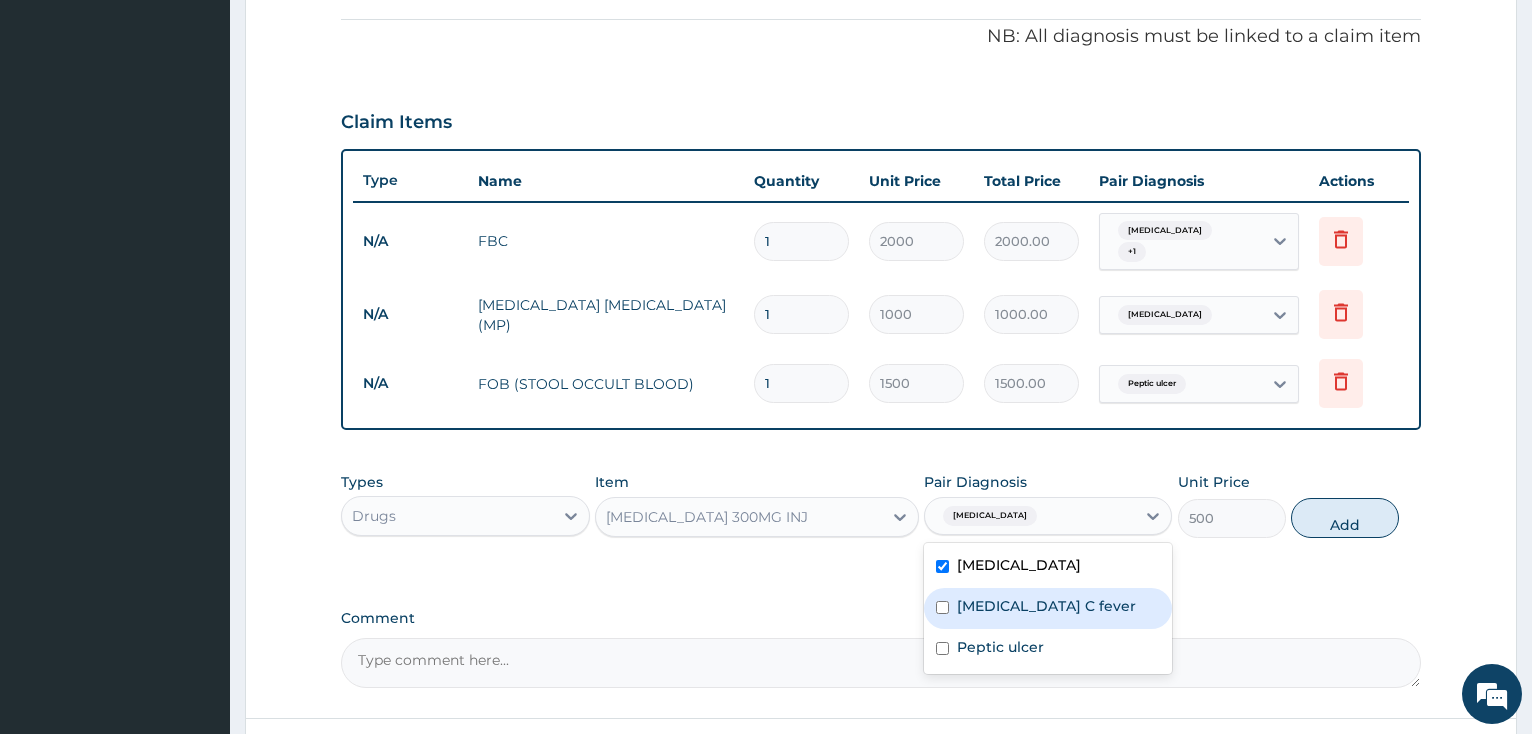 click at bounding box center (942, 607) 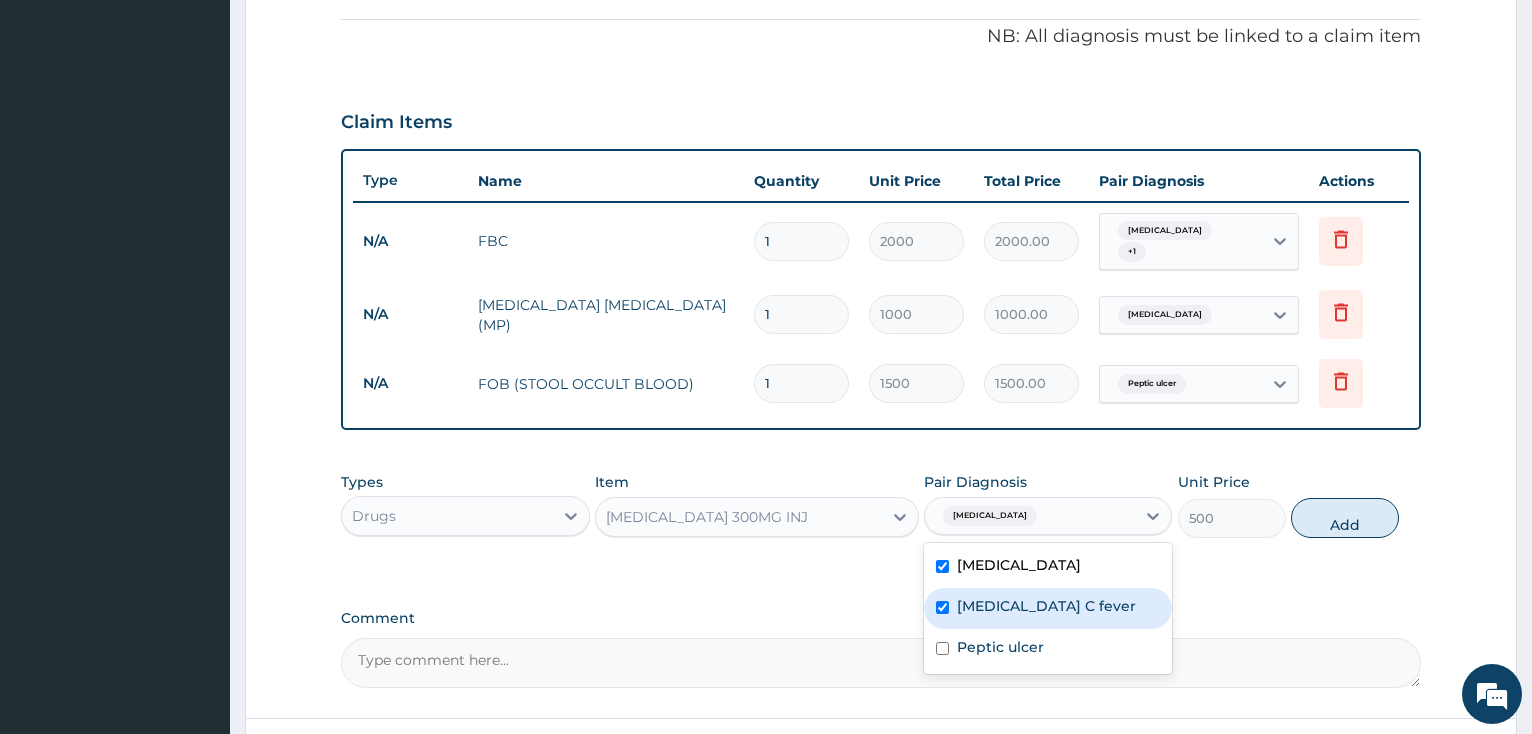 checkbox on "true" 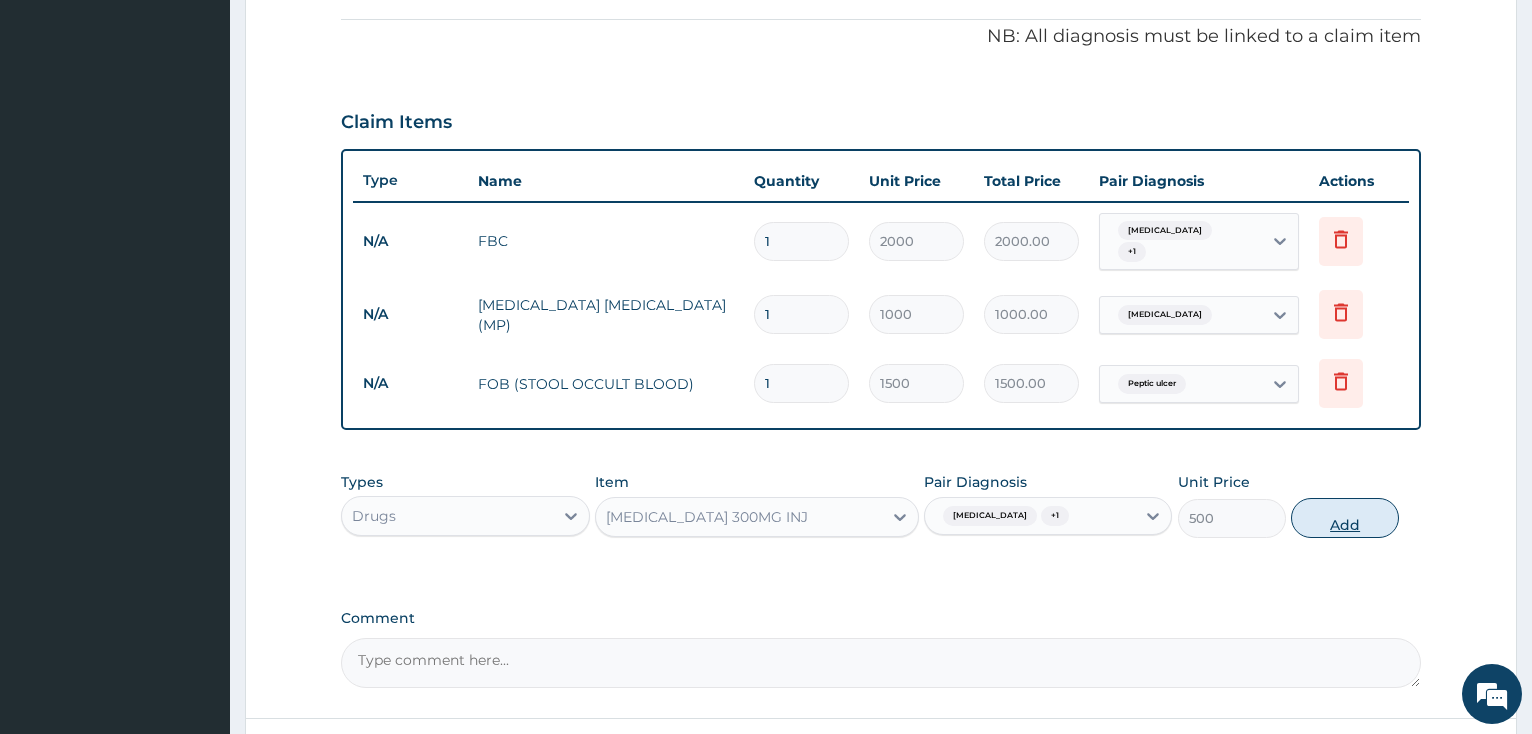 click on "Add" at bounding box center (1345, 518) 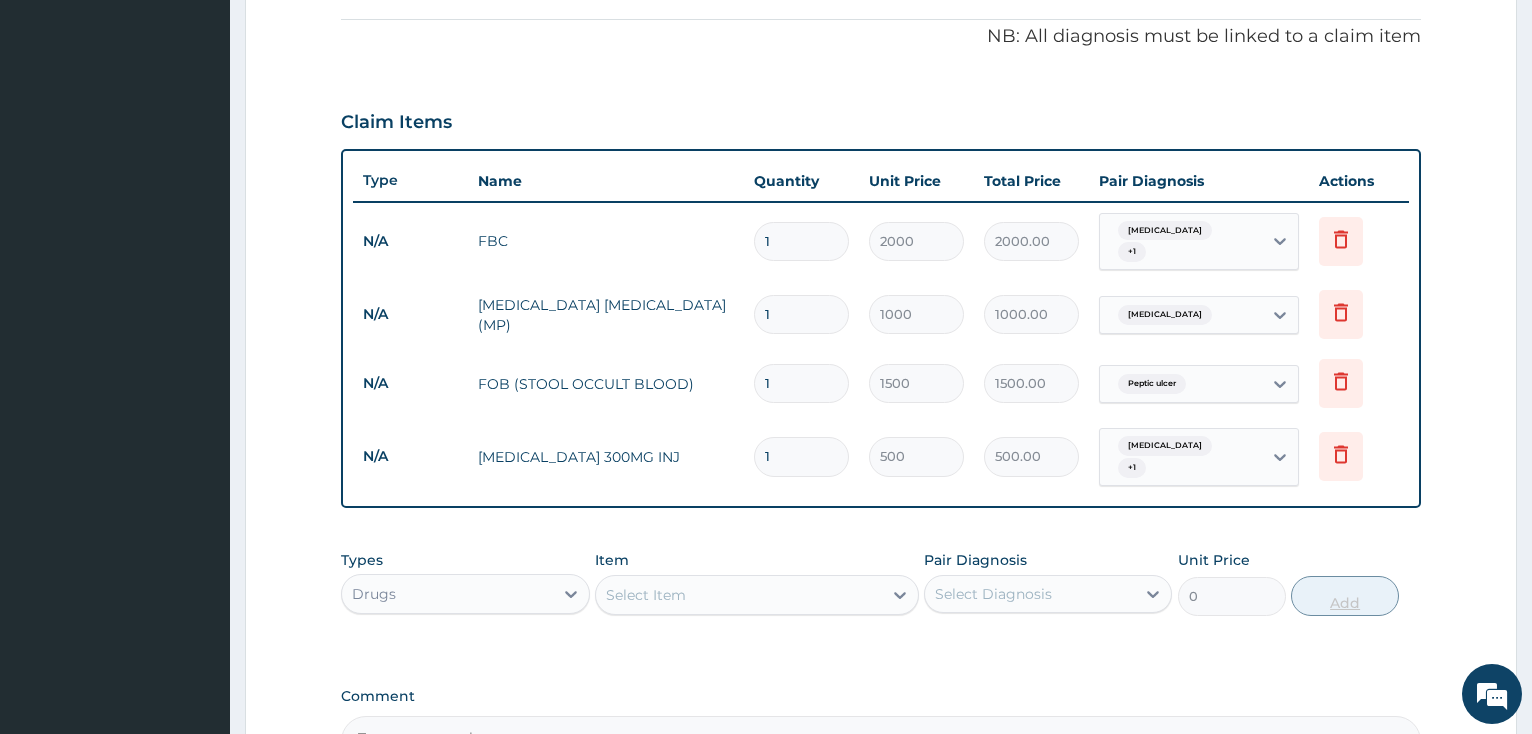 type 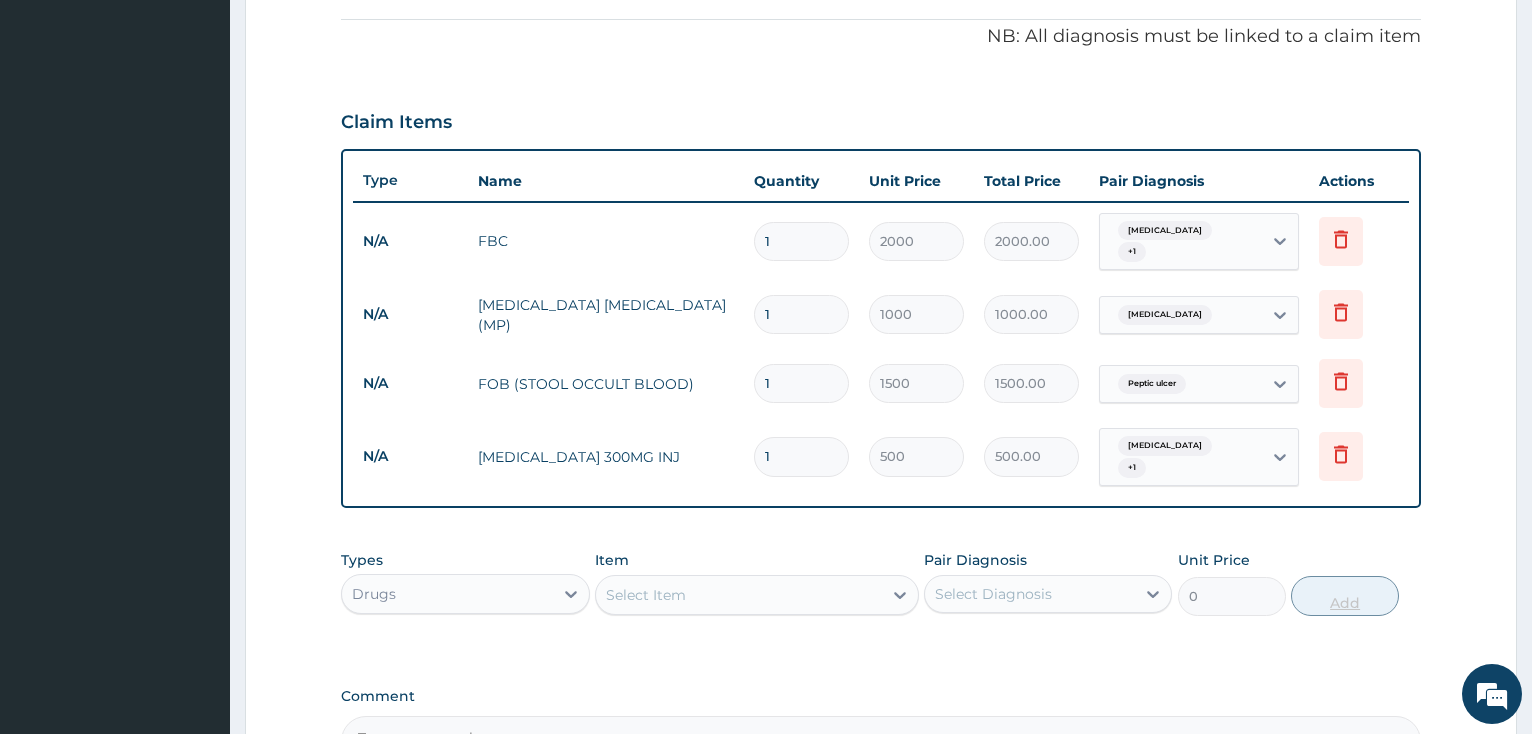 type on "0.00" 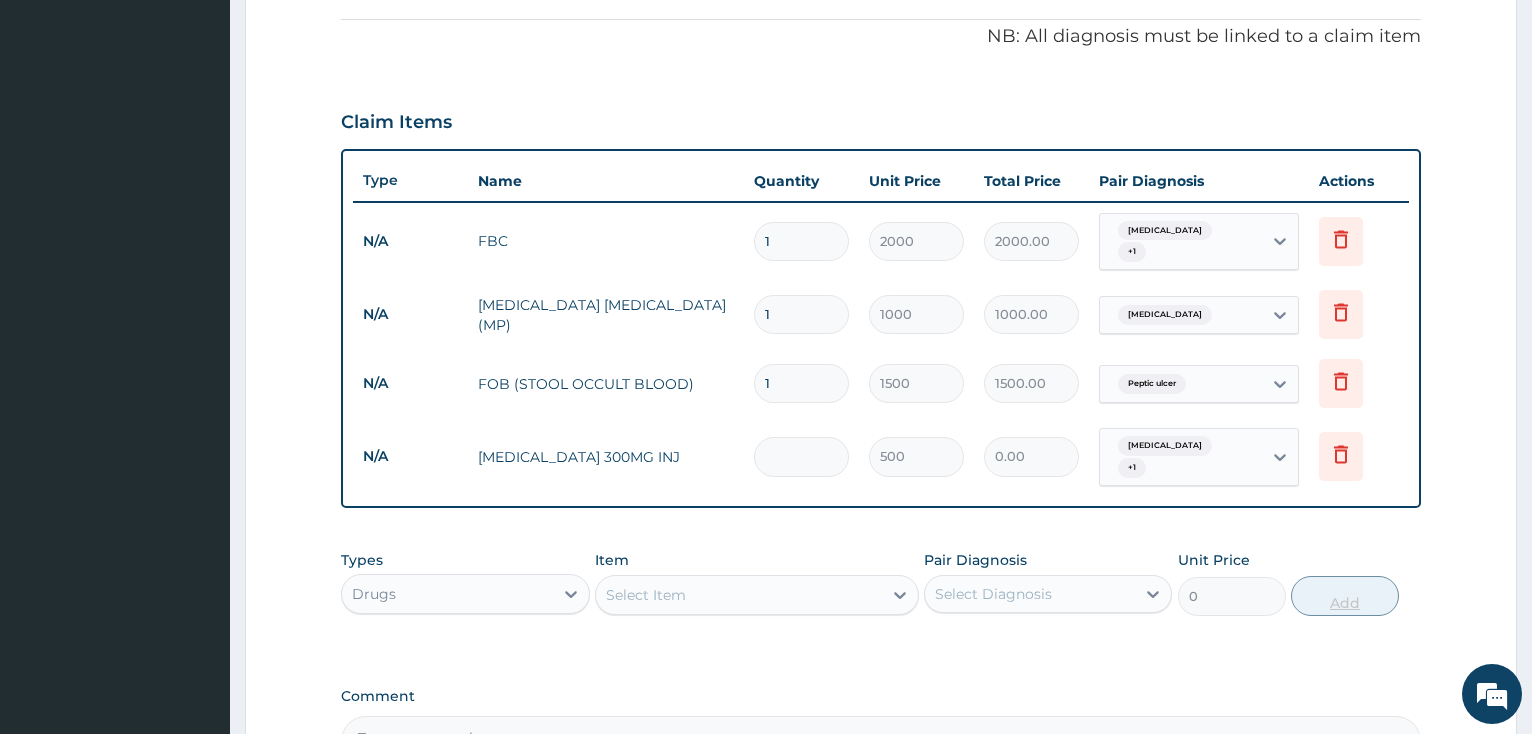 type on "3" 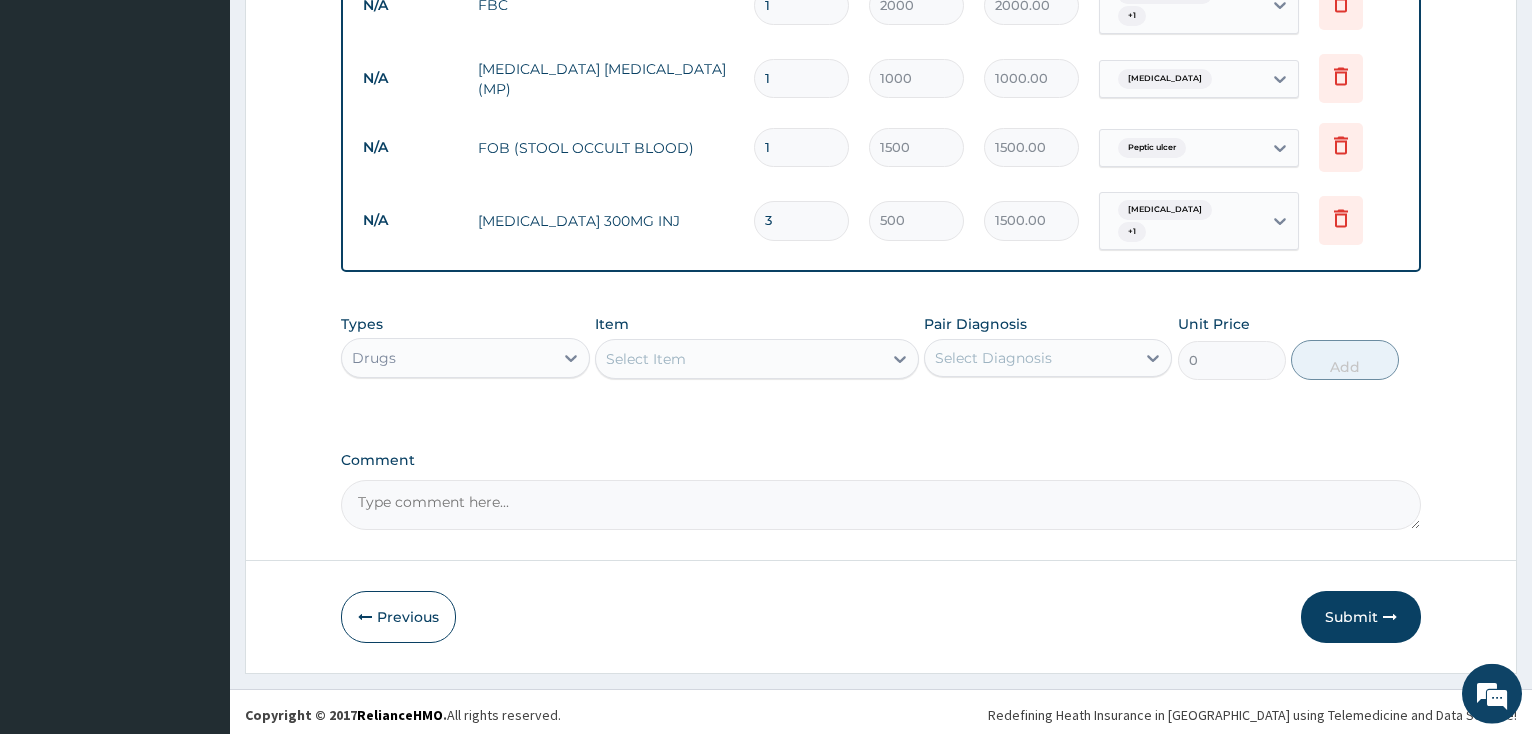 scroll, scrollTop: 837, scrollLeft: 0, axis: vertical 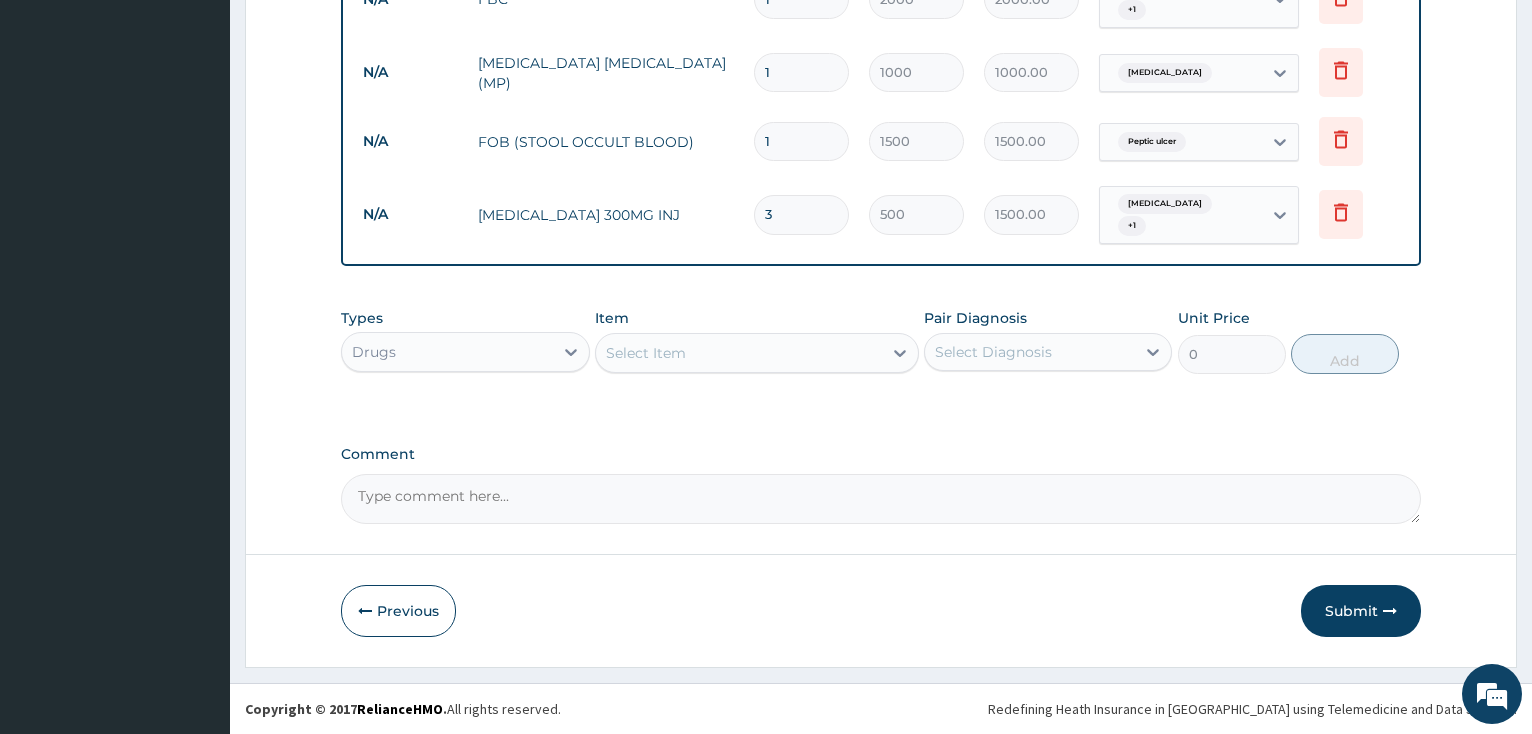 type on "3" 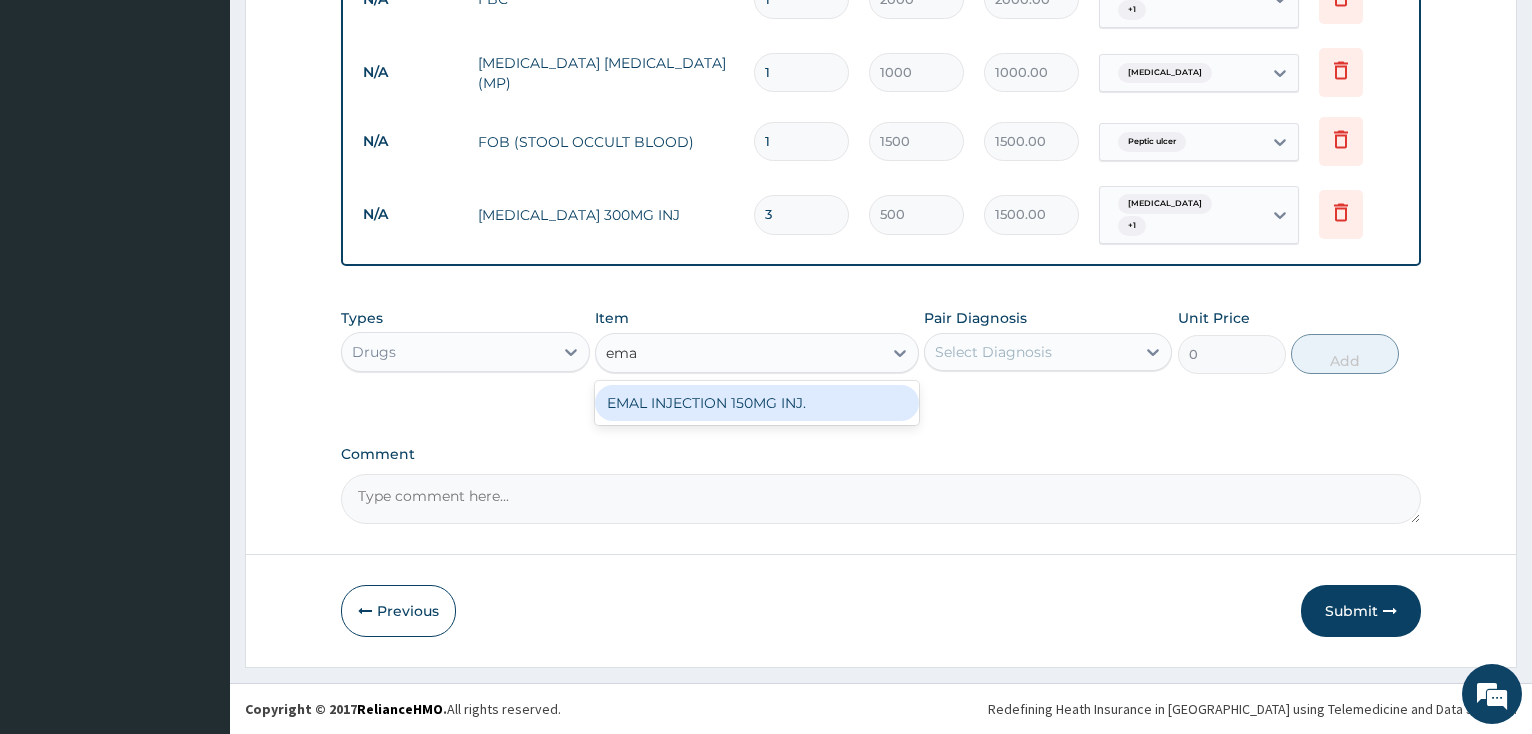 type on "emal" 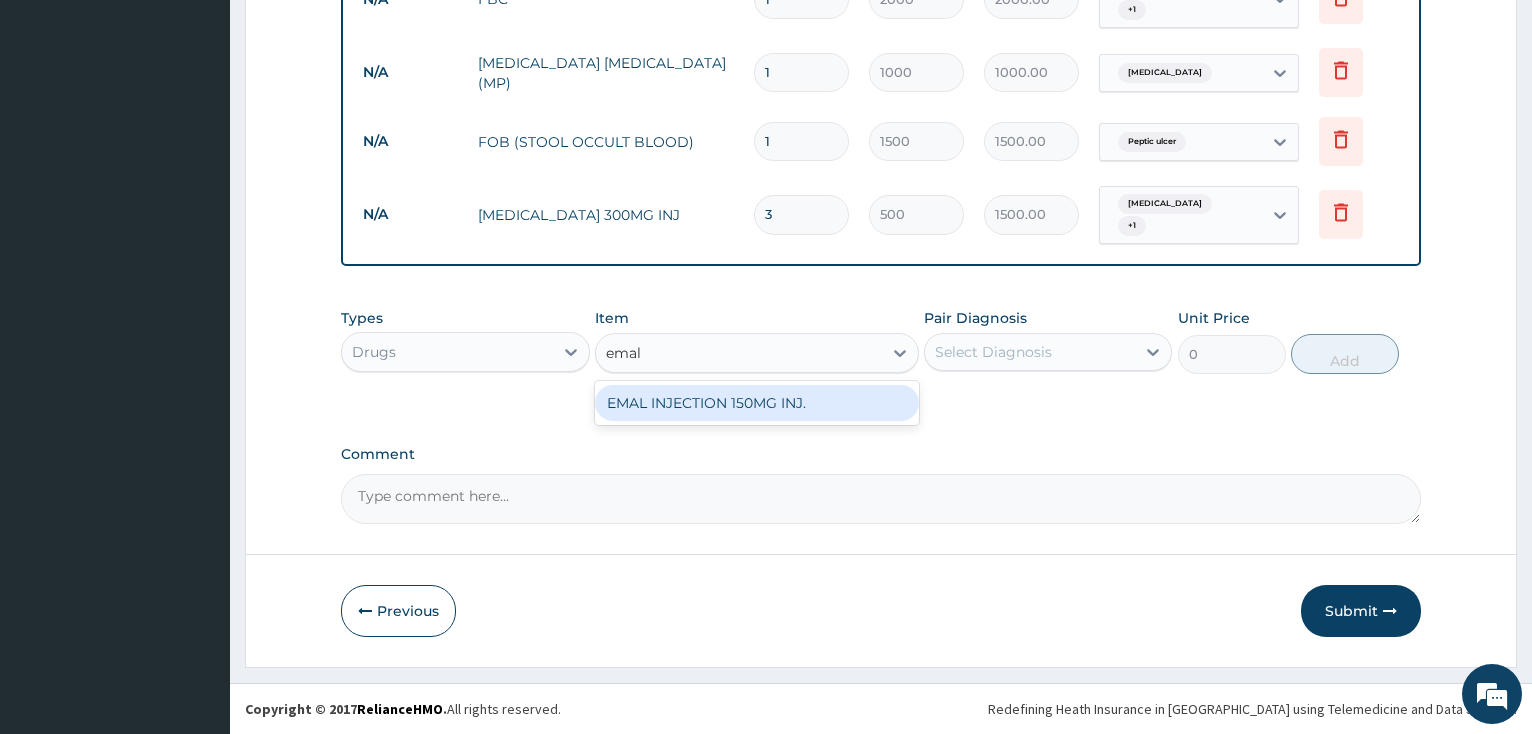 click on "EMAL INJECTION 150MG INJ." at bounding box center [757, 403] 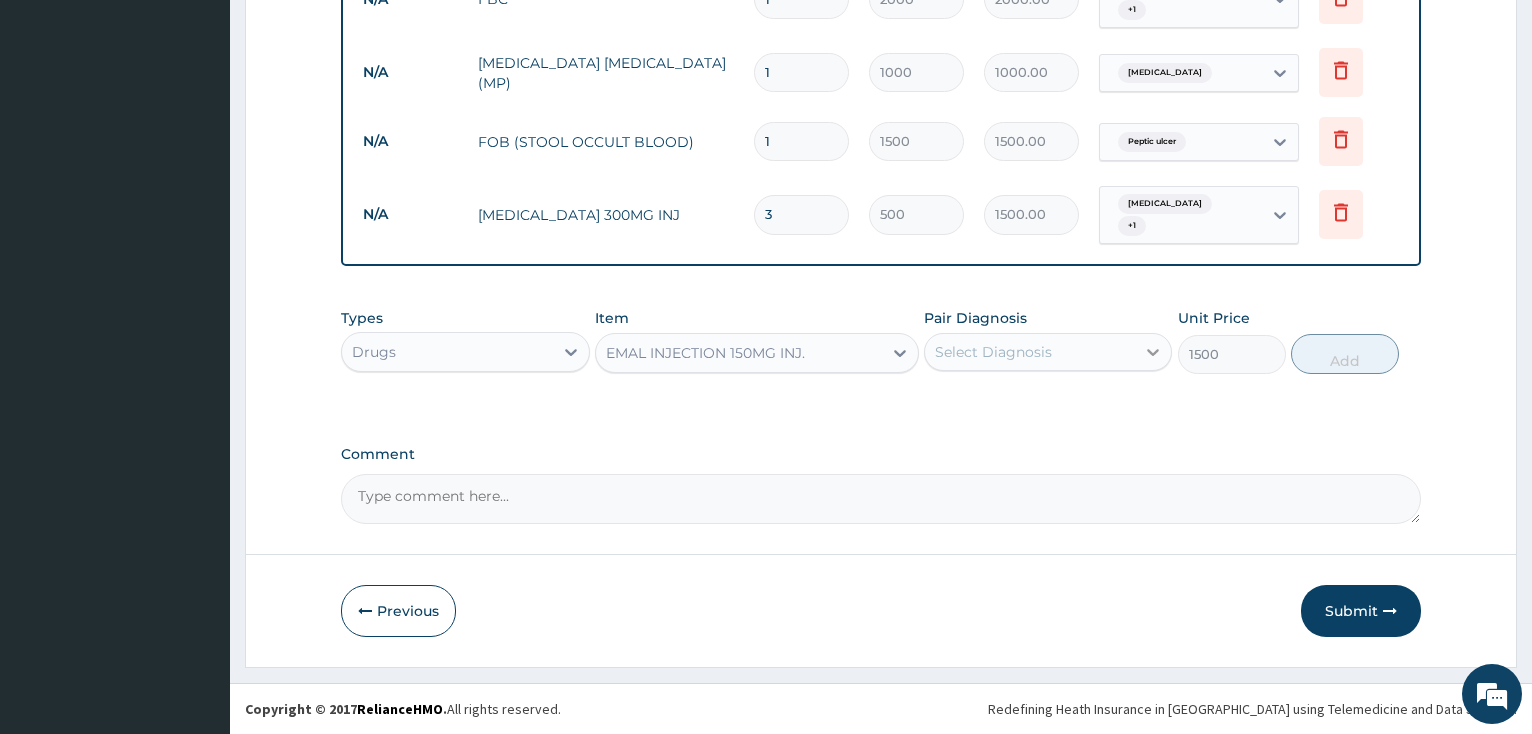 click 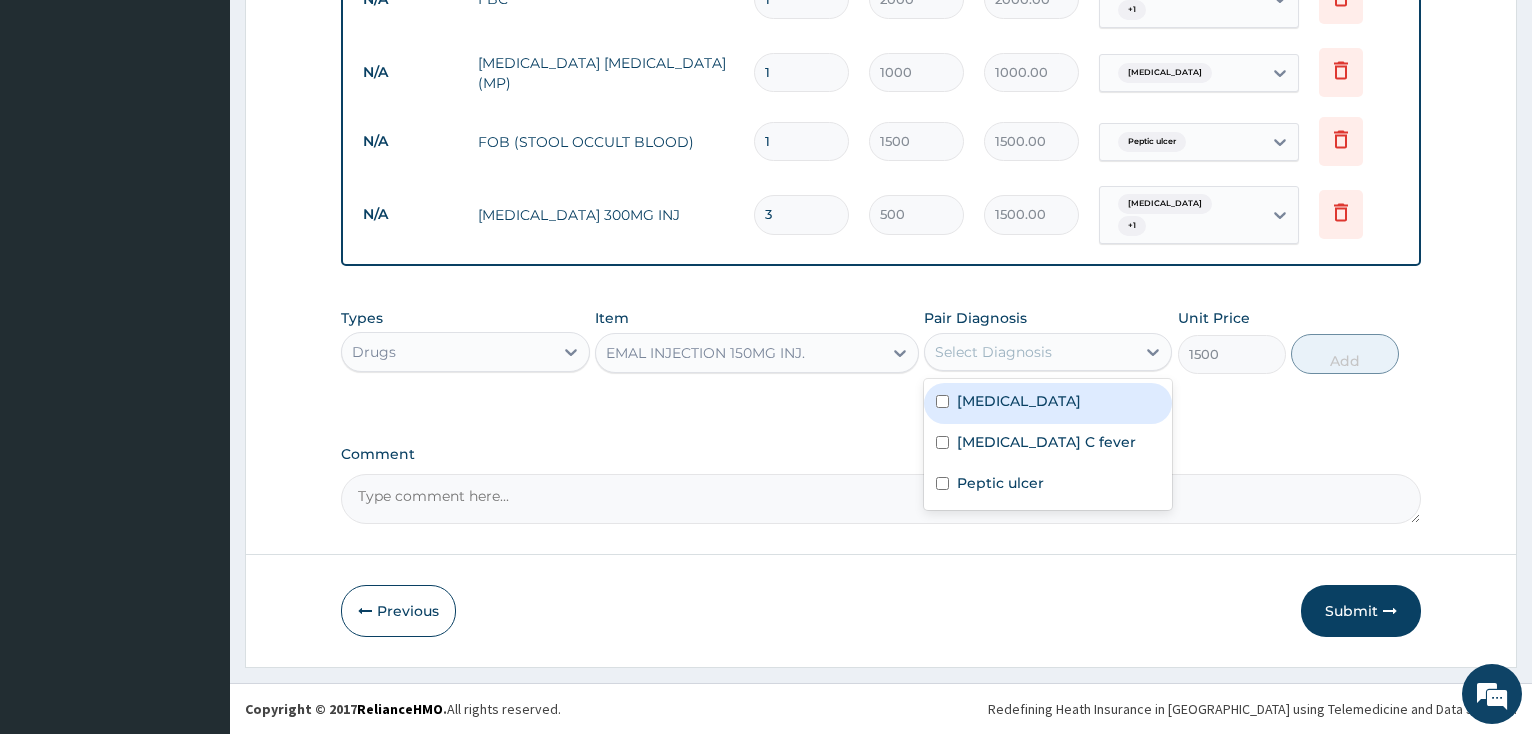 click at bounding box center (942, 401) 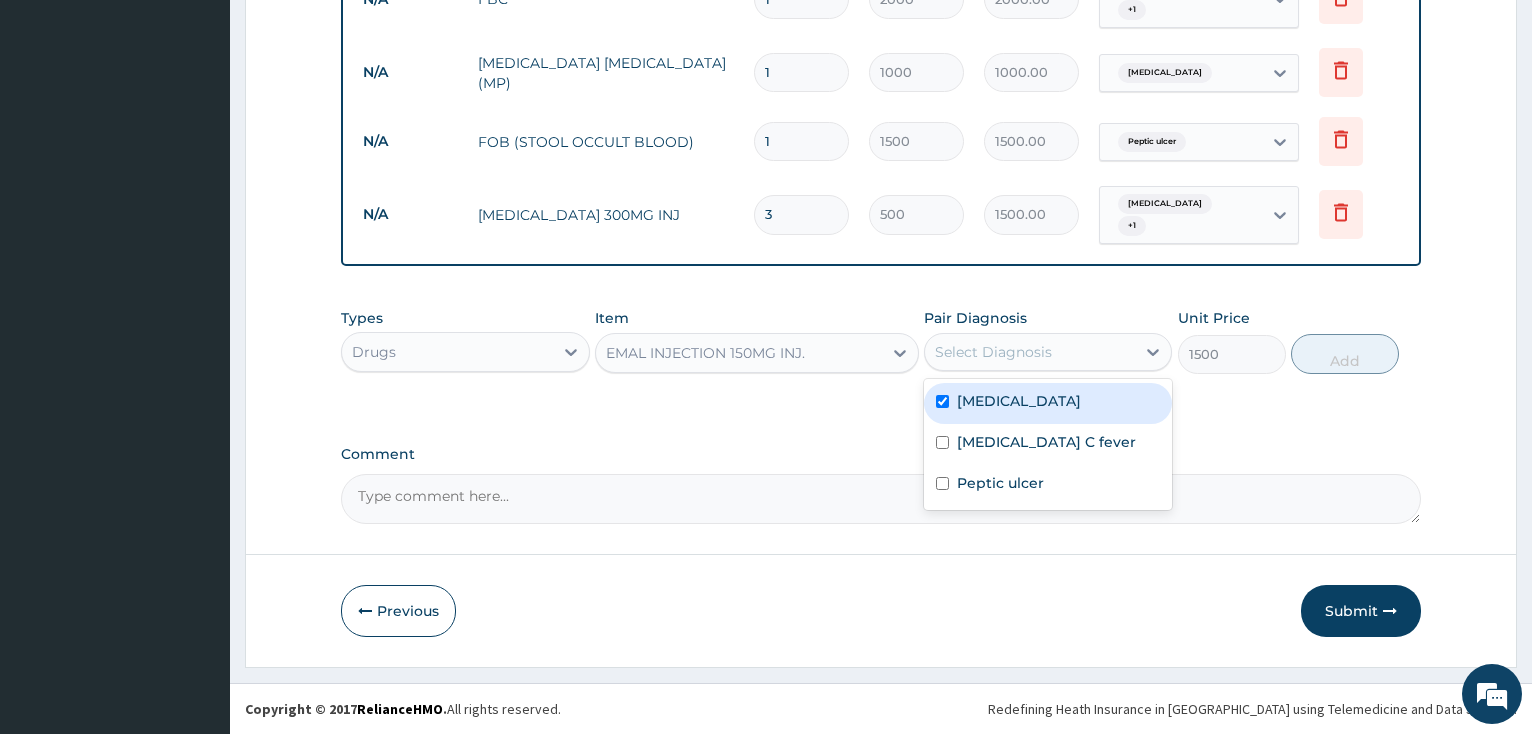checkbox on "true" 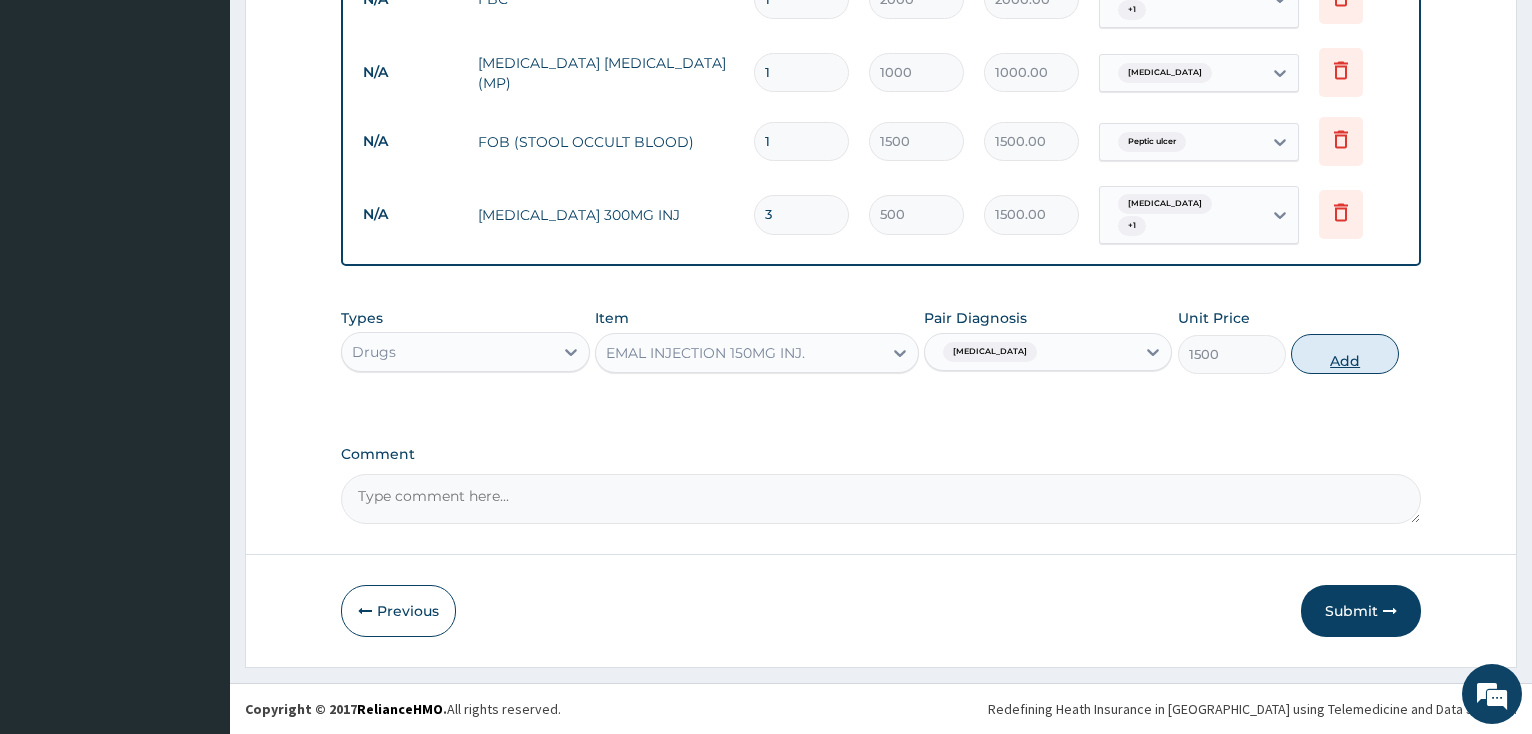 click on "Add" at bounding box center [1345, 354] 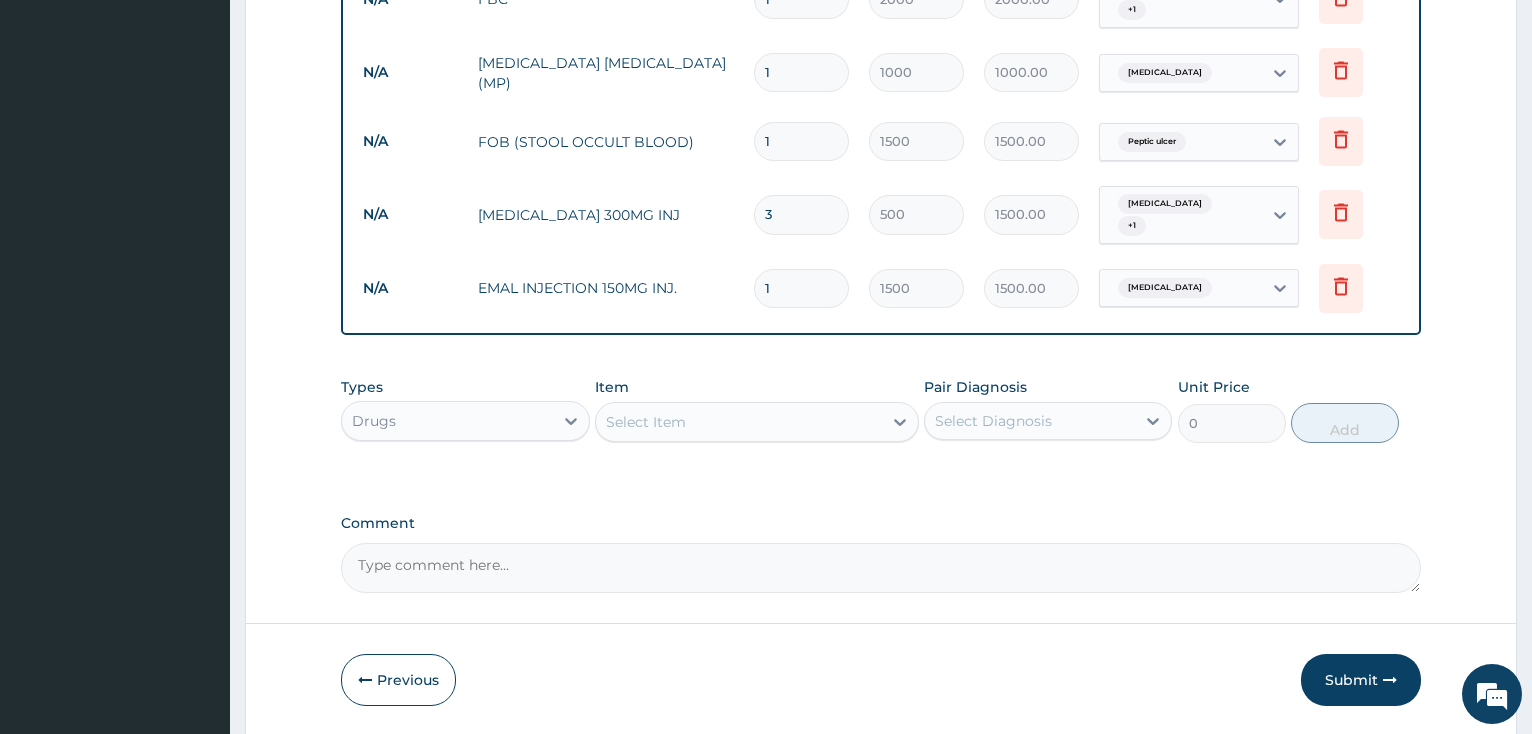 type 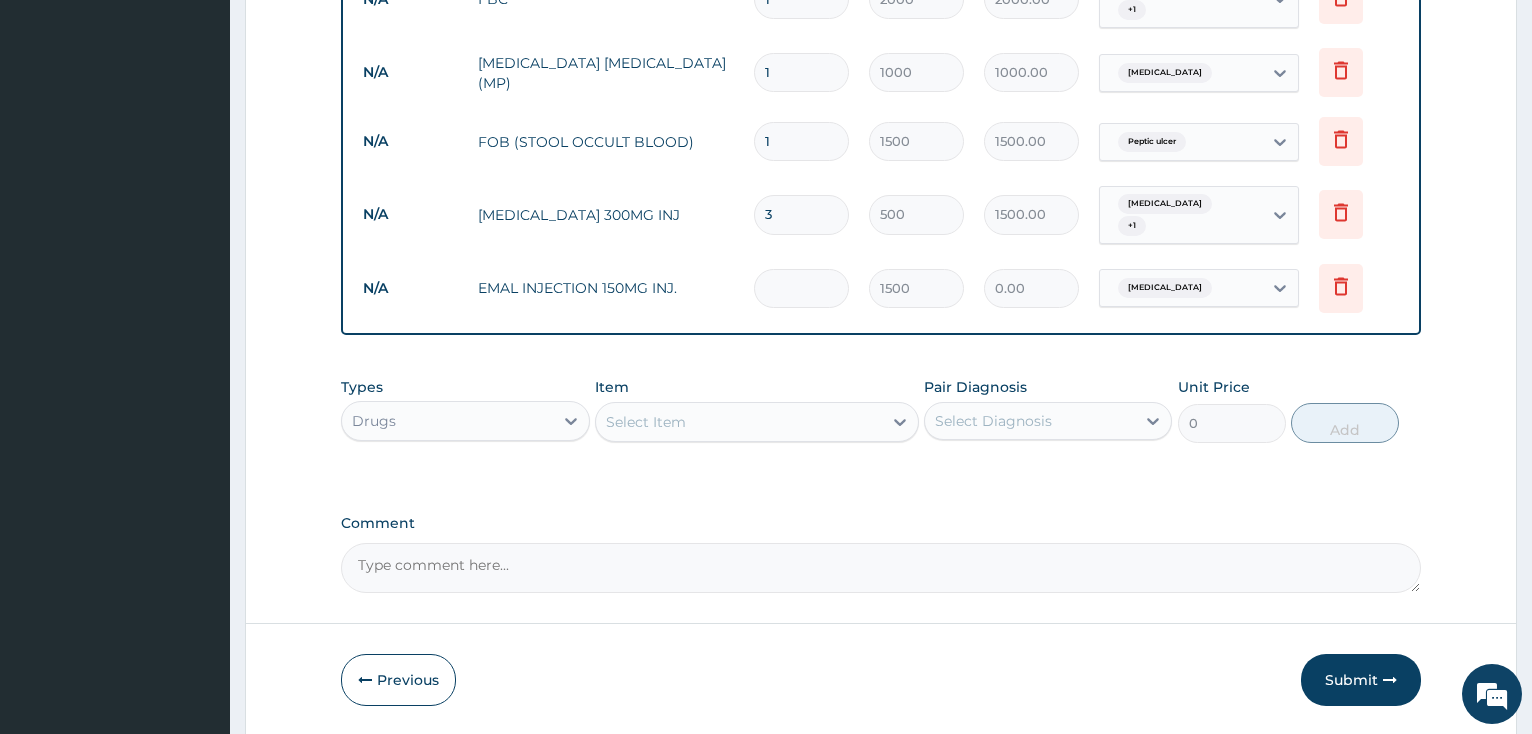 type on "4500.00" 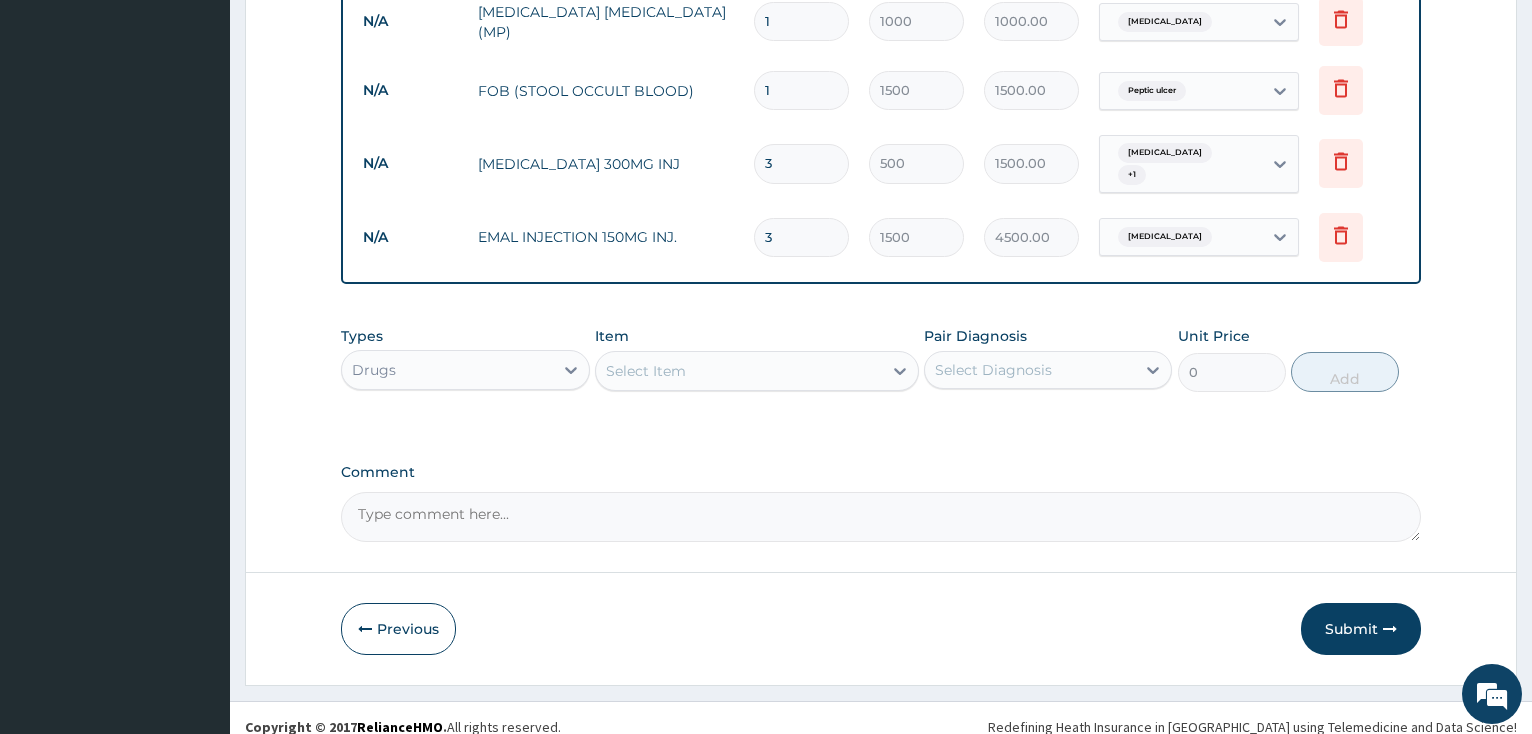 scroll, scrollTop: 906, scrollLeft: 0, axis: vertical 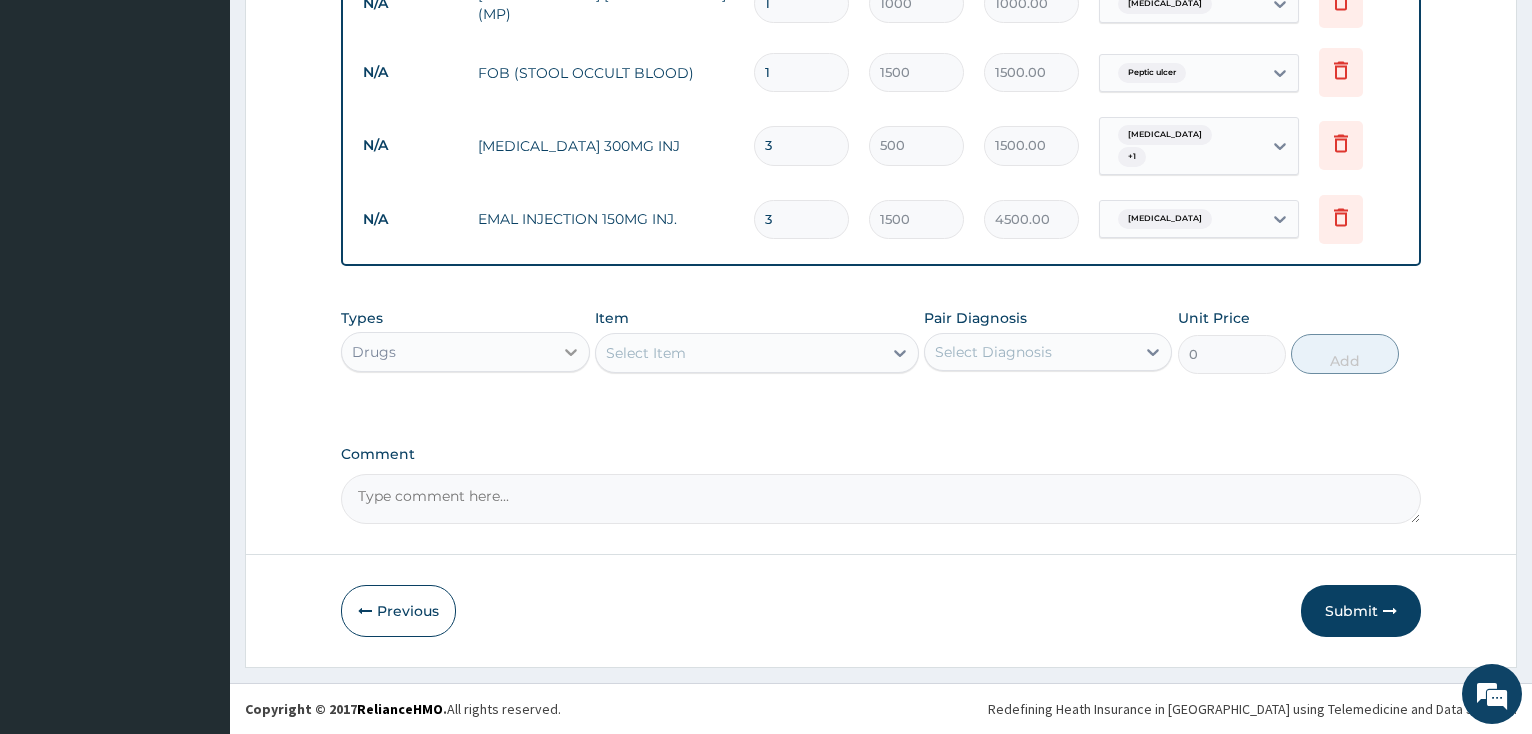 type on "3" 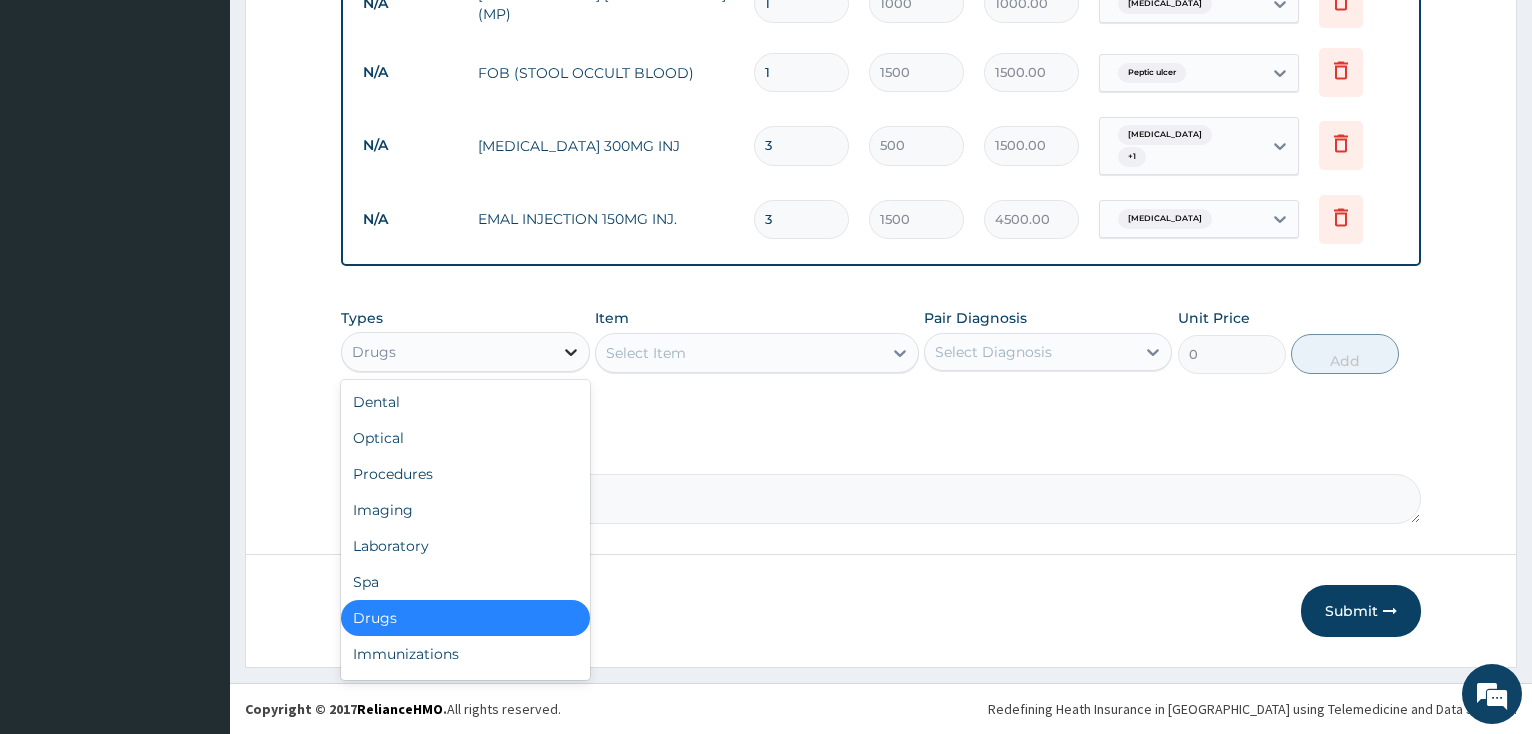 click 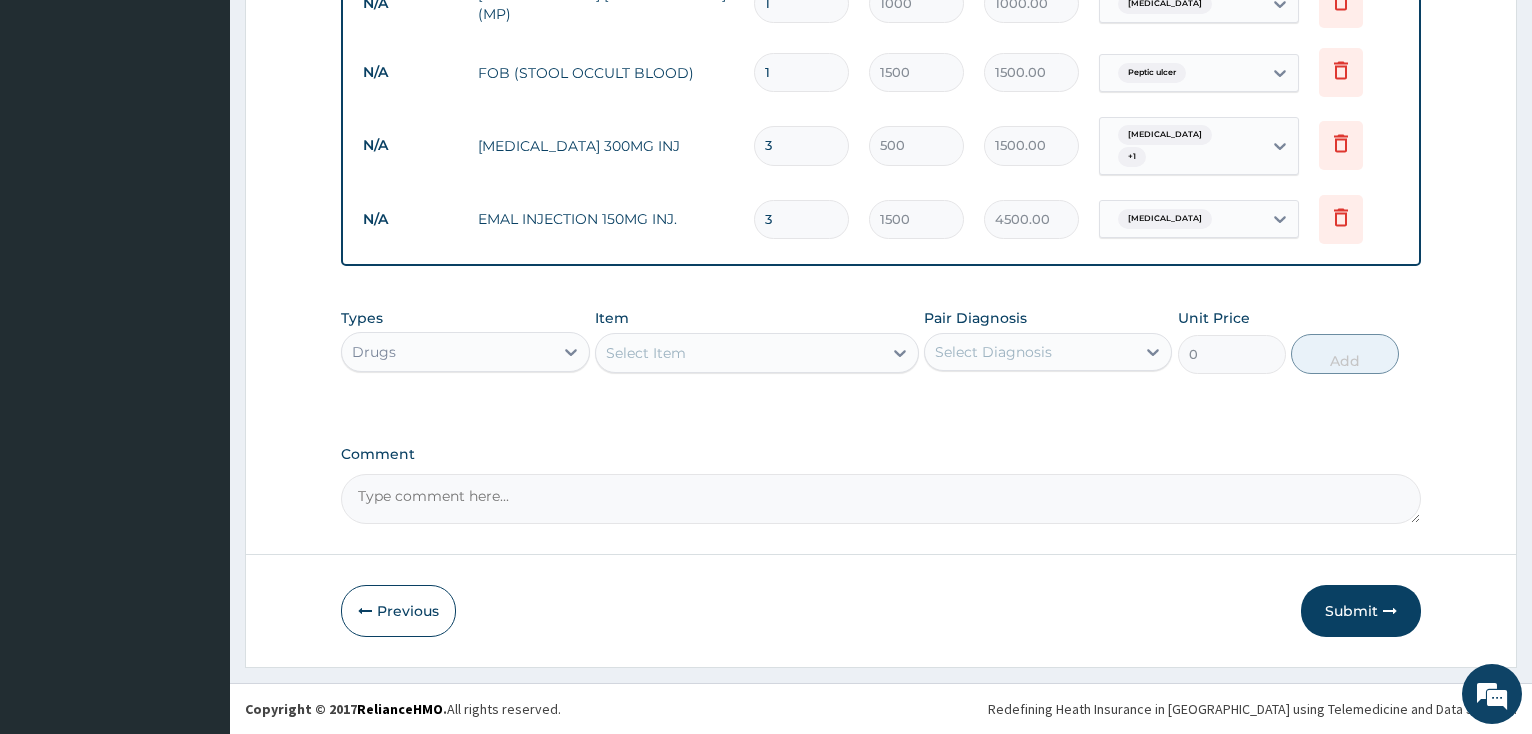 click on "Types Drugs Item Select Item Pair Diagnosis Select Diagnosis Unit Price 0 Add" at bounding box center (881, 356) 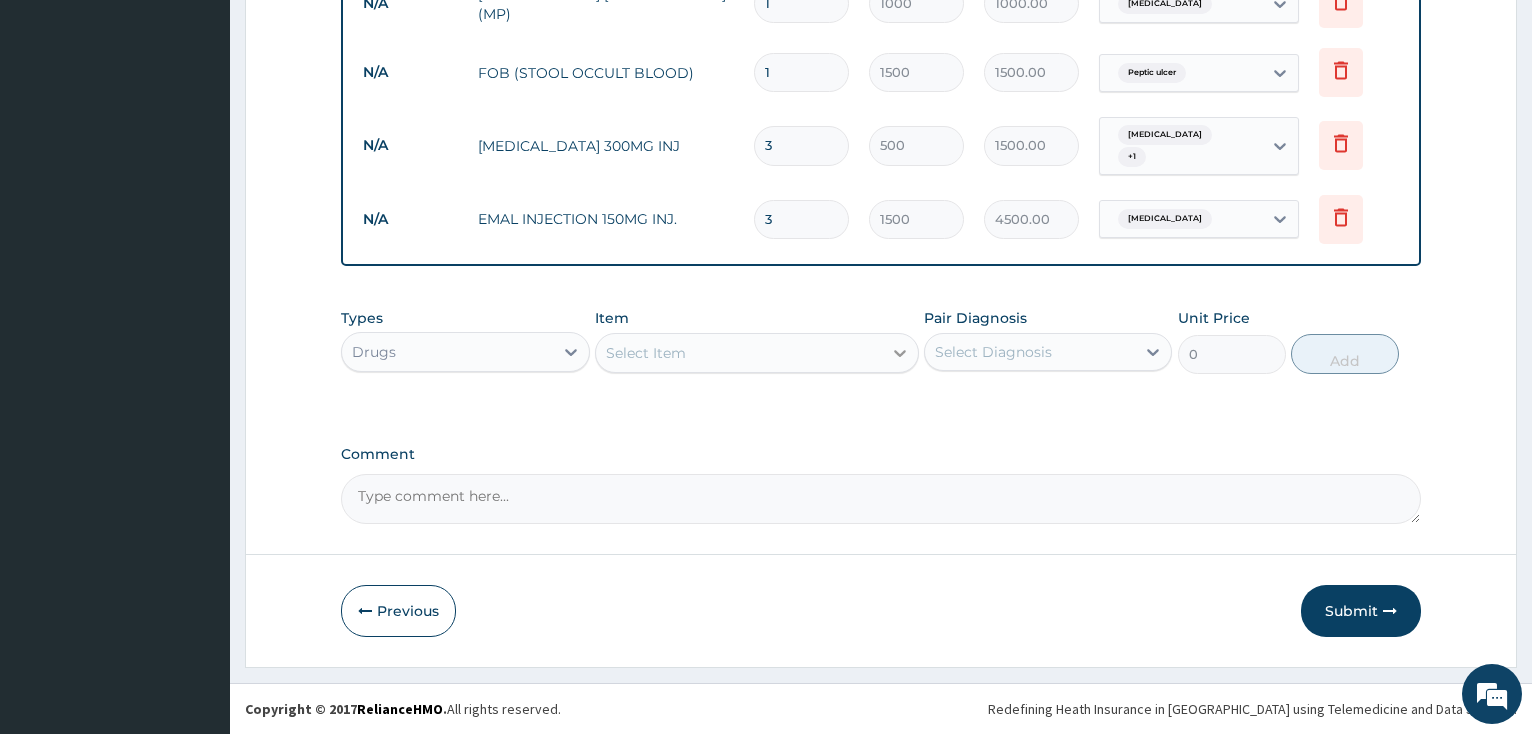 click 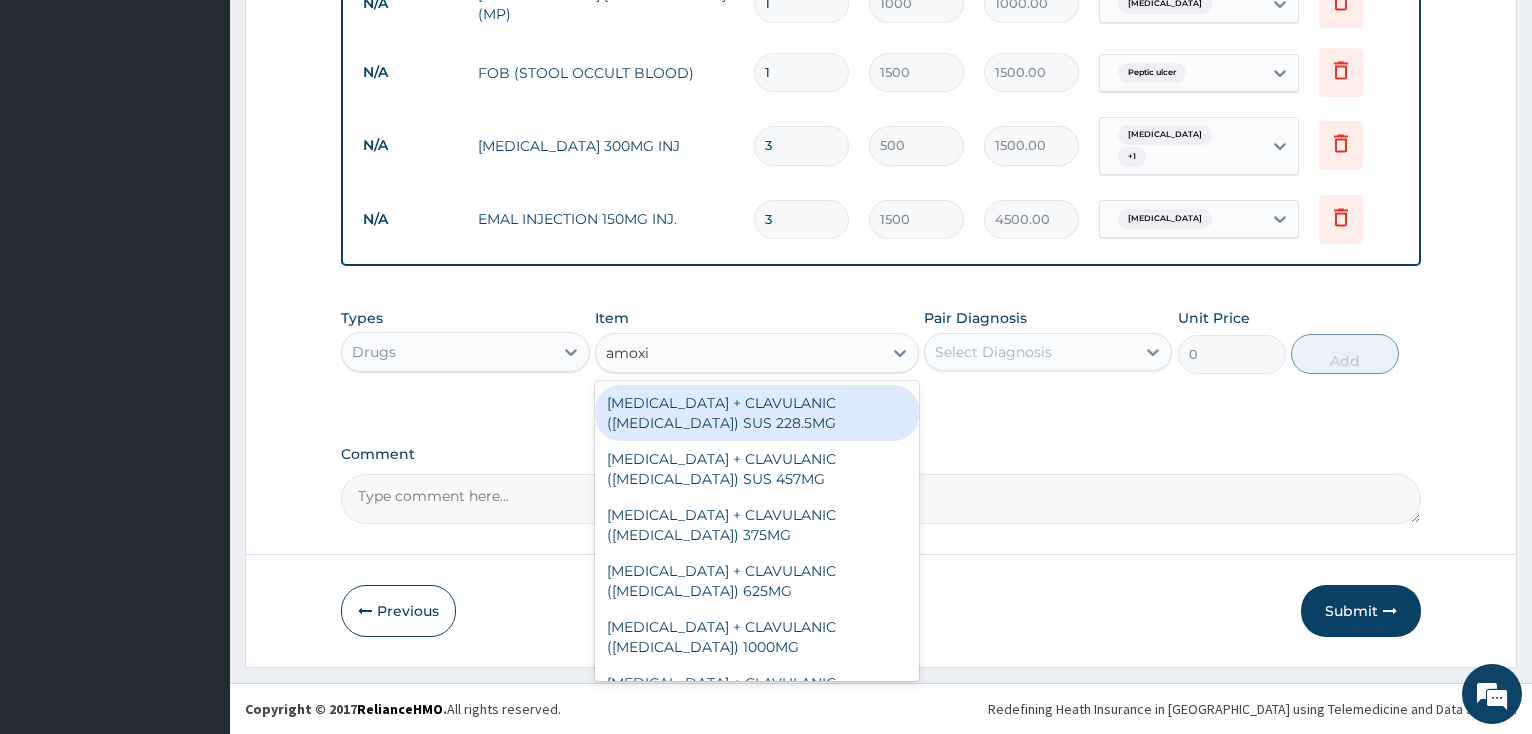 type on "amoxic" 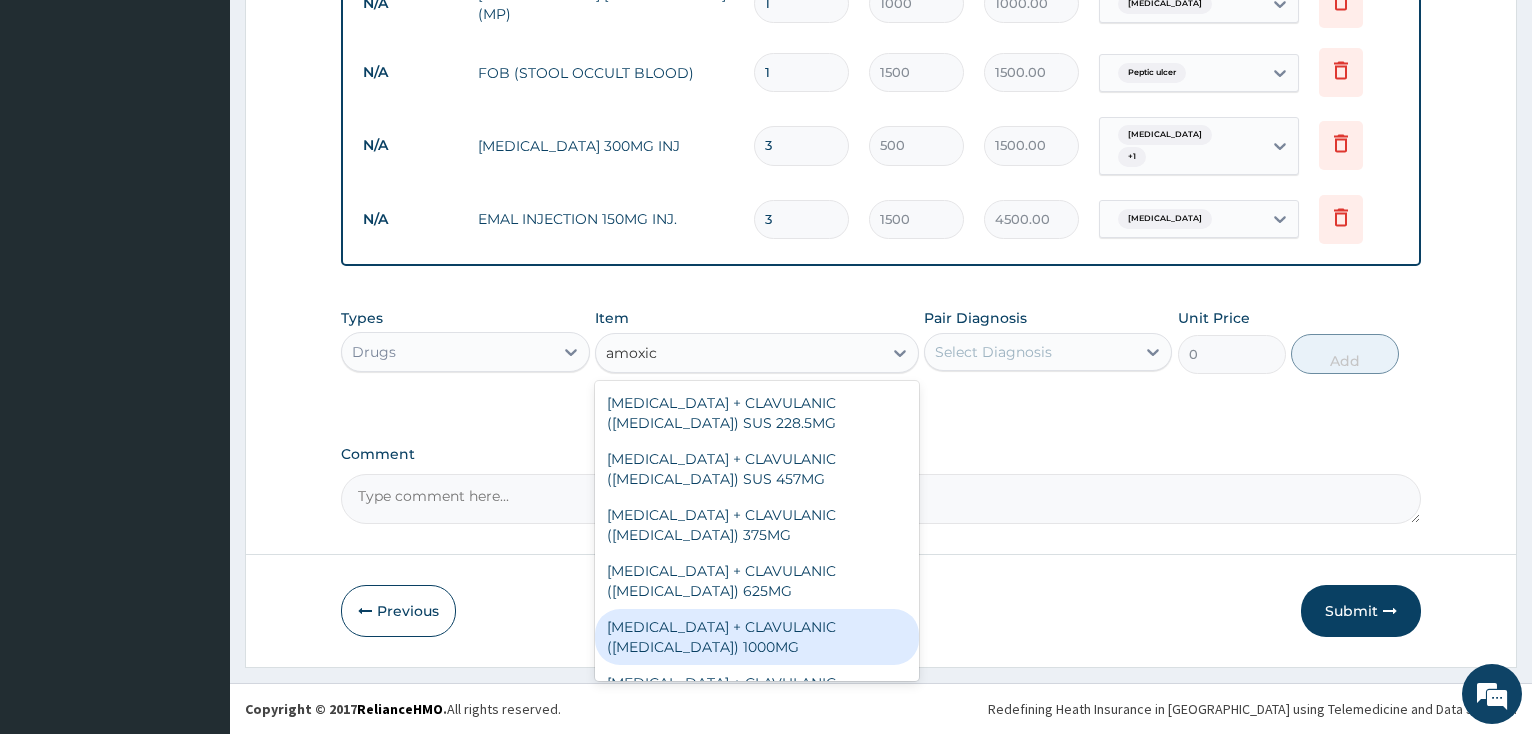 click on "[MEDICAL_DATA] + CLAVULANIC ([MEDICAL_DATA]) 1000MG" at bounding box center (757, 637) 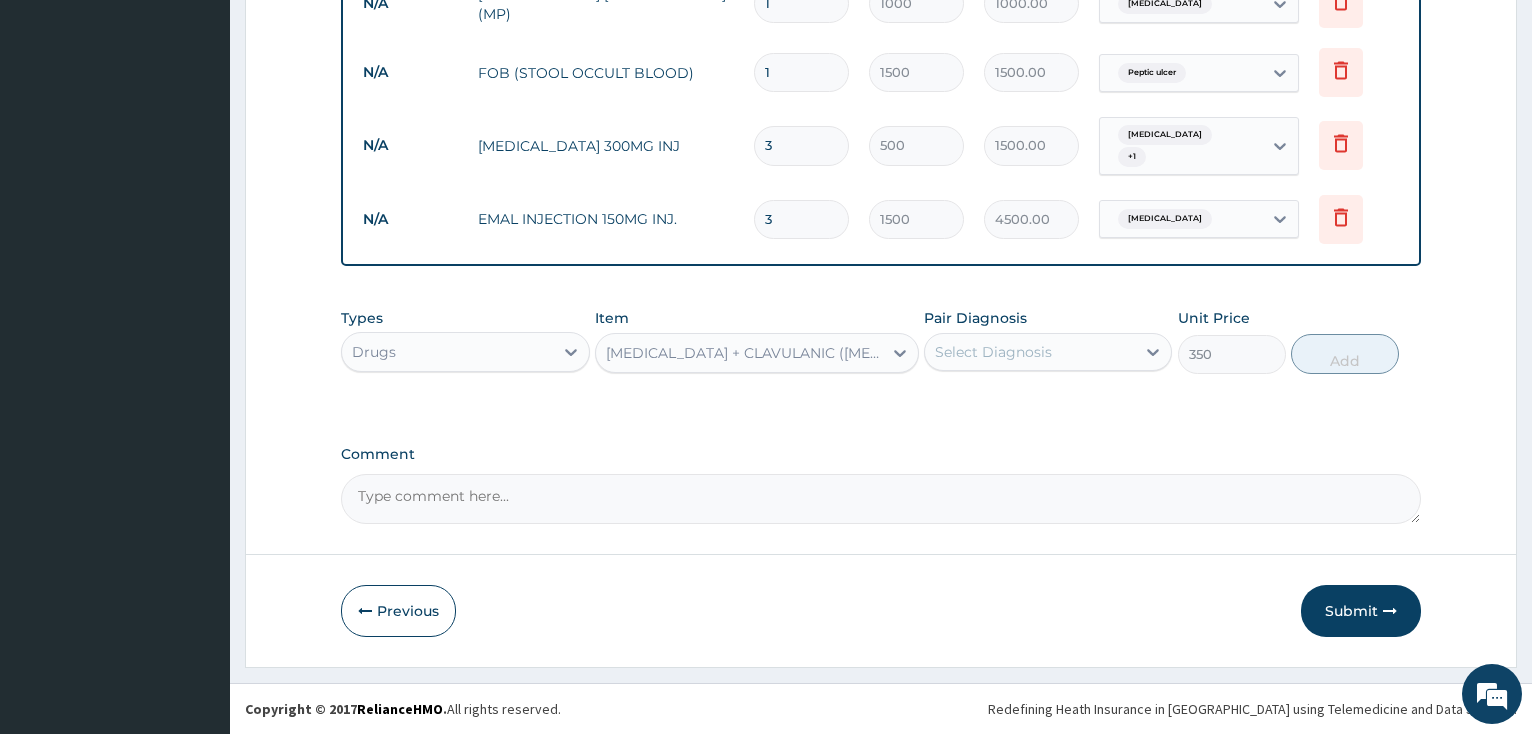 drag, startPoint x: 800, startPoint y: 499, endPoint x: 836, endPoint y: 664, distance: 168.88162 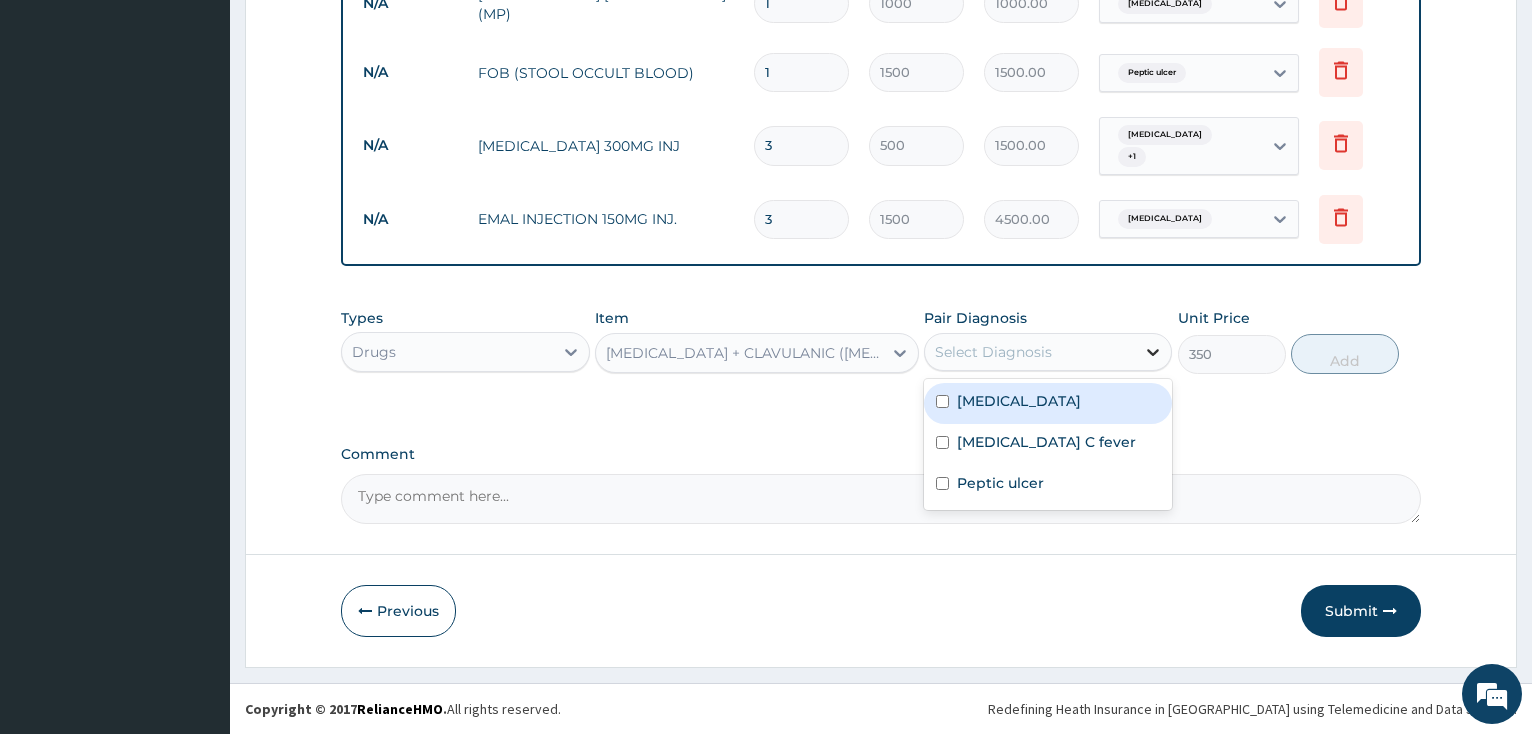 click 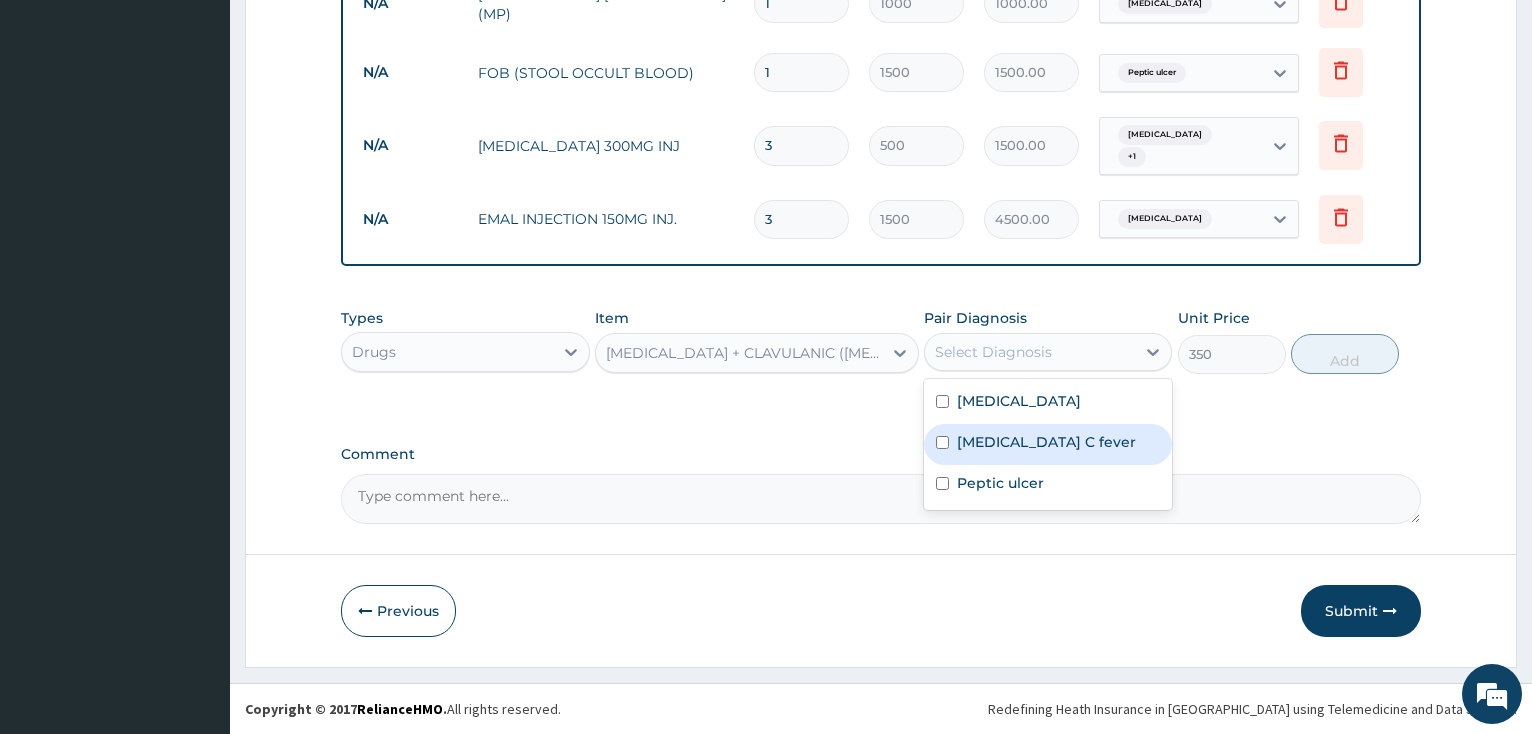 click at bounding box center (942, 442) 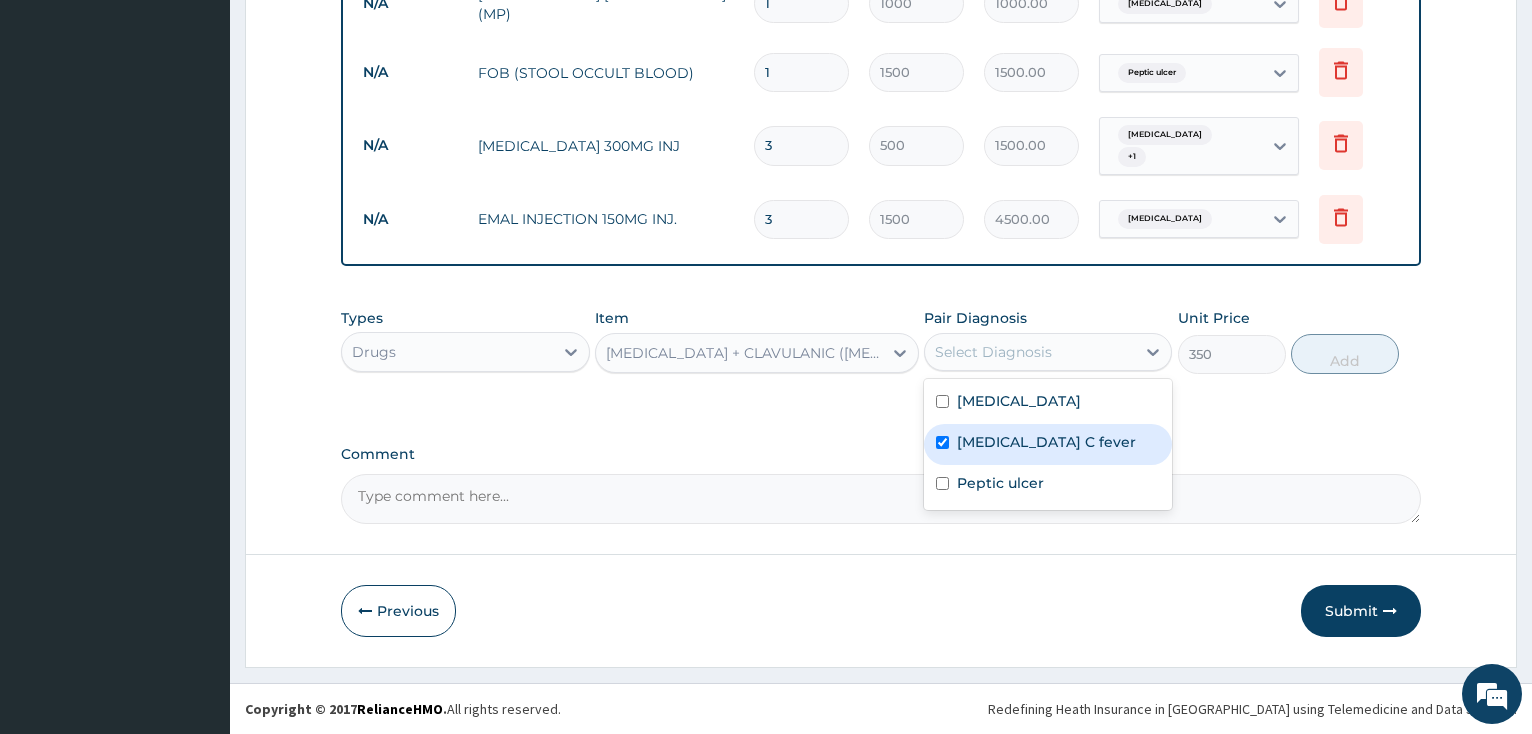 checkbox on "true" 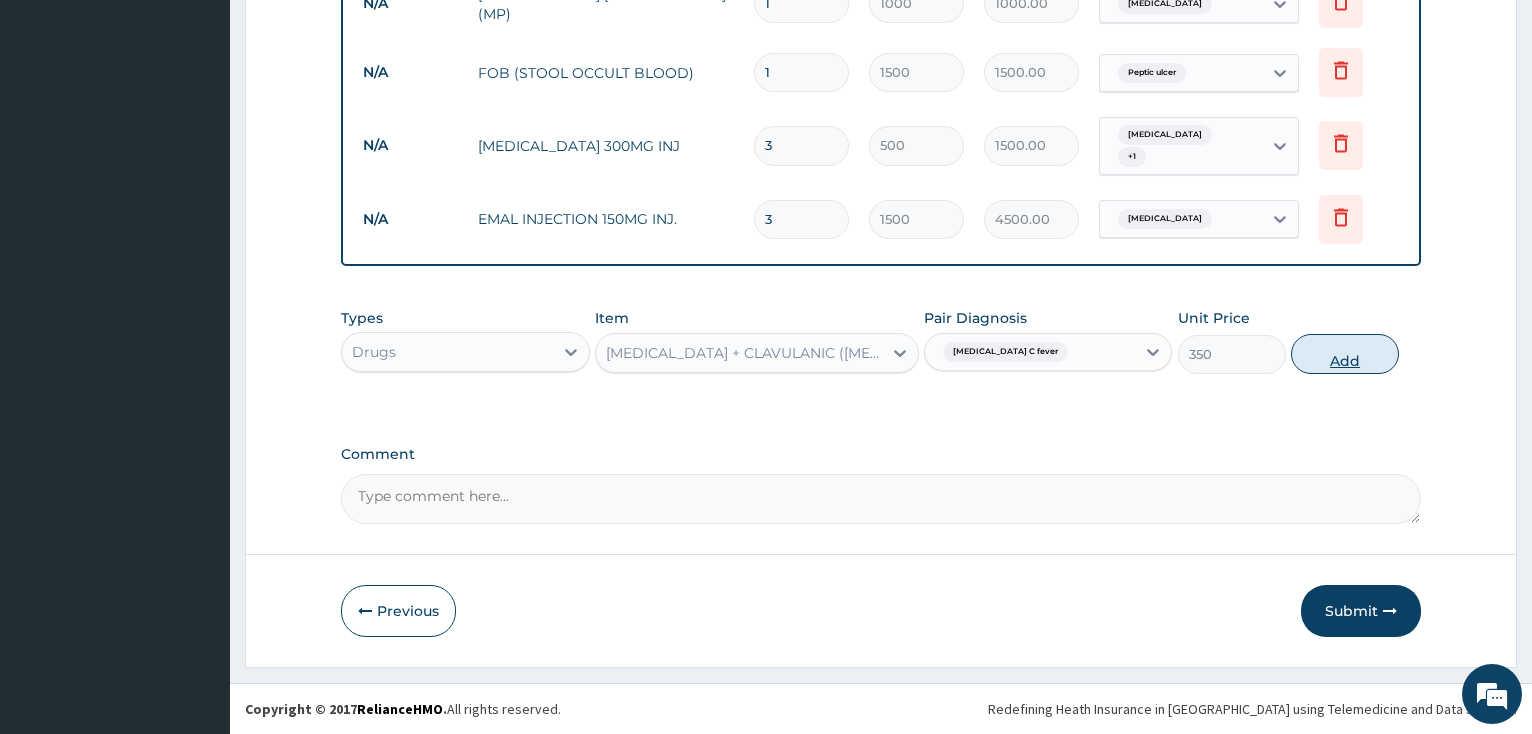 click on "Add" at bounding box center (1345, 354) 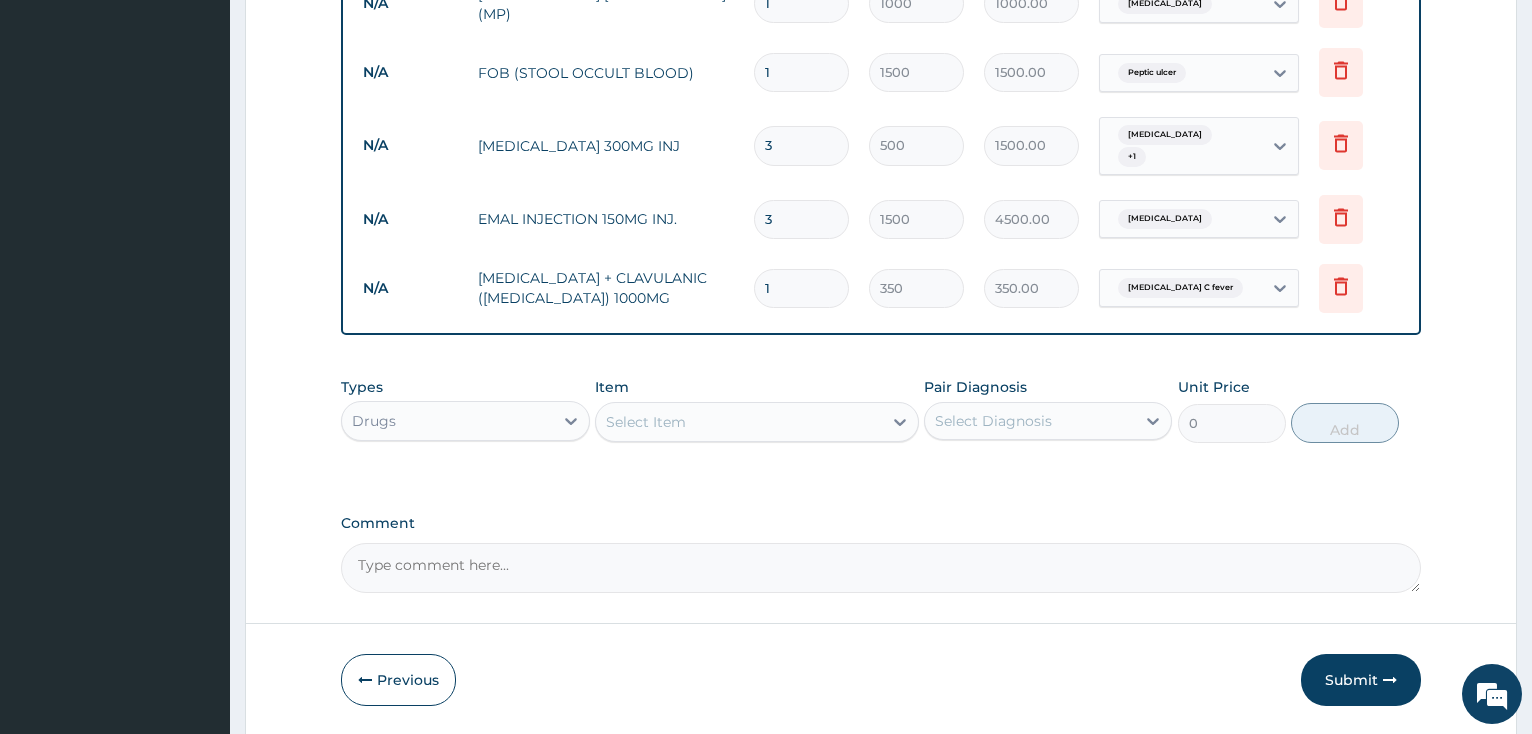 type on "14" 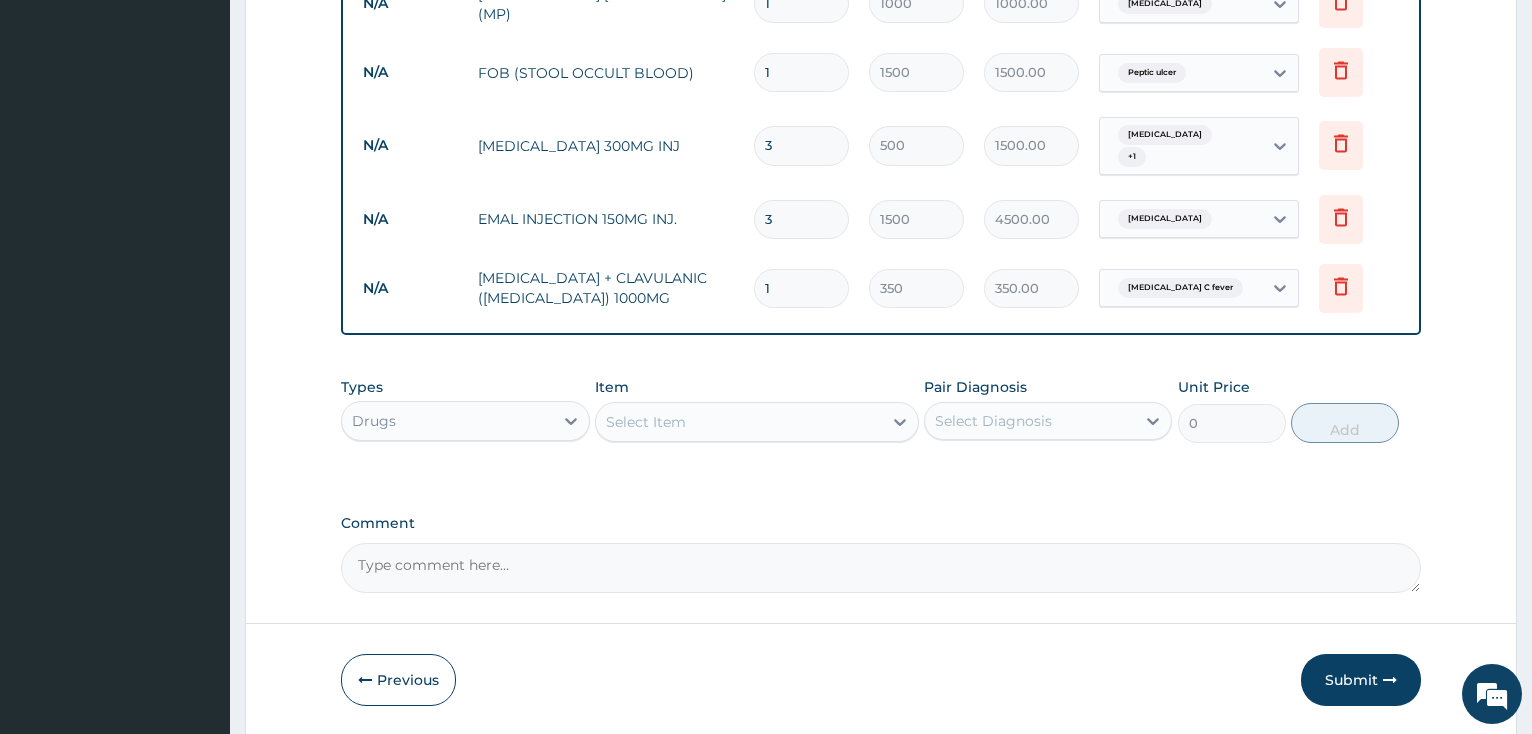 type on "4900.00" 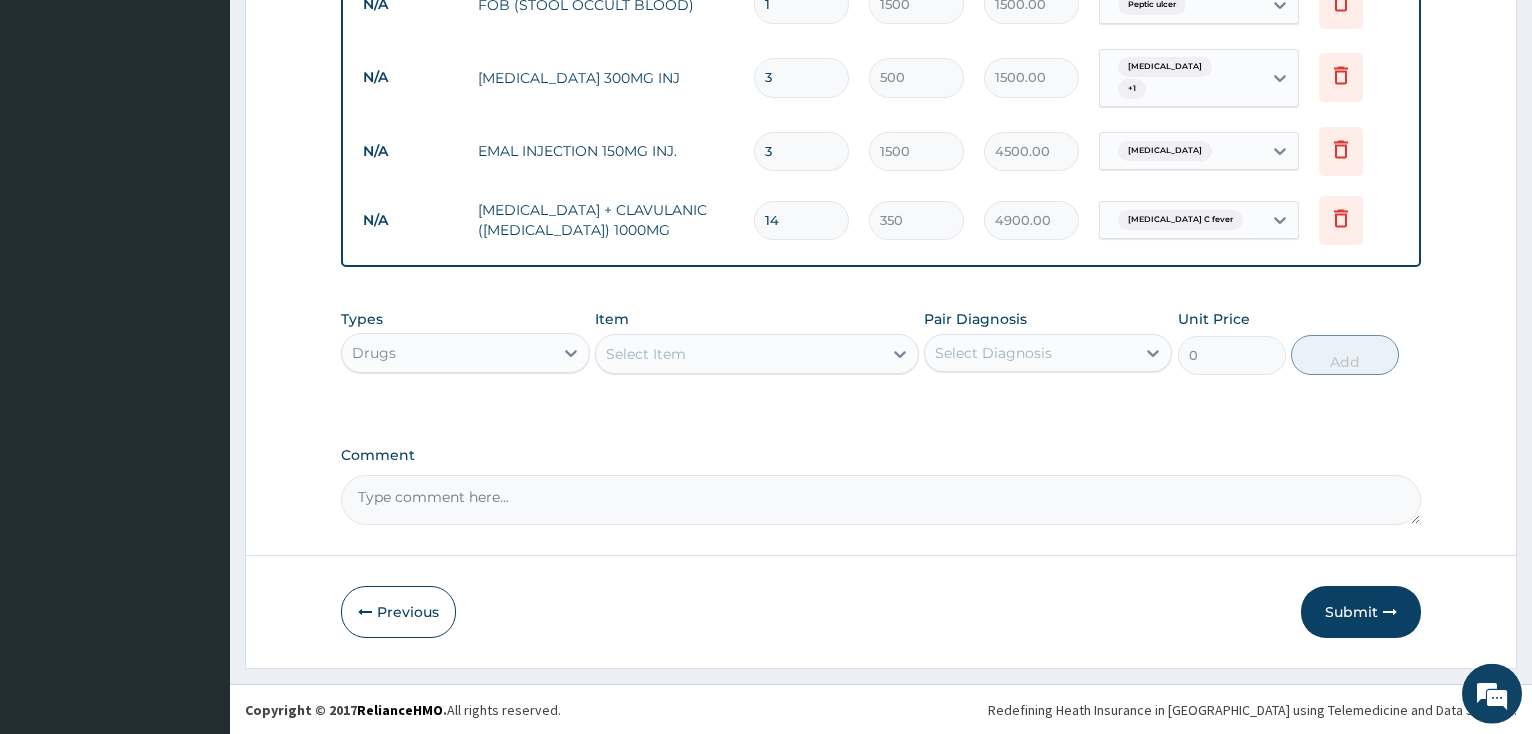 scroll, scrollTop: 975, scrollLeft: 0, axis: vertical 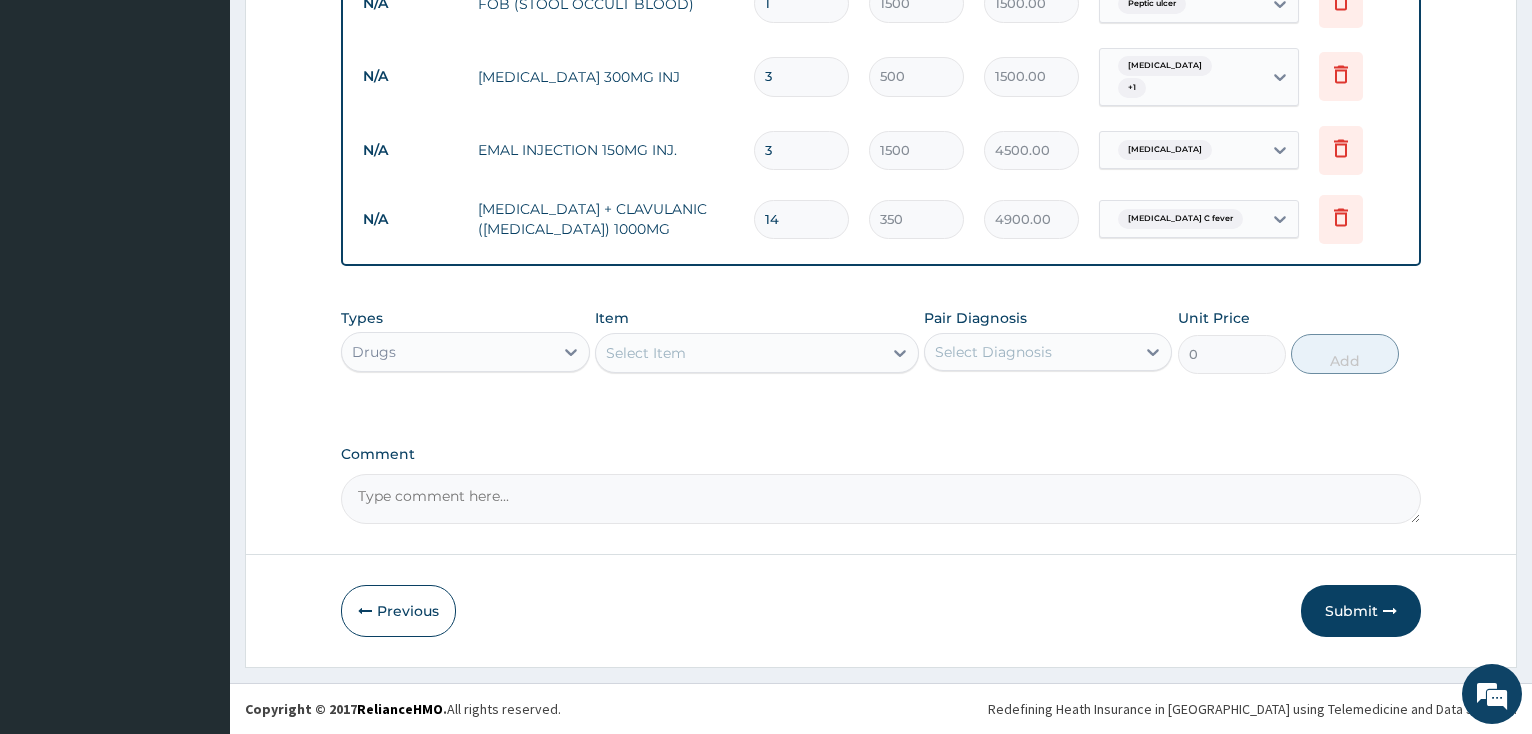 type on "14" 